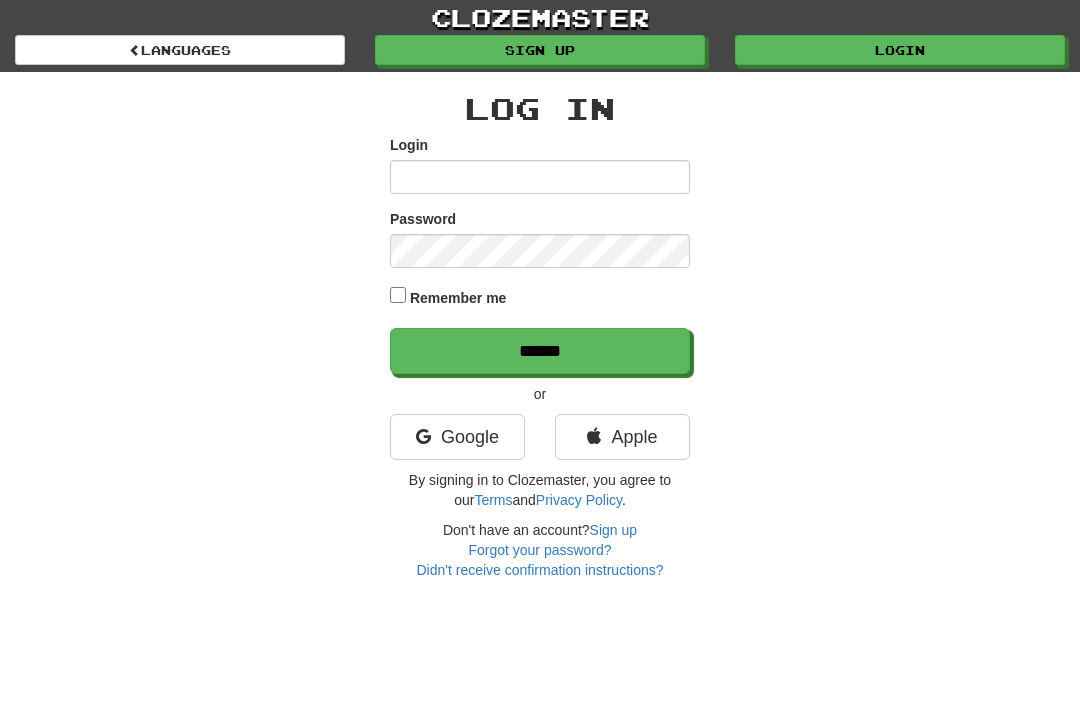 scroll, scrollTop: 0, scrollLeft: 0, axis: both 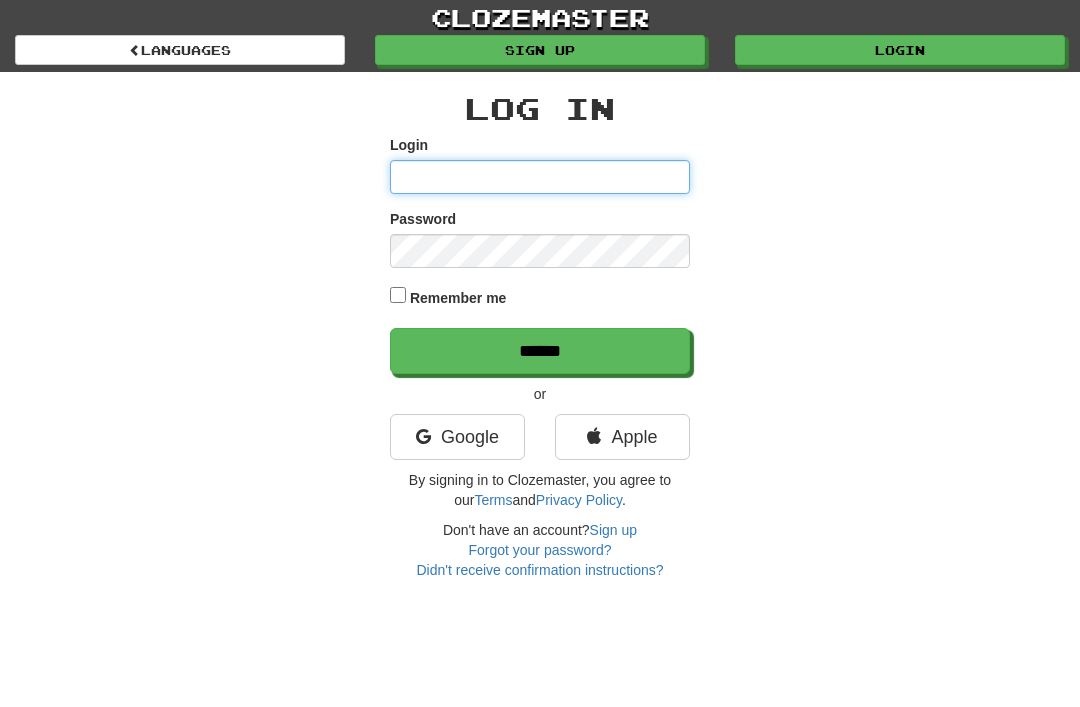 type on "********" 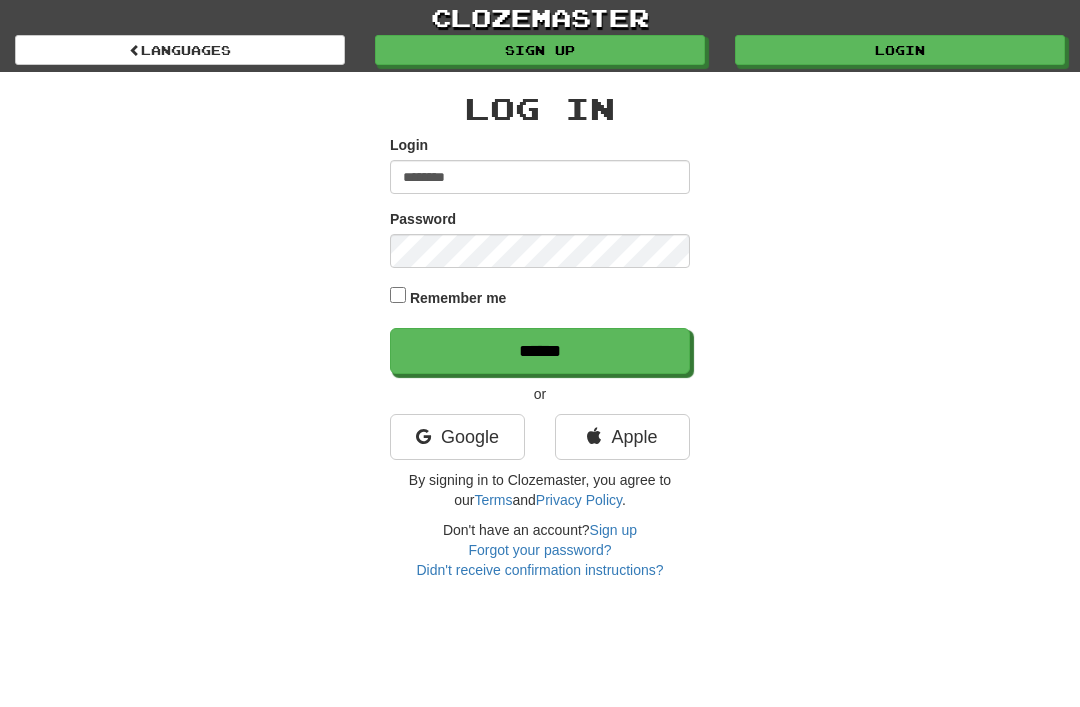 click on "******" at bounding box center (540, 351) 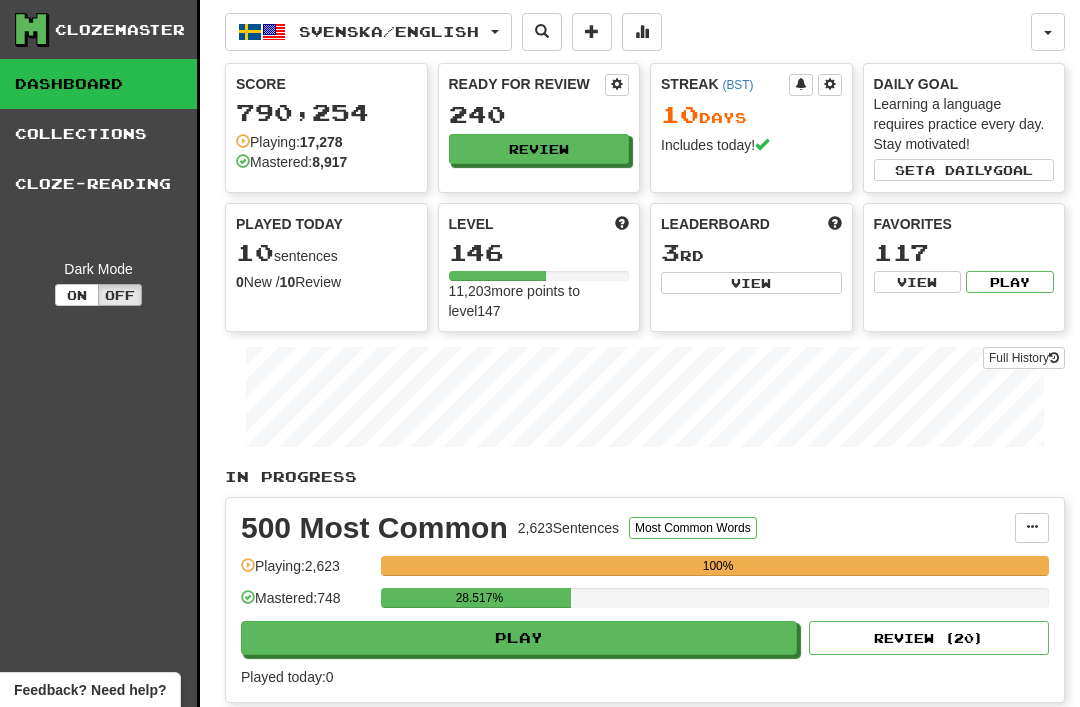 scroll, scrollTop: 0, scrollLeft: 0, axis: both 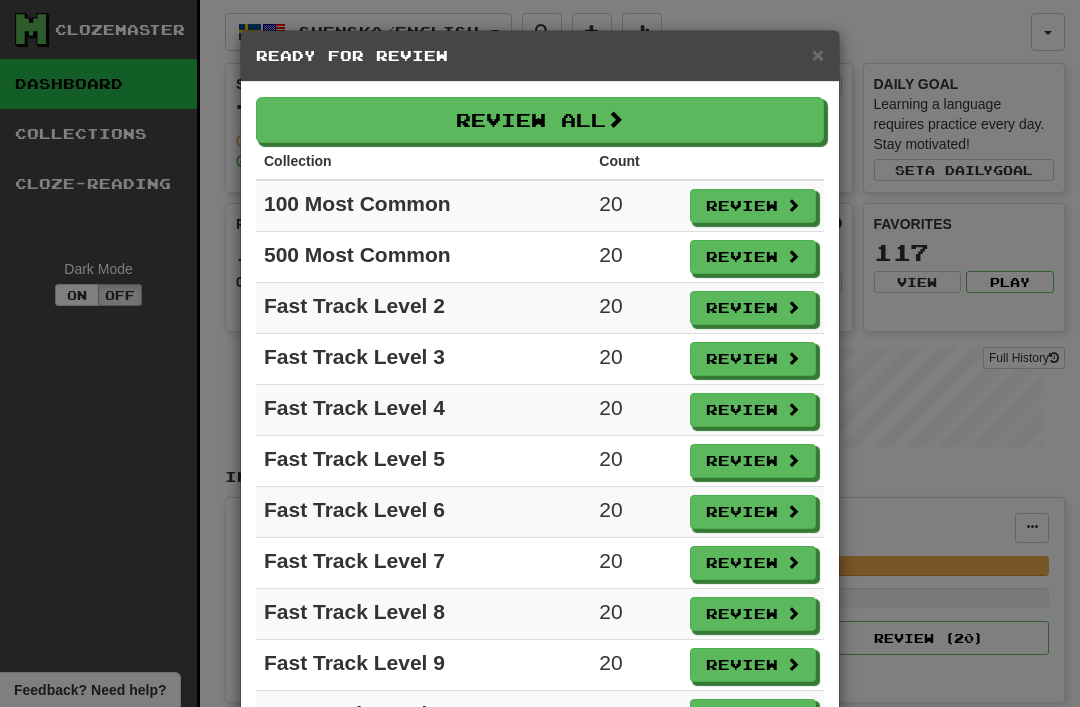 click on "Review All" at bounding box center [540, 120] 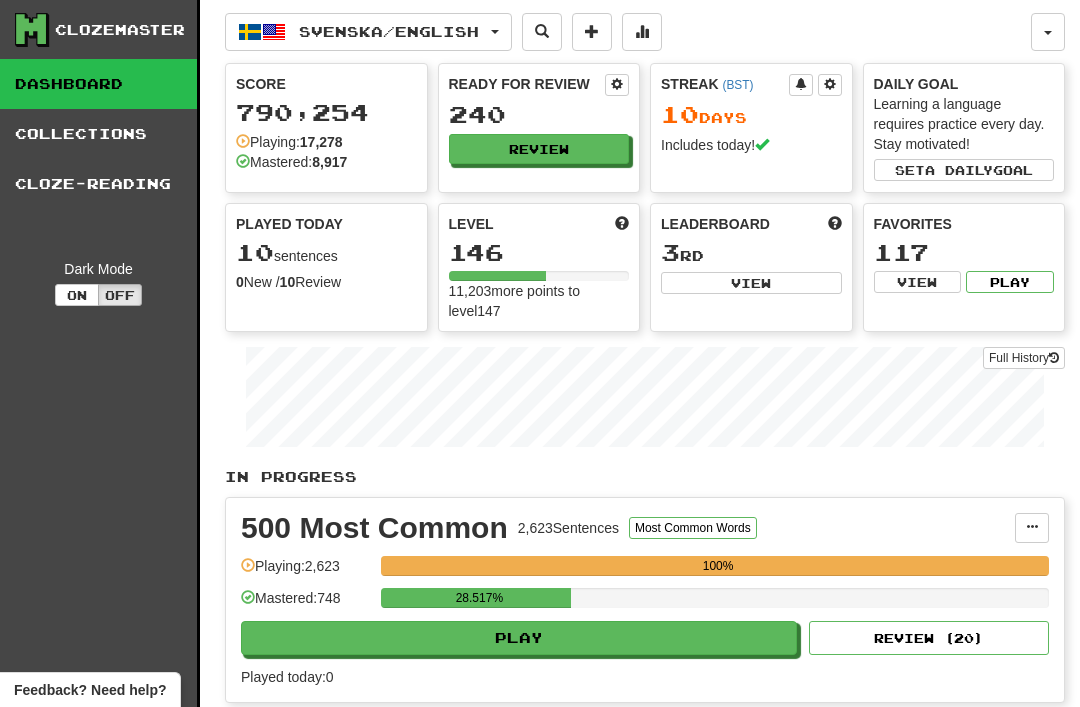 select on "**" 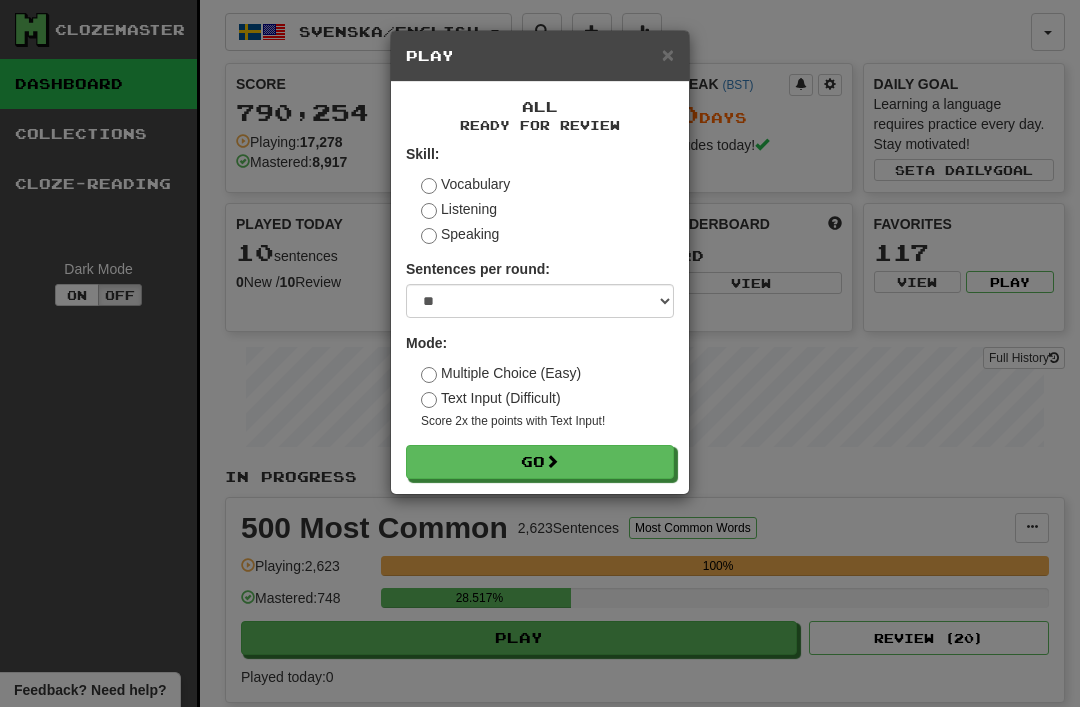 click on "Go" at bounding box center [540, 462] 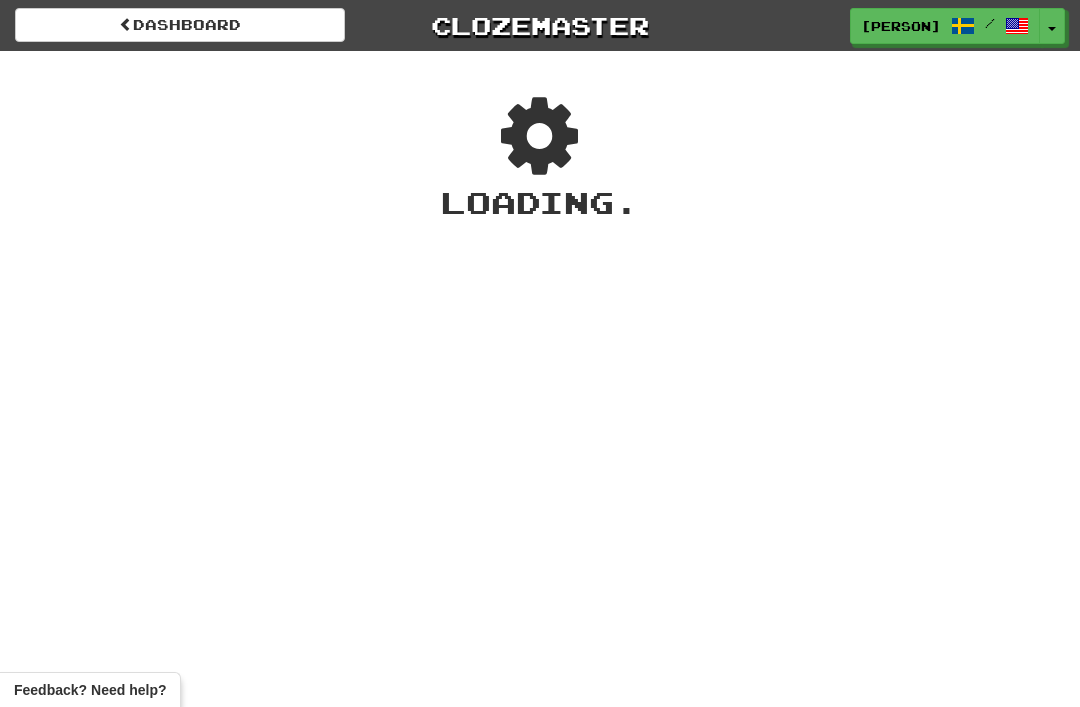 scroll, scrollTop: 0, scrollLeft: 0, axis: both 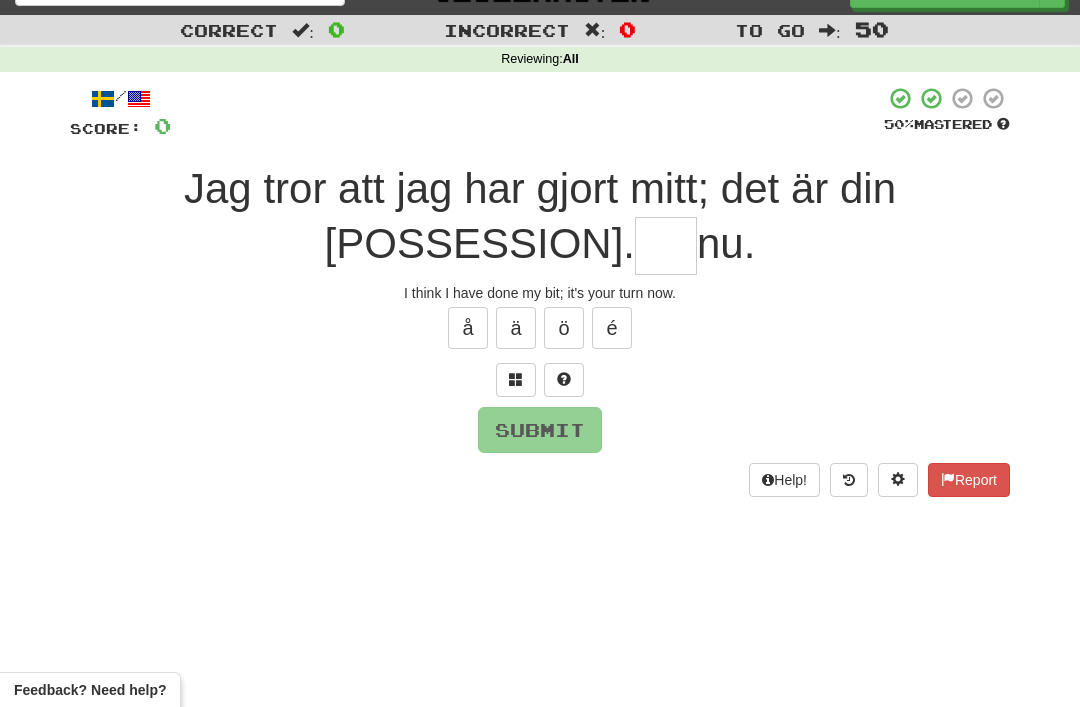 click at bounding box center (666, 246) 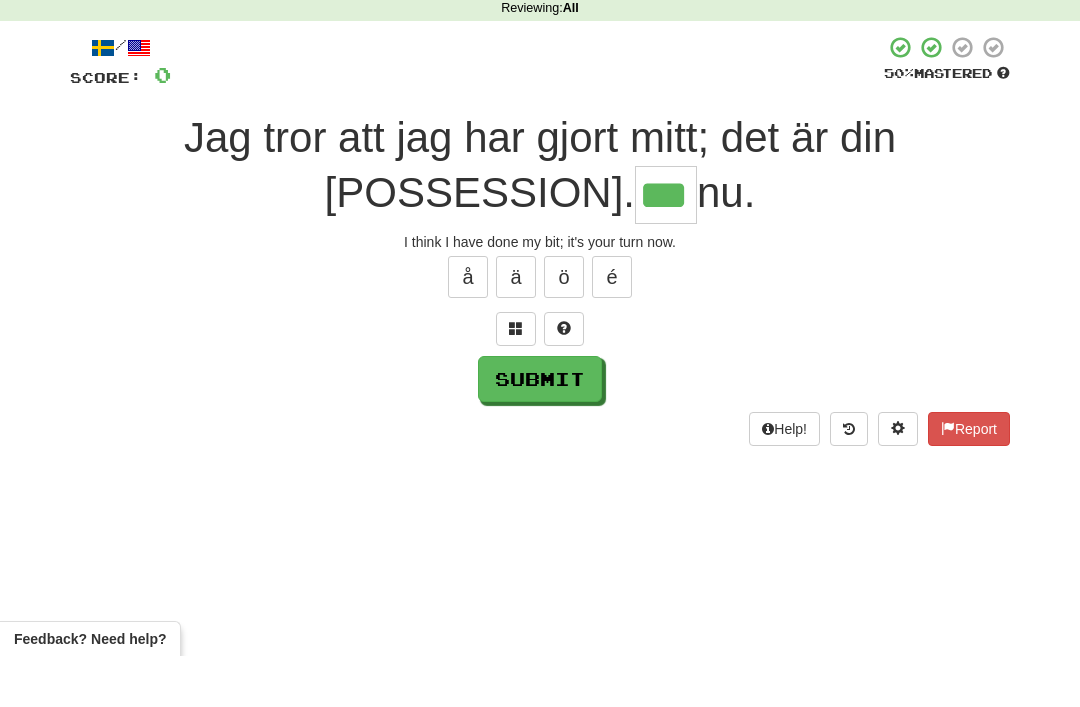 type on "***" 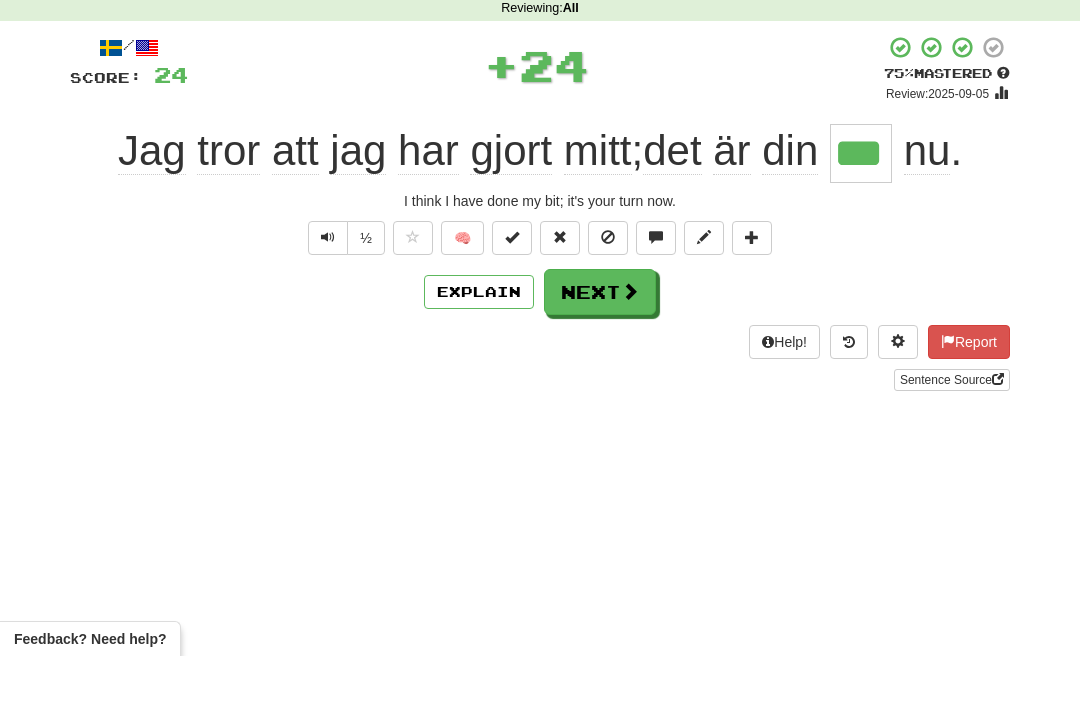 scroll, scrollTop: 87, scrollLeft: 0, axis: vertical 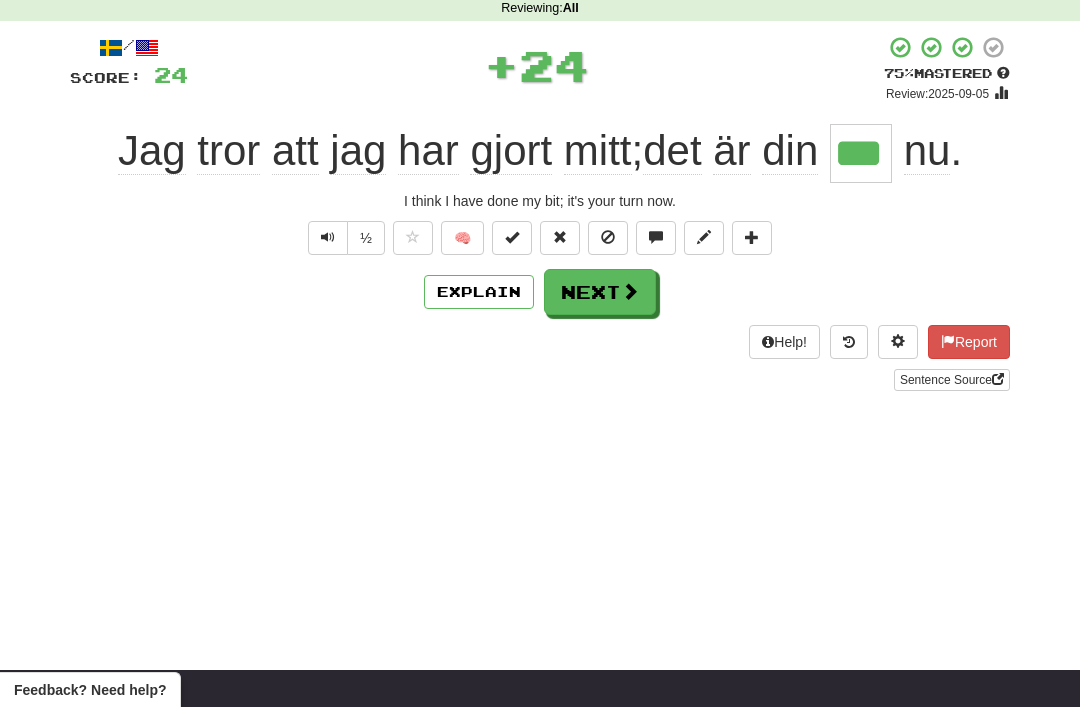 click on "Next" at bounding box center [600, 292] 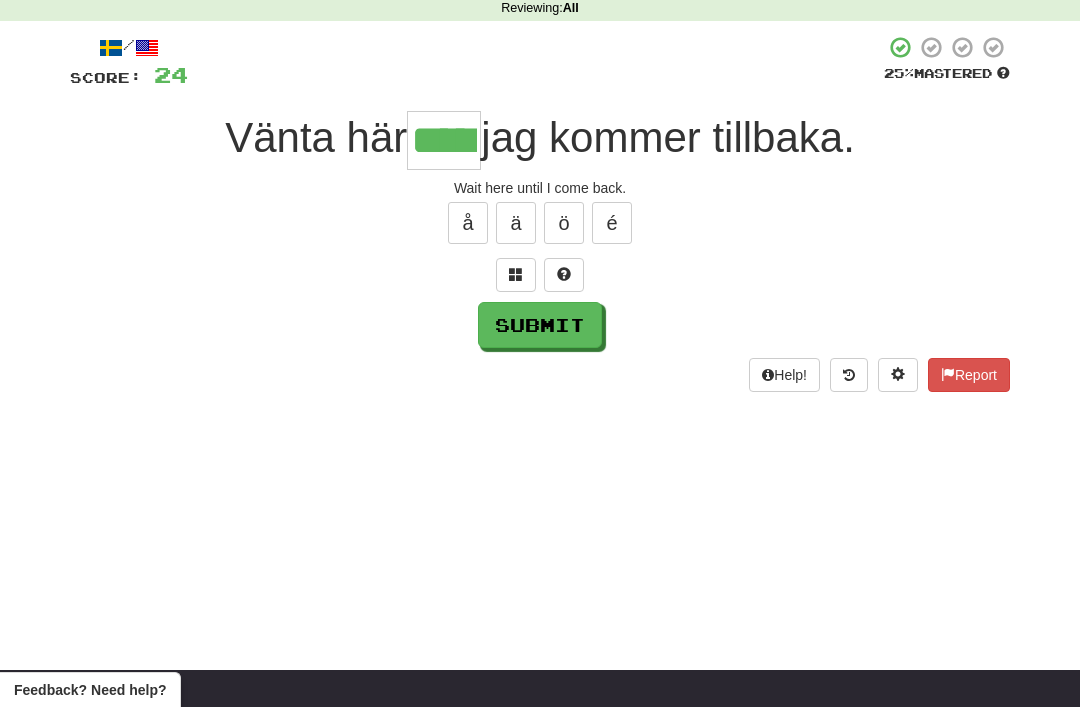 type on "*****" 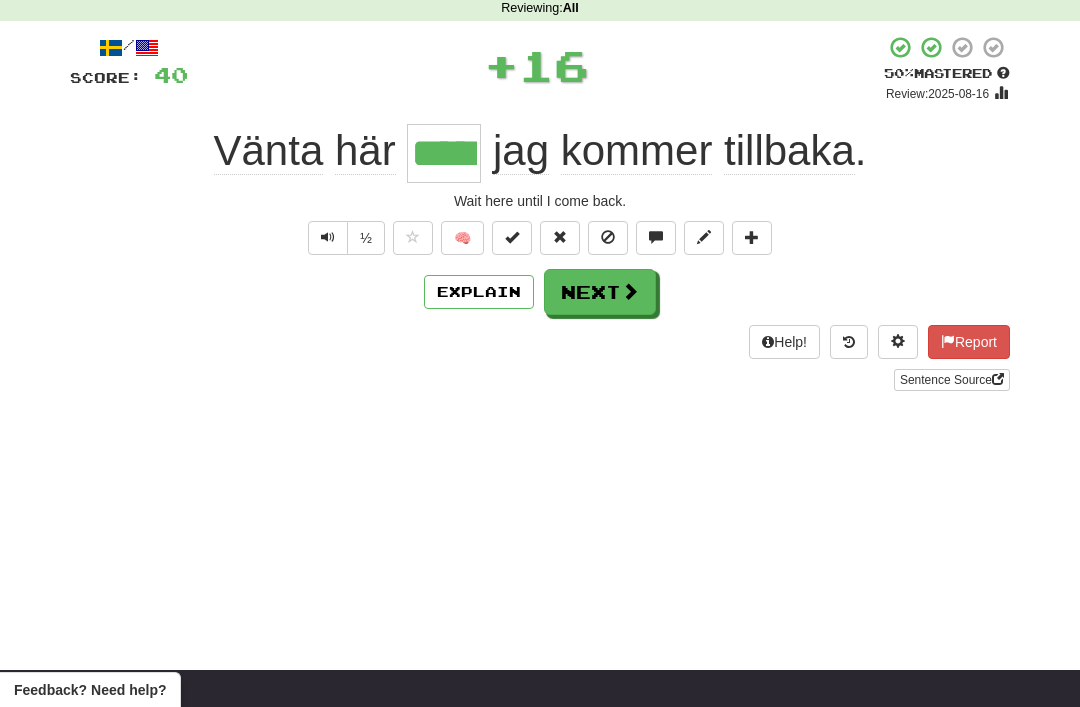click on "Next" at bounding box center (600, 292) 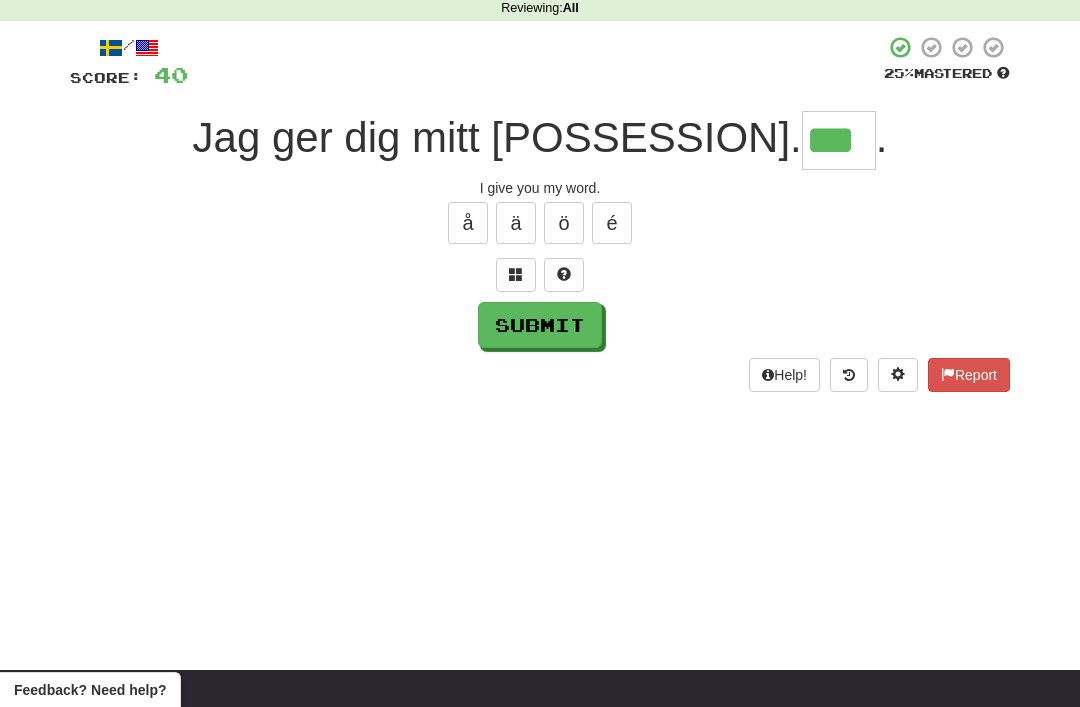 type on "***" 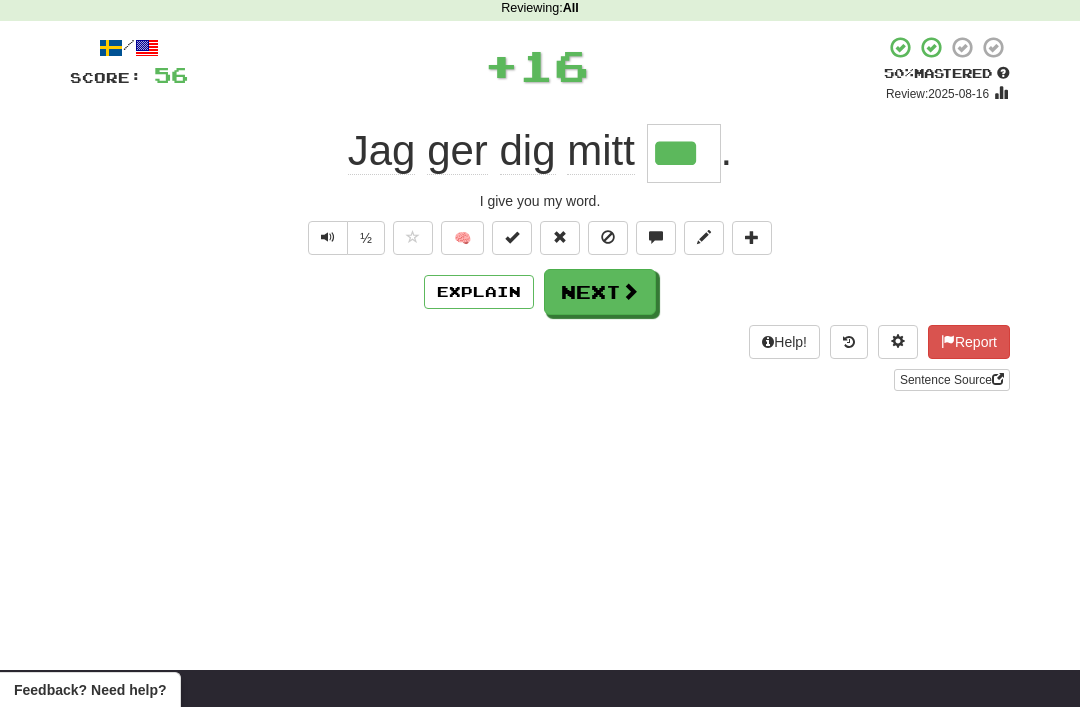 click on "Next" at bounding box center (600, 292) 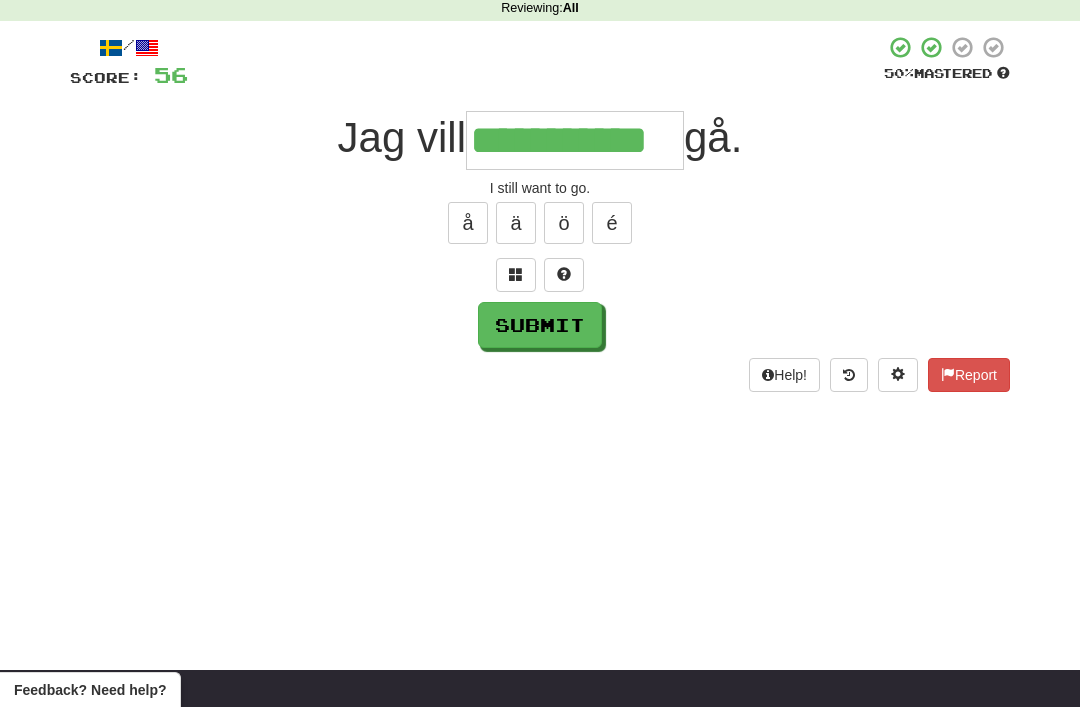 type on "**********" 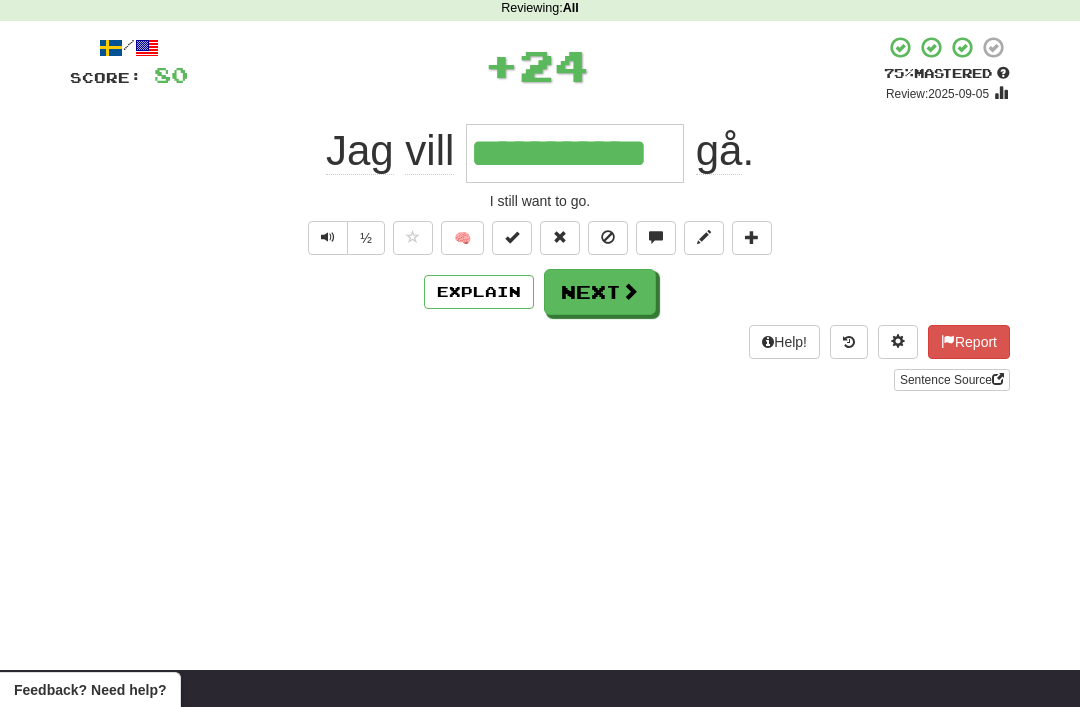 click on "Next" at bounding box center [600, 292] 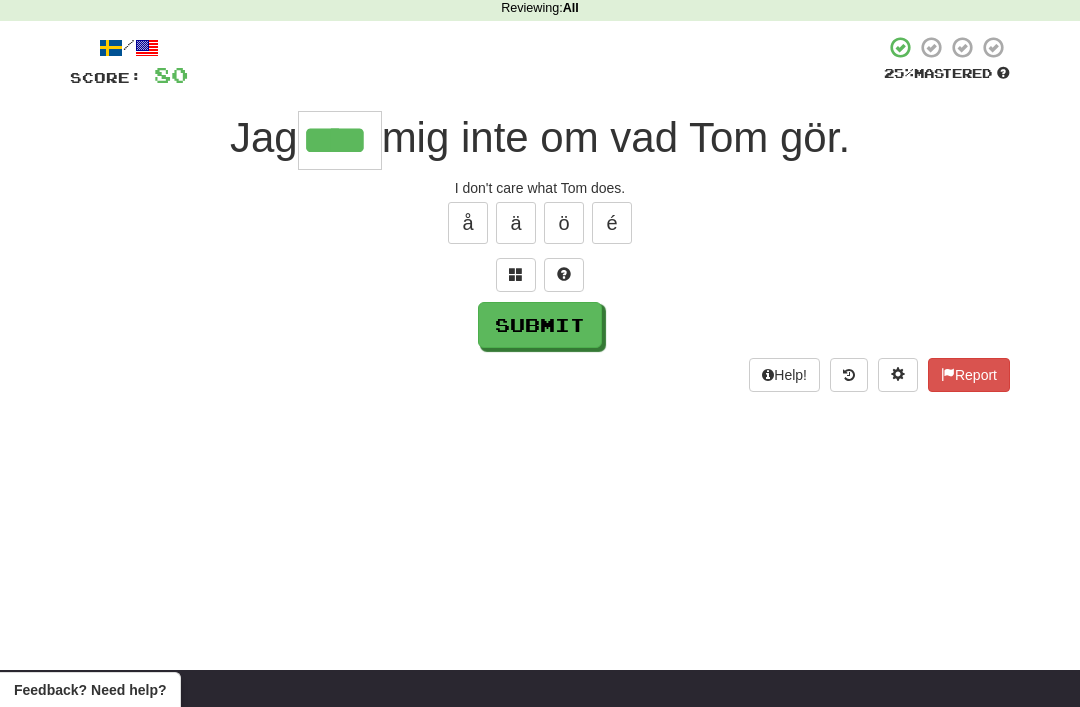 type on "****" 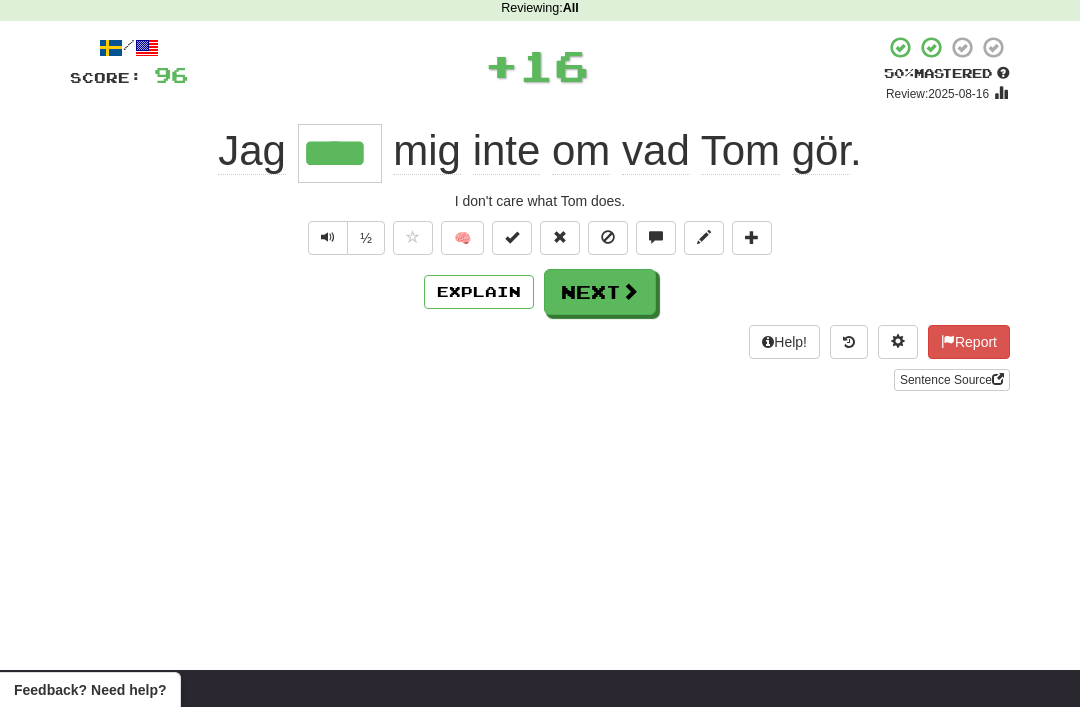 click on "Next" at bounding box center (600, 292) 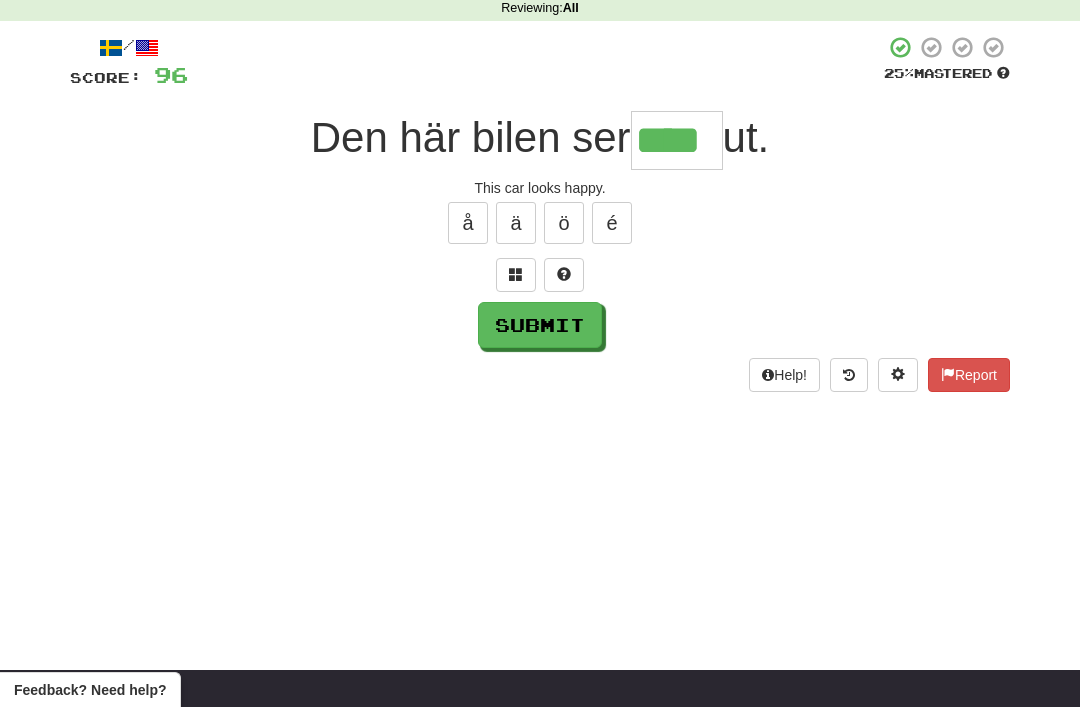 type on "****" 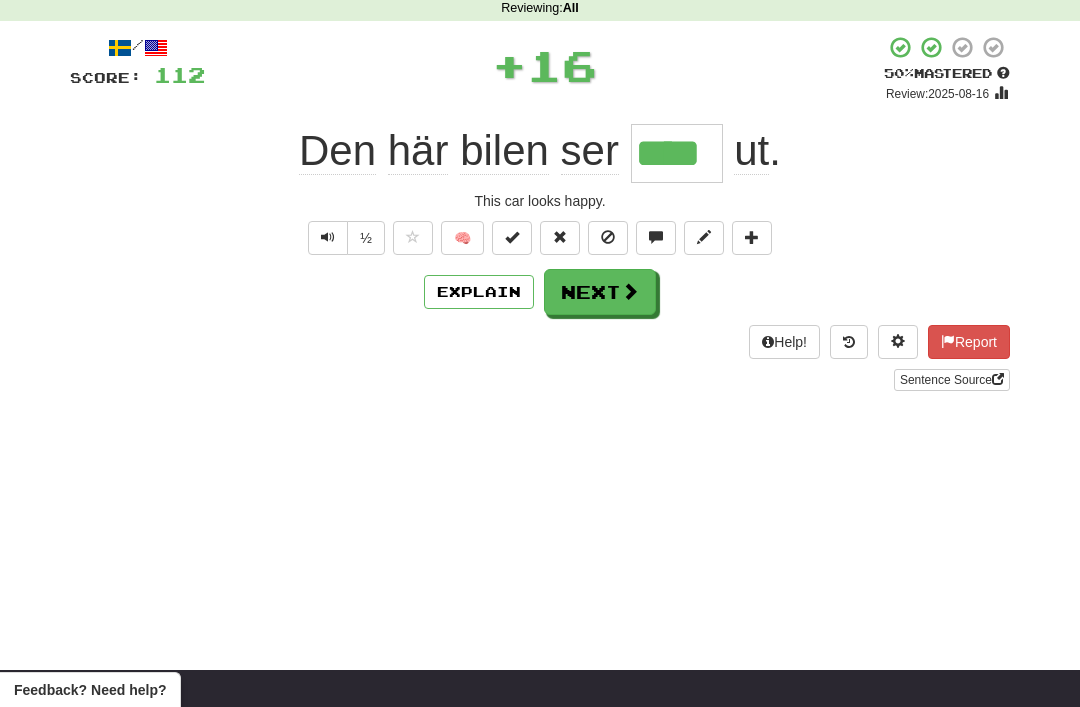 click on "Next" at bounding box center [600, 292] 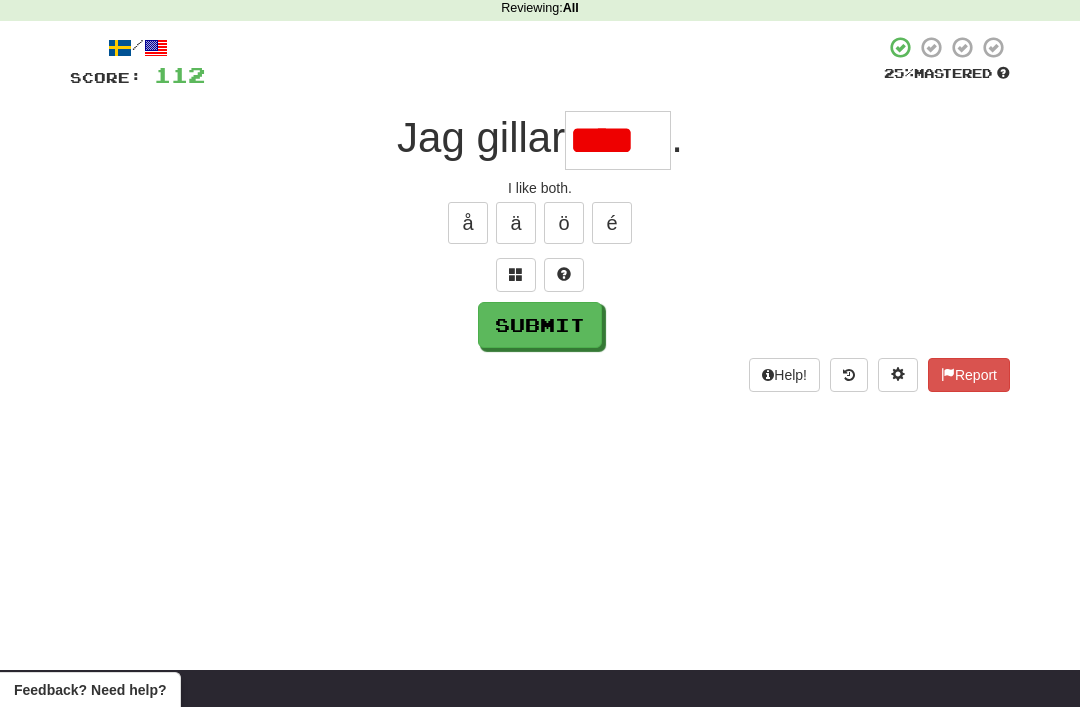 click on "Submit" at bounding box center (540, 325) 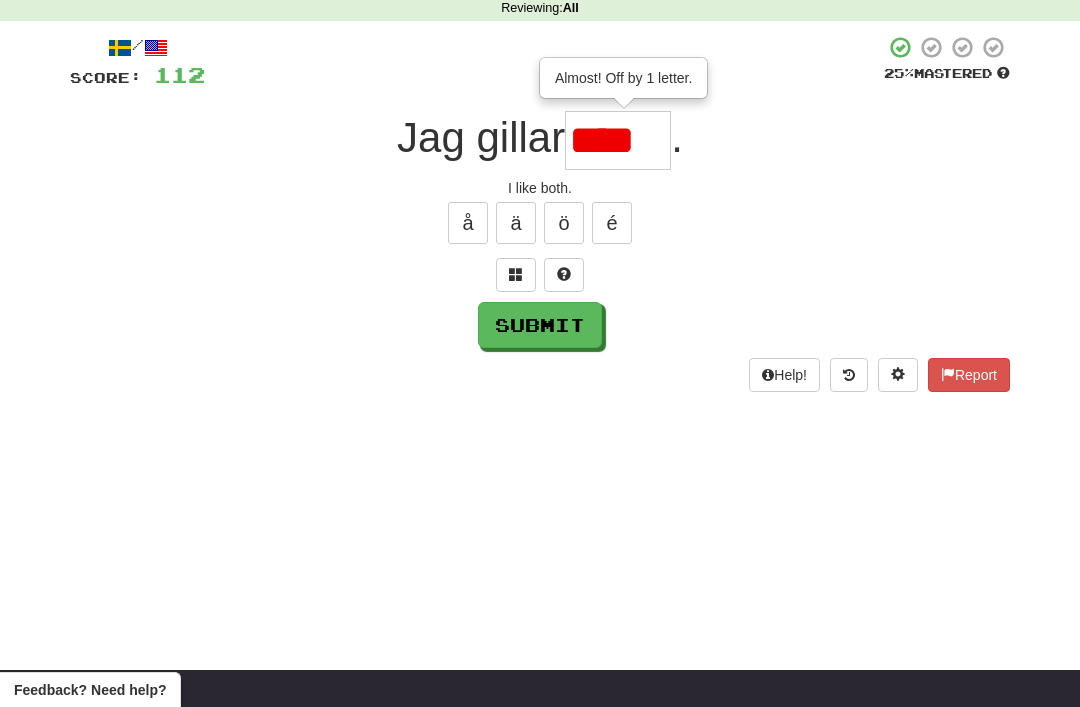 click on "****" at bounding box center (618, 140) 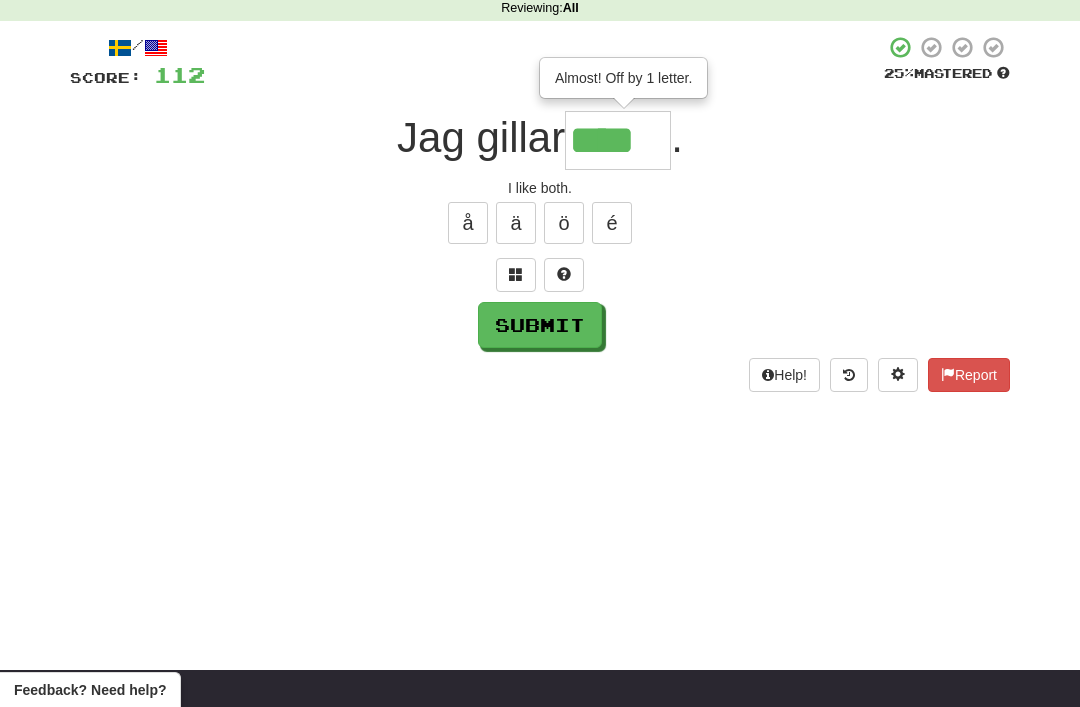 type on "****" 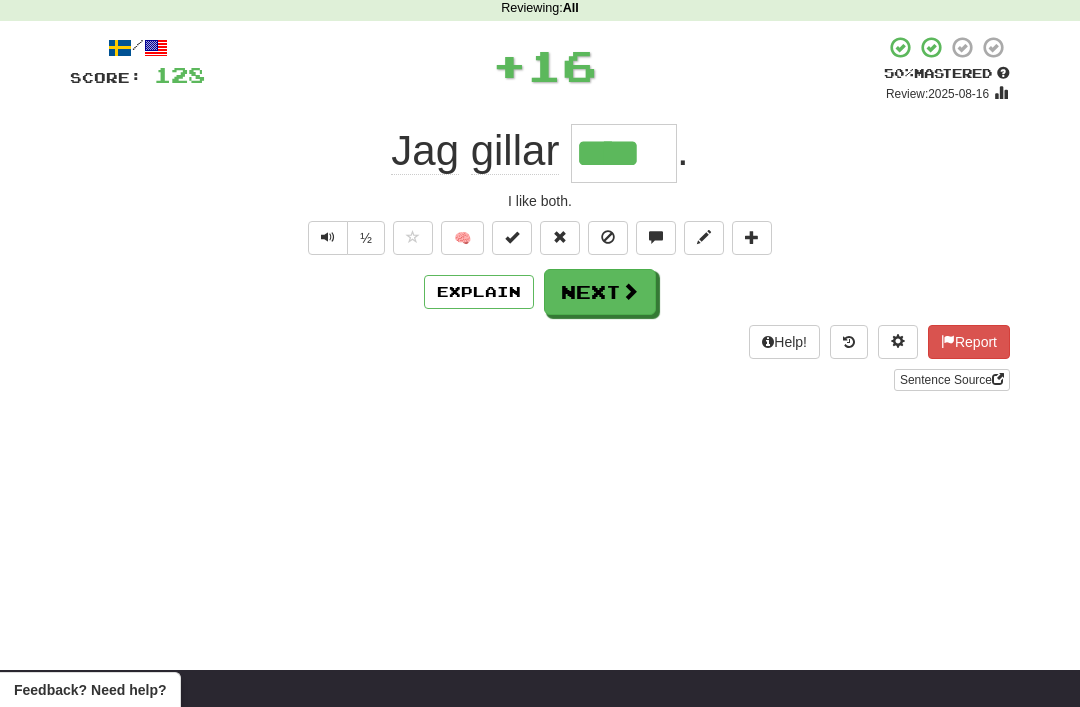 click on "Next" at bounding box center [600, 292] 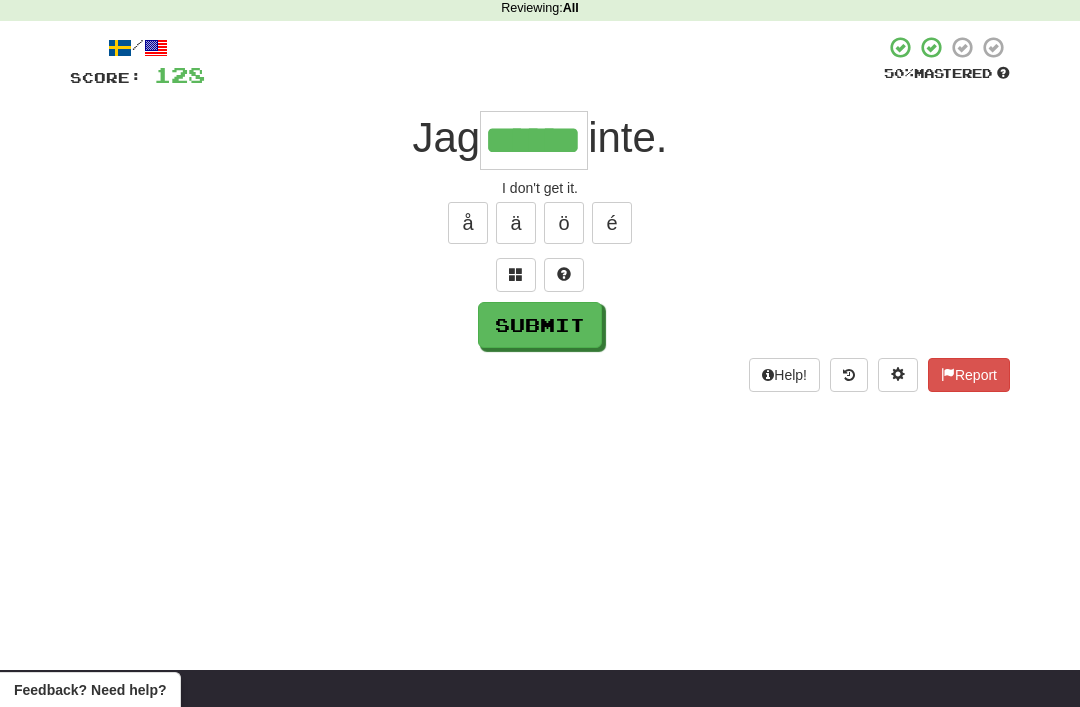 type on "******" 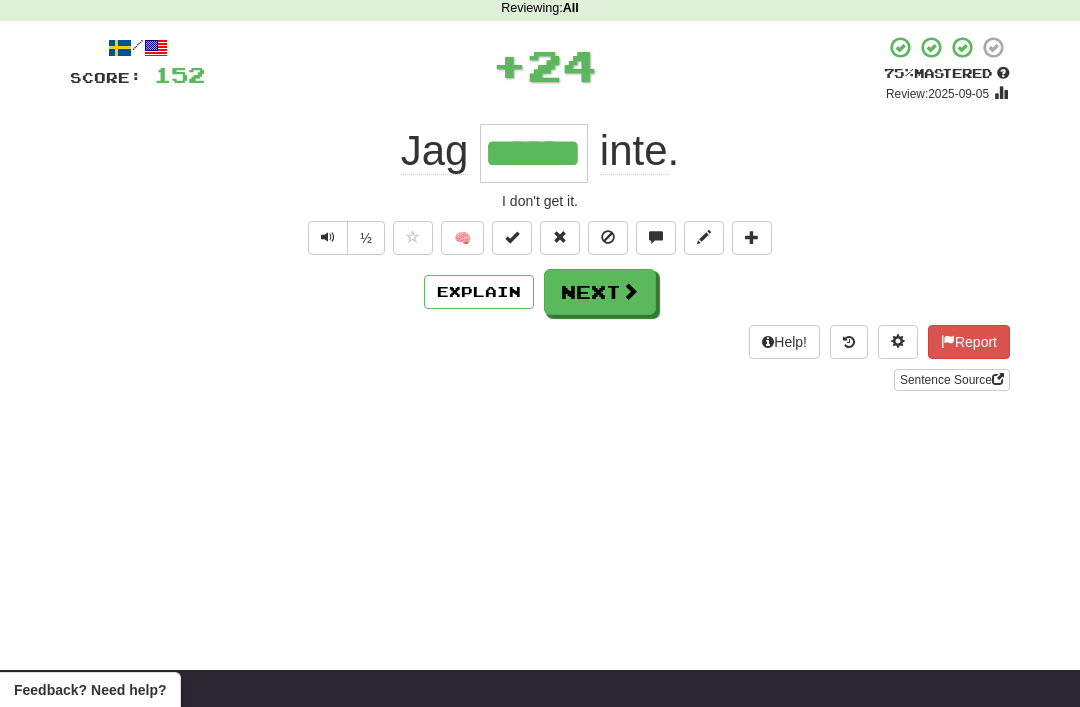 click on "Next" at bounding box center [600, 292] 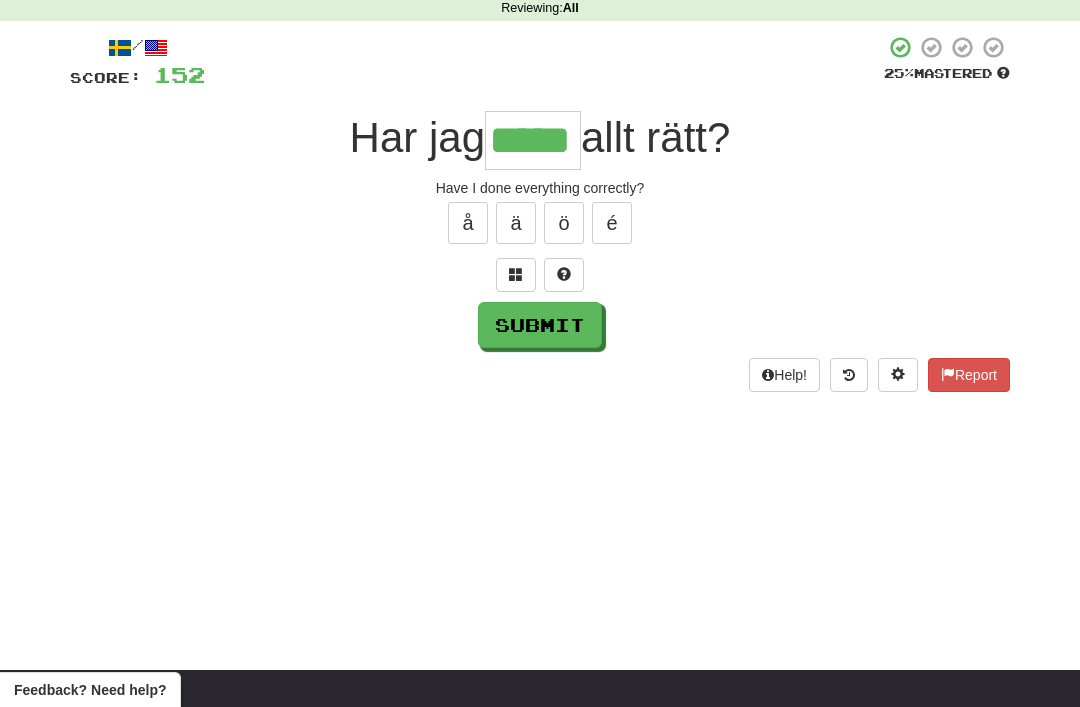 type on "*****" 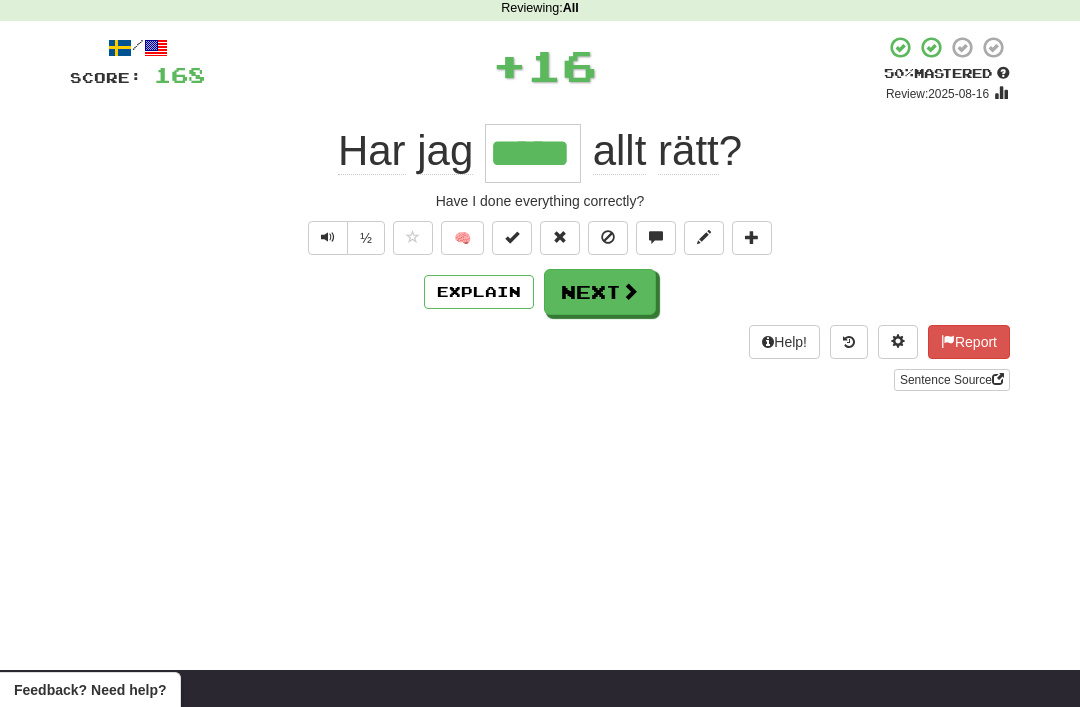 click on "Next" at bounding box center [600, 292] 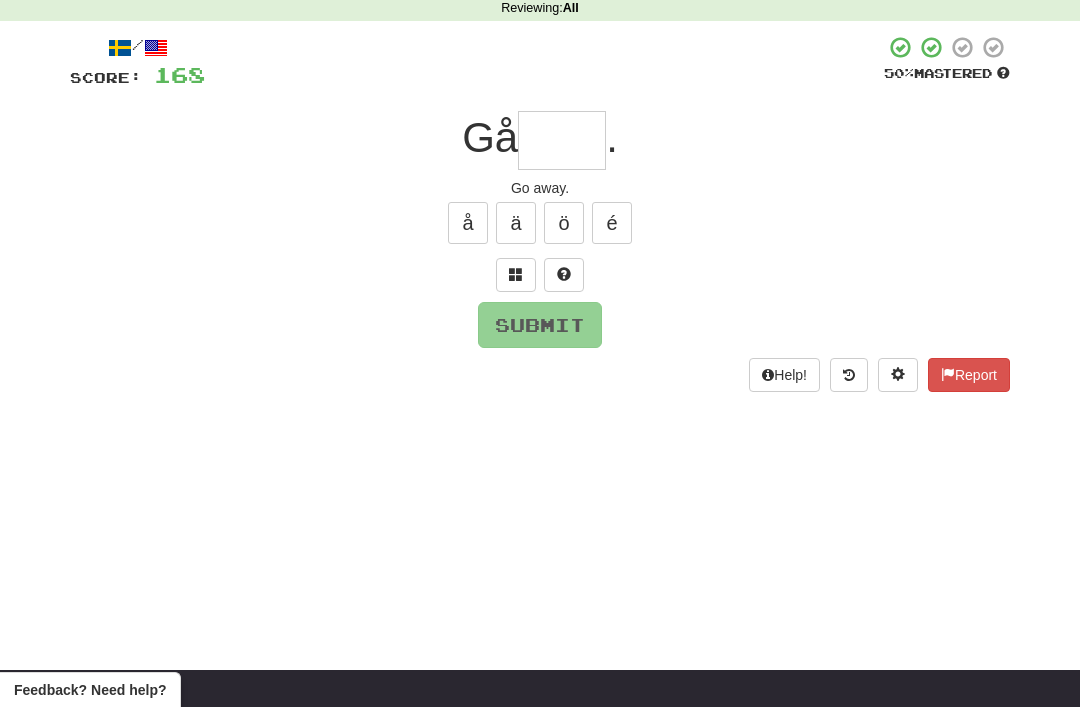 type on "*" 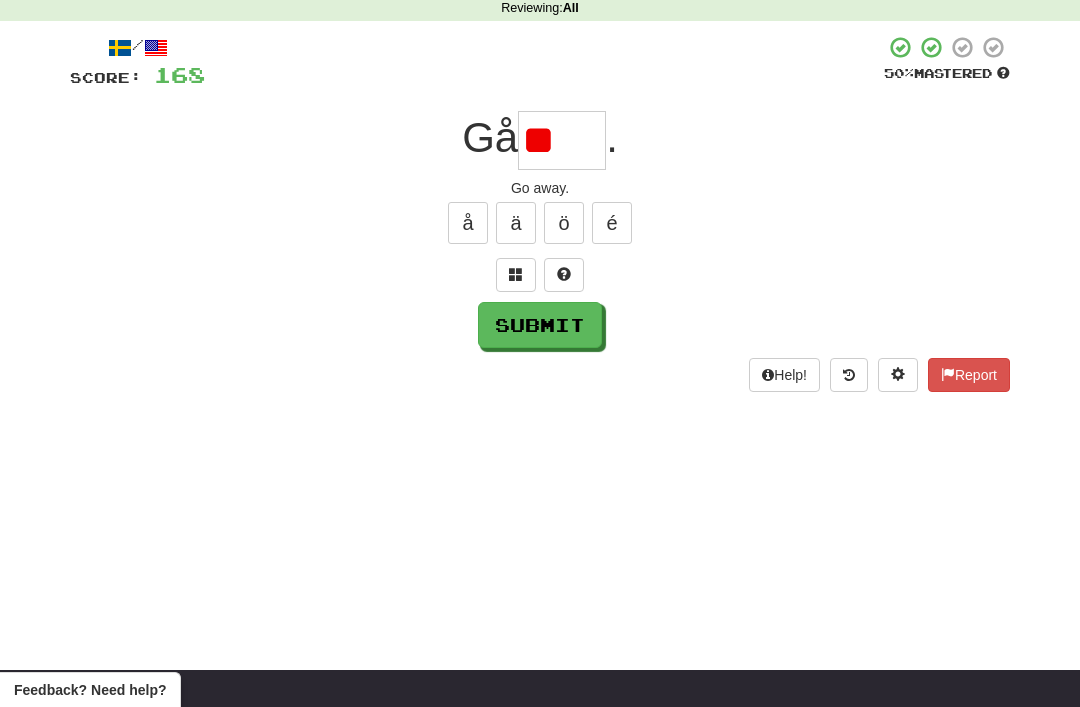 type on "*" 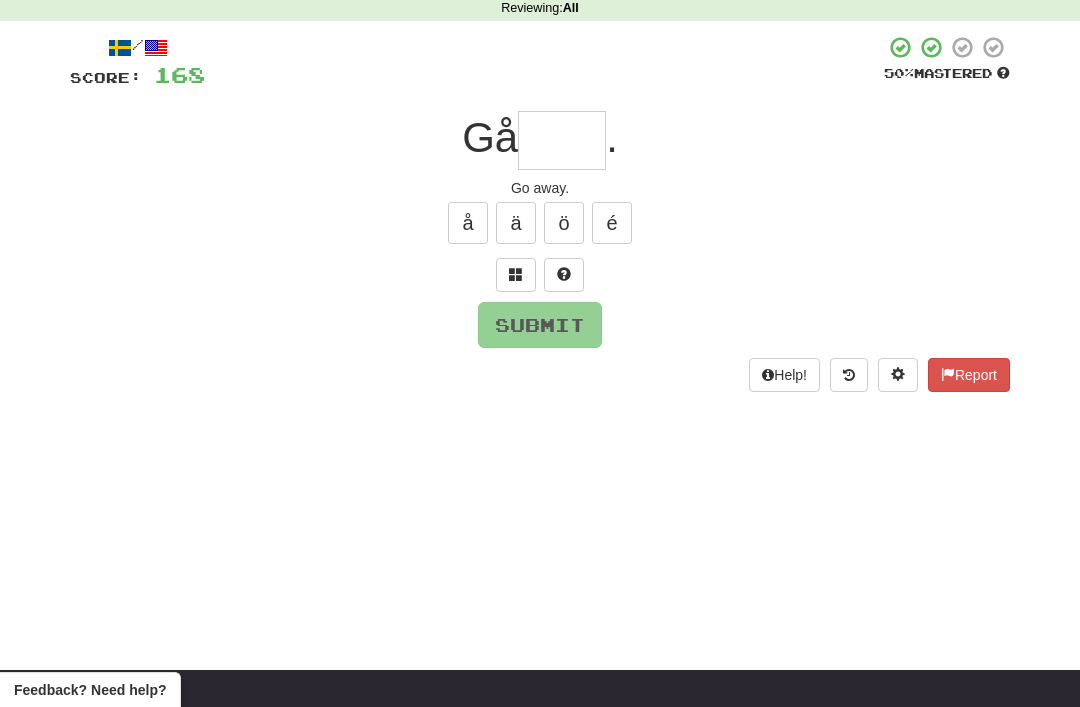 click at bounding box center (516, 275) 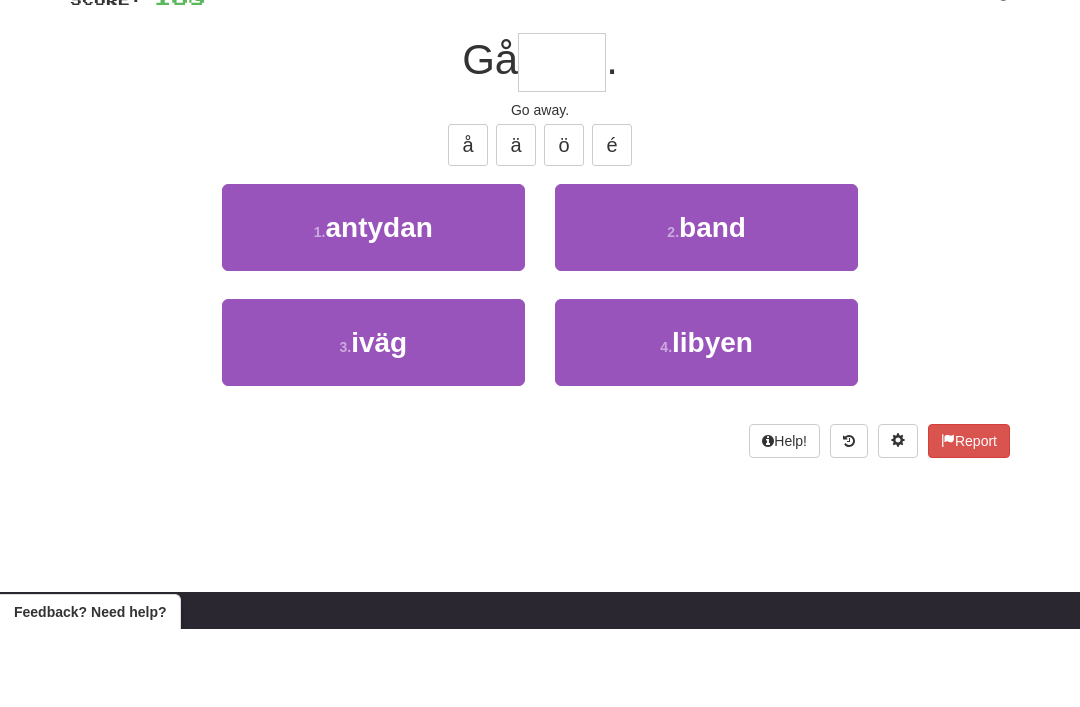 click on "3 .  iväg" at bounding box center [373, 420] 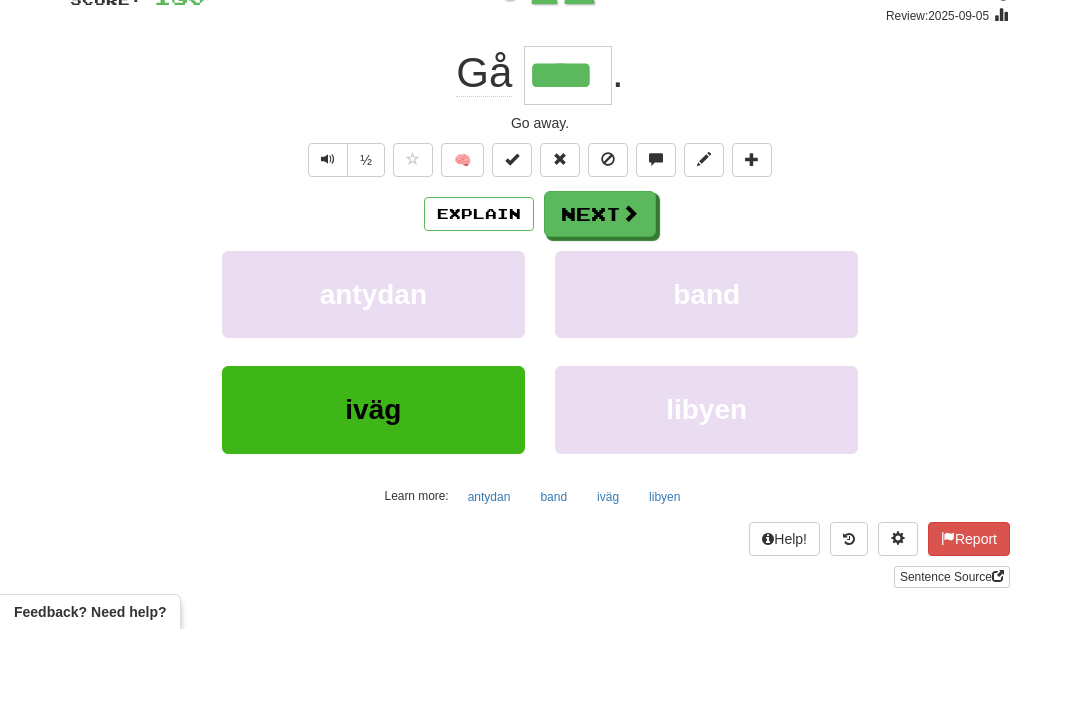 scroll, scrollTop: 165, scrollLeft: 0, axis: vertical 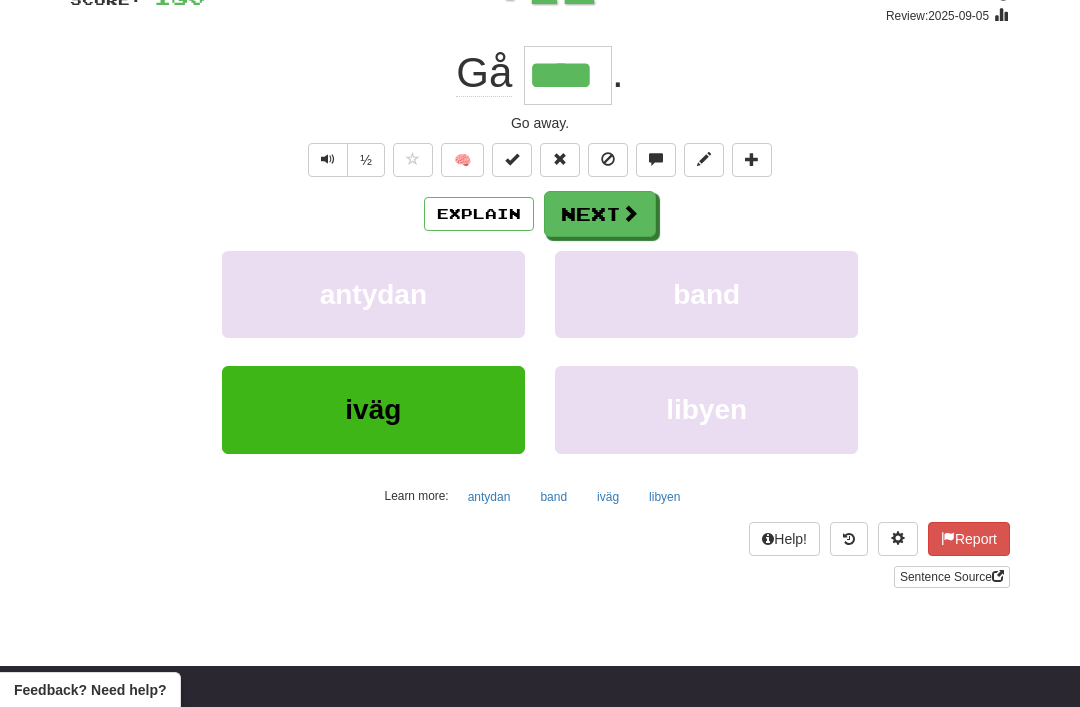 click on "Next" at bounding box center [600, 214] 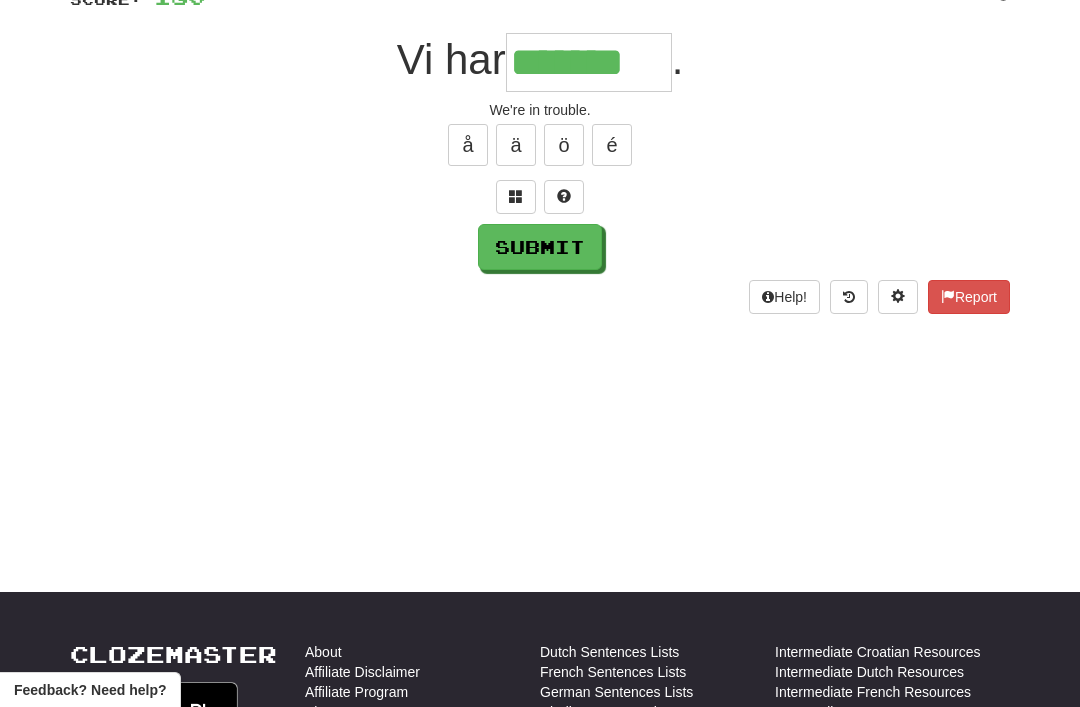 type on "*******" 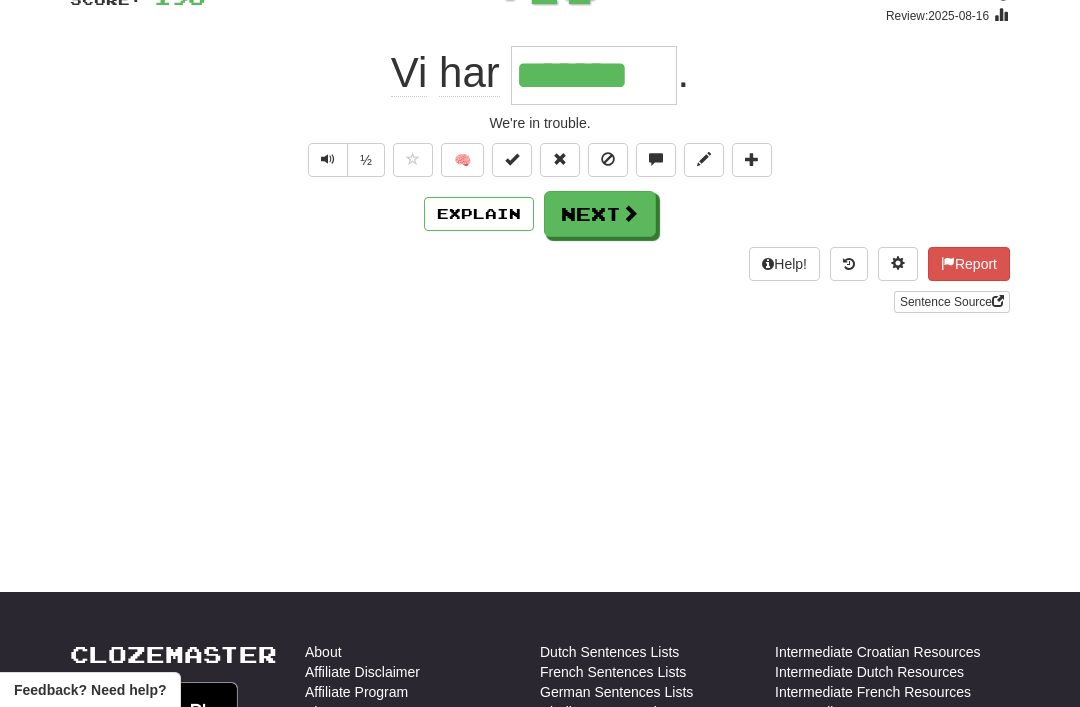 click at bounding box center (630, 213) 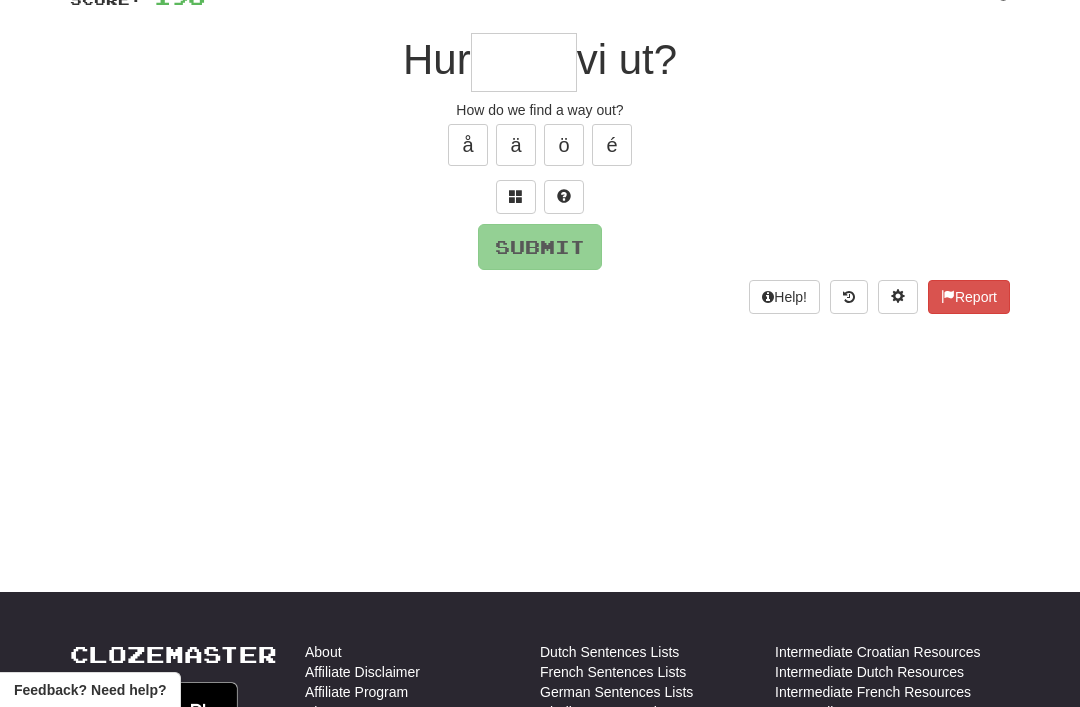 click at bounding box center [516, 197] 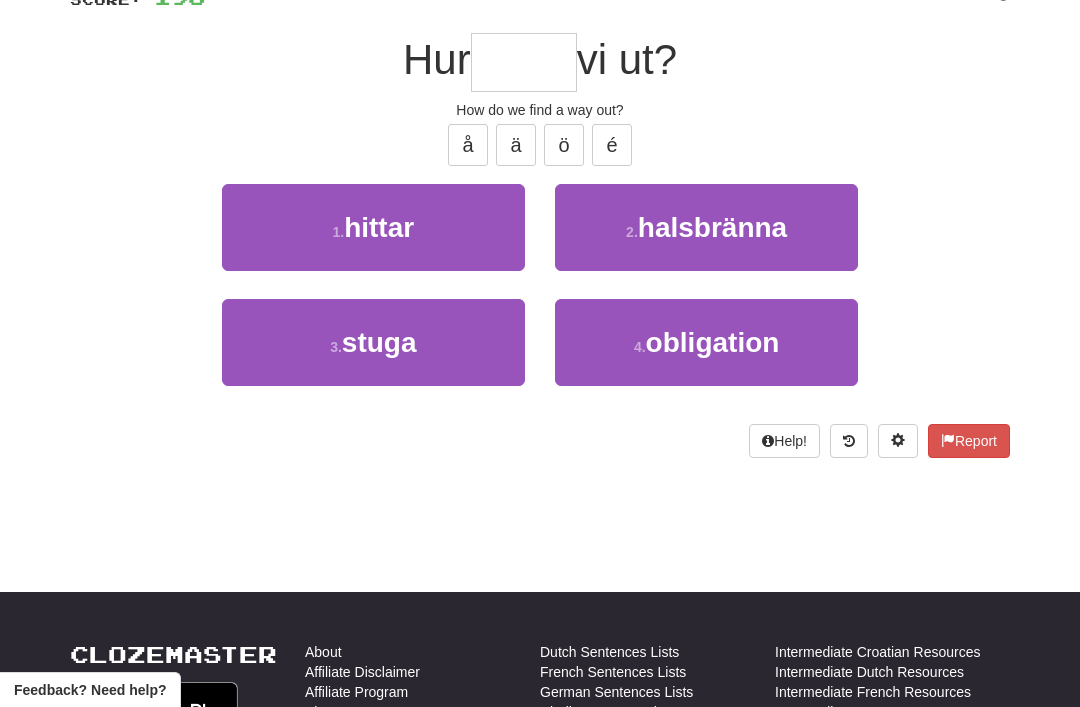 click on "1 . hittar" at bounding box center [373, 227] 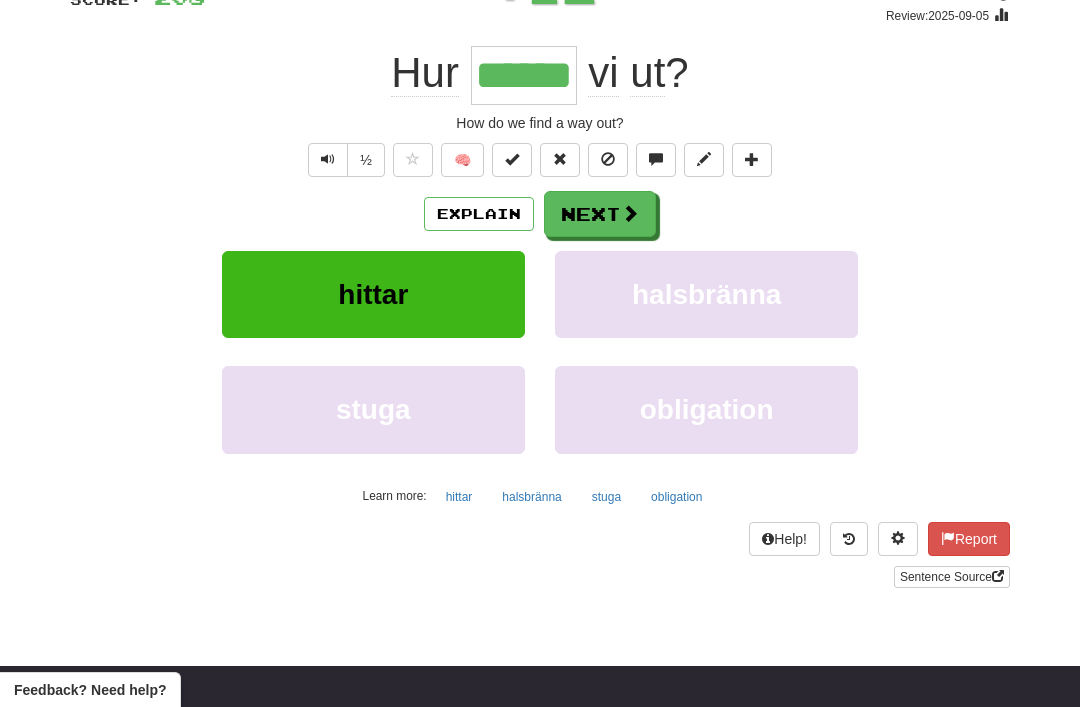 click on "Next" at bounding box center (600, 214) 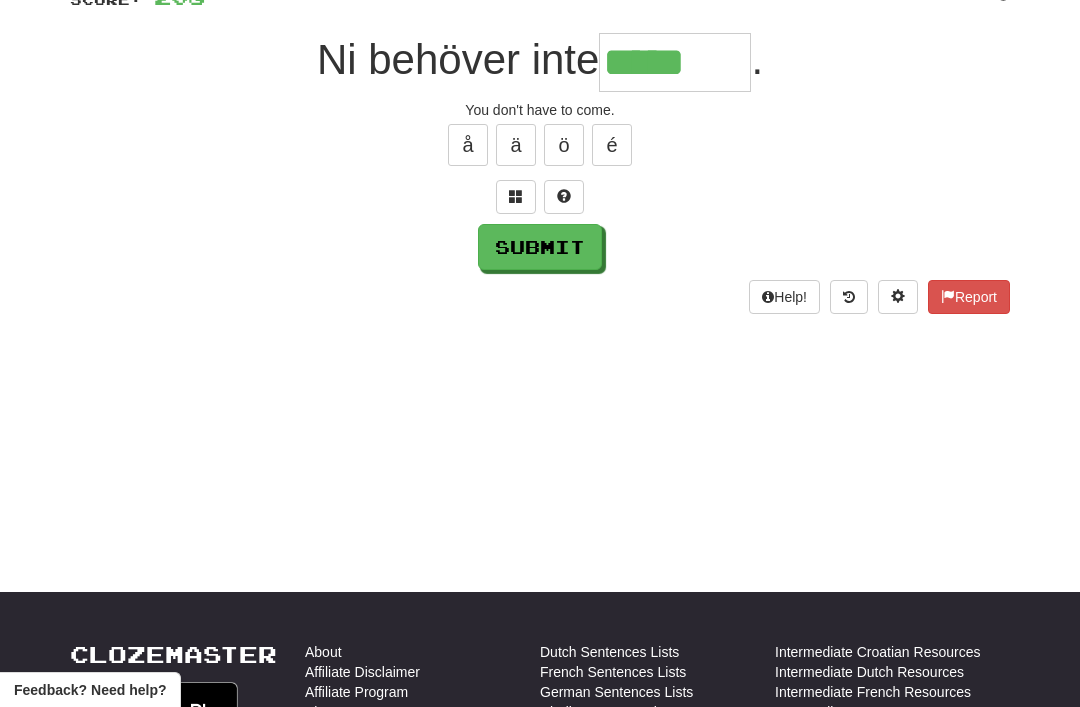 type on "*****" 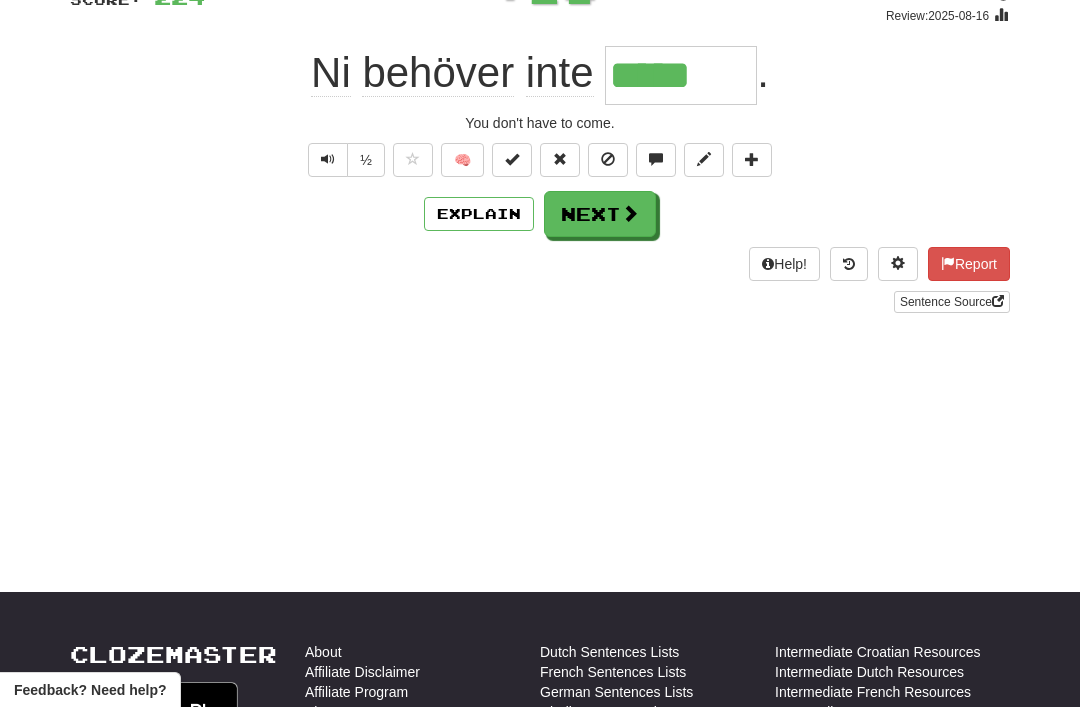click on "Next" at bounding box center (600, 214) 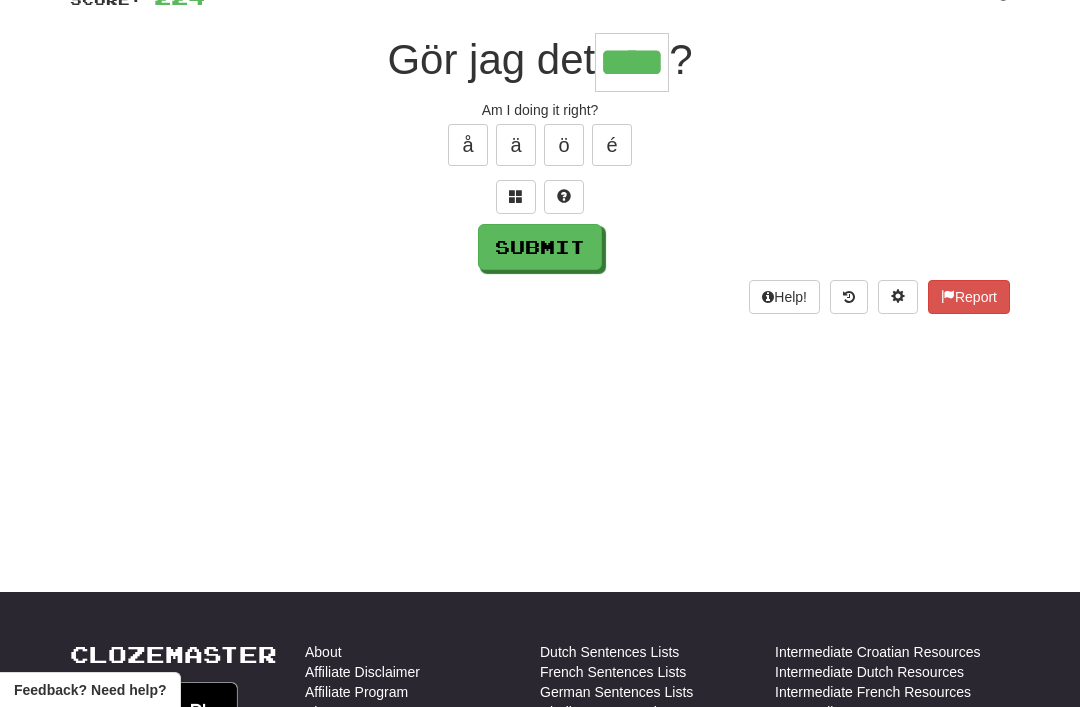 type on "****" 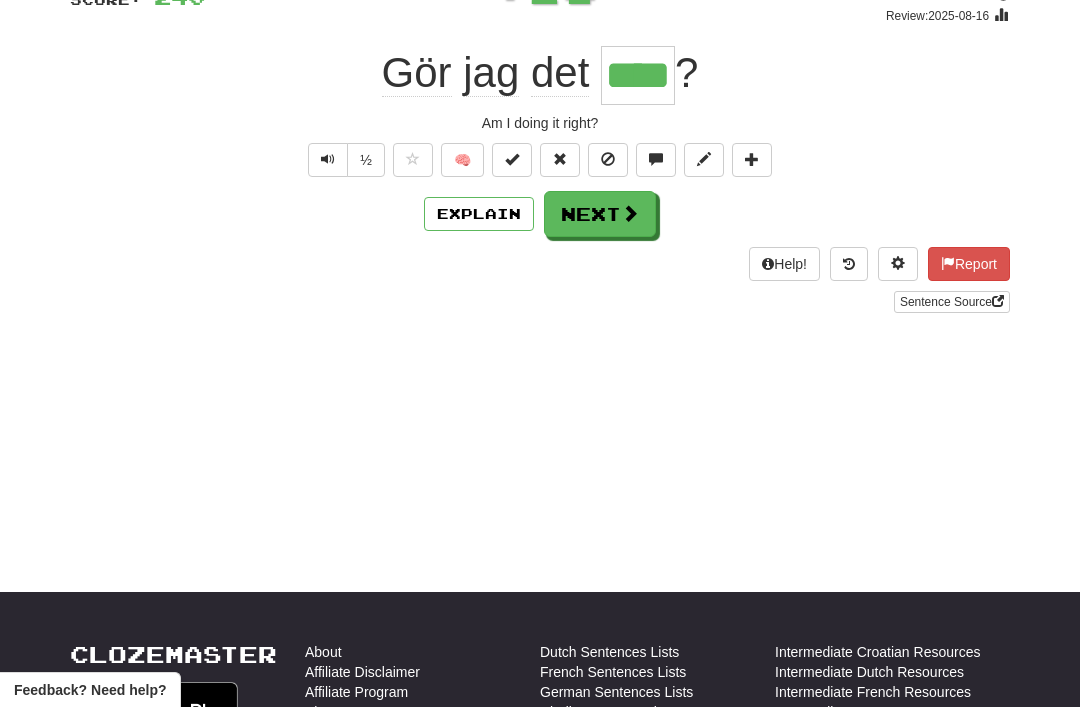 click on "Next" at bounding box center [600, 214] 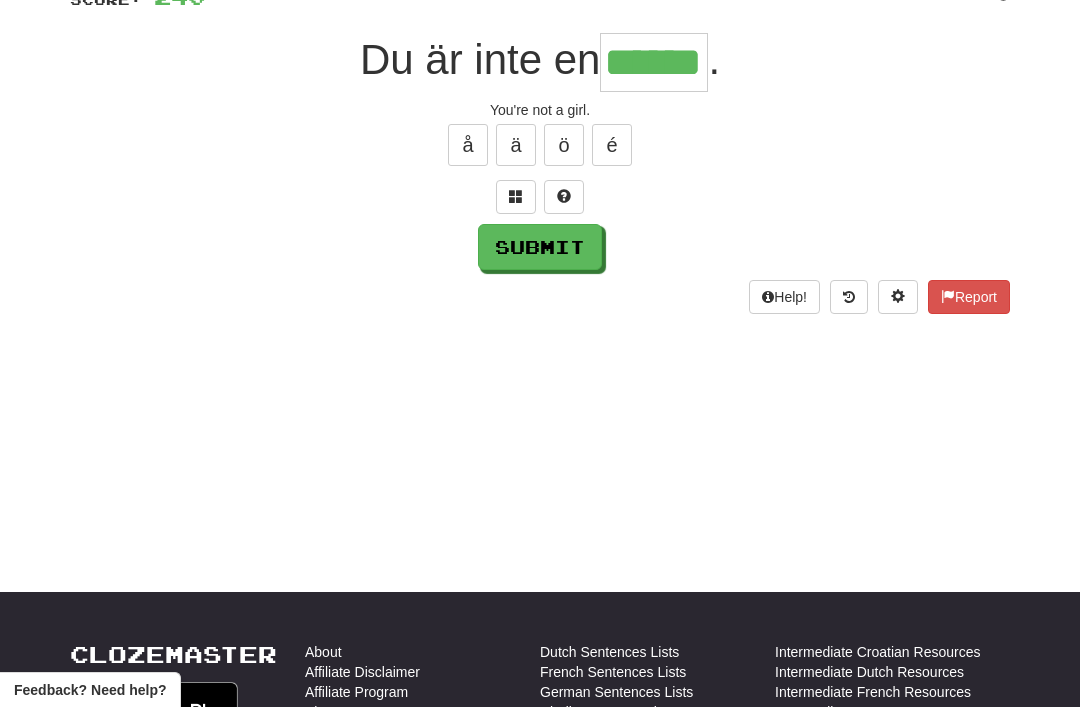 type on "******" 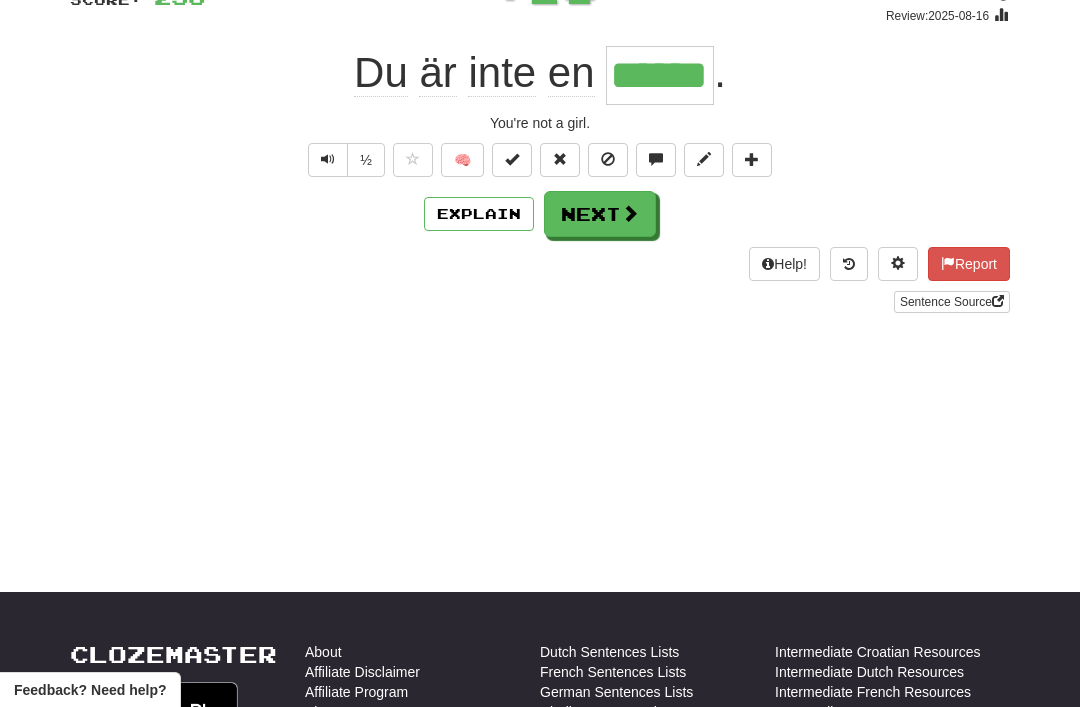 click at bounding box center (630, 213) 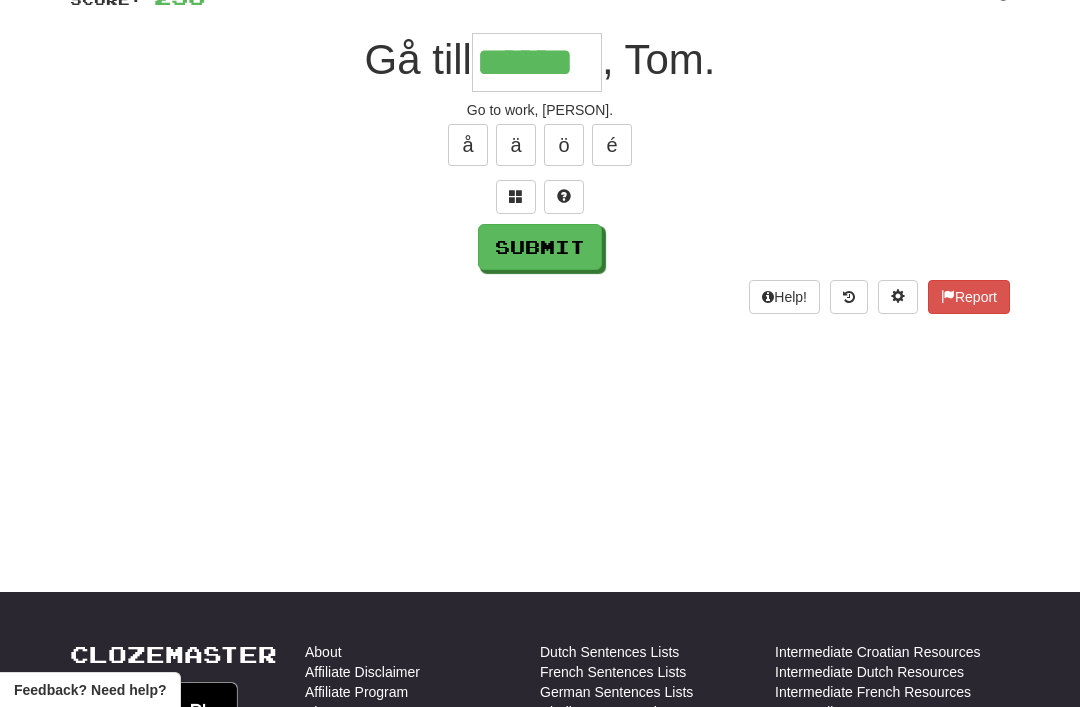 type on "******" 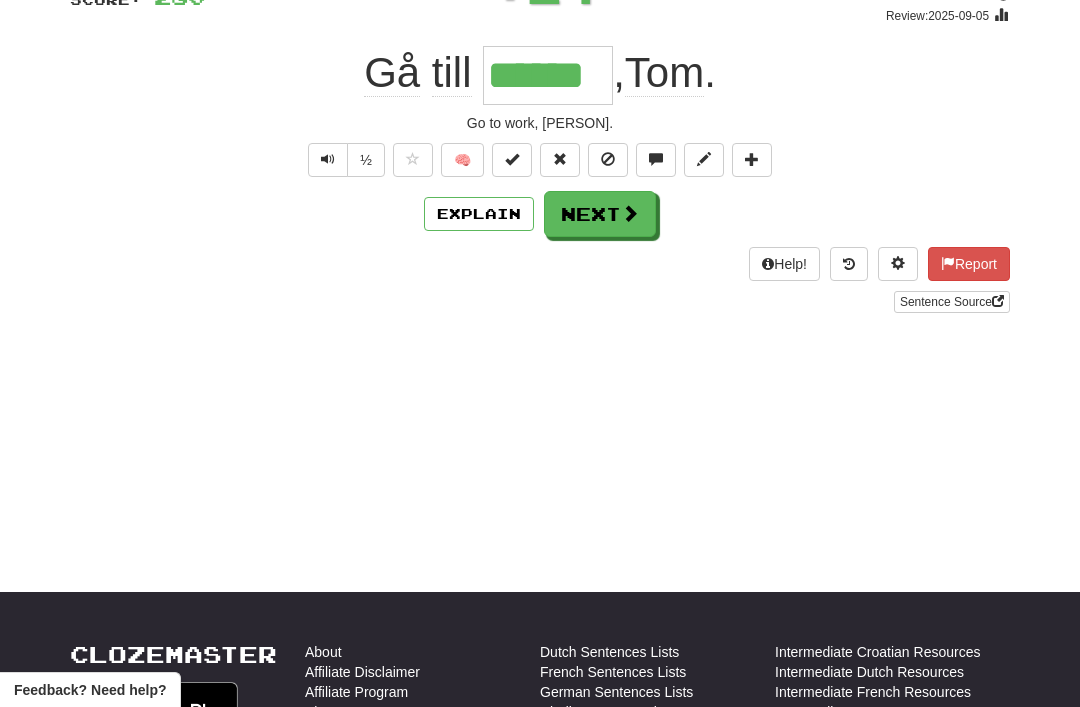 click on "Next" at bounding box center [600, 214] 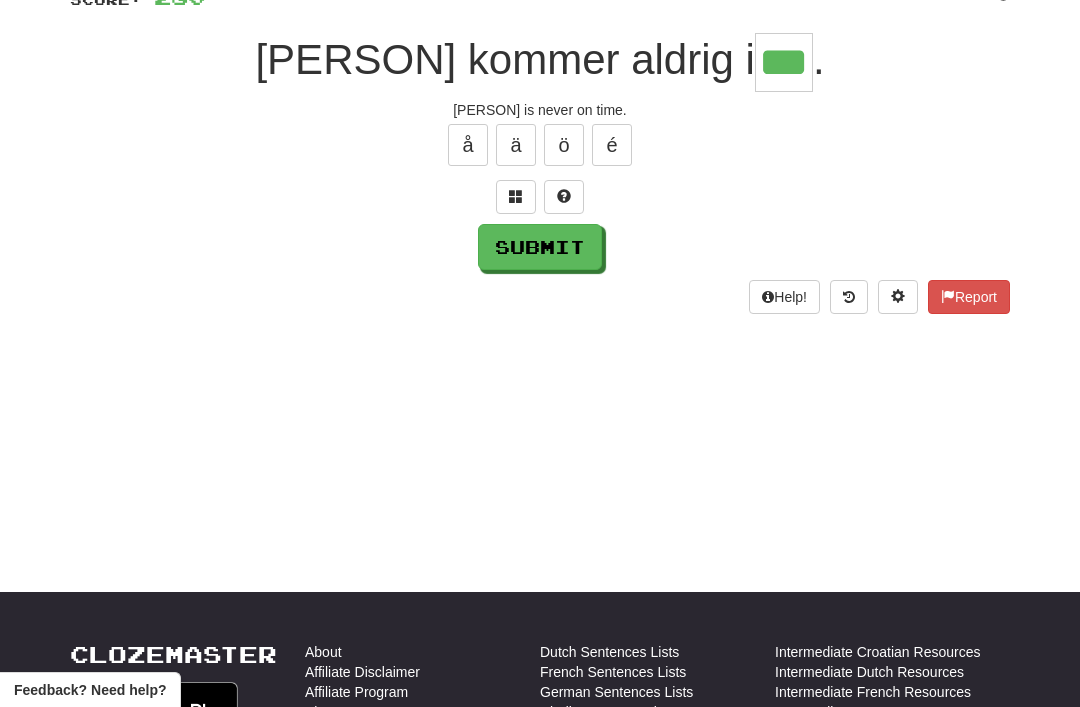 type on "***" 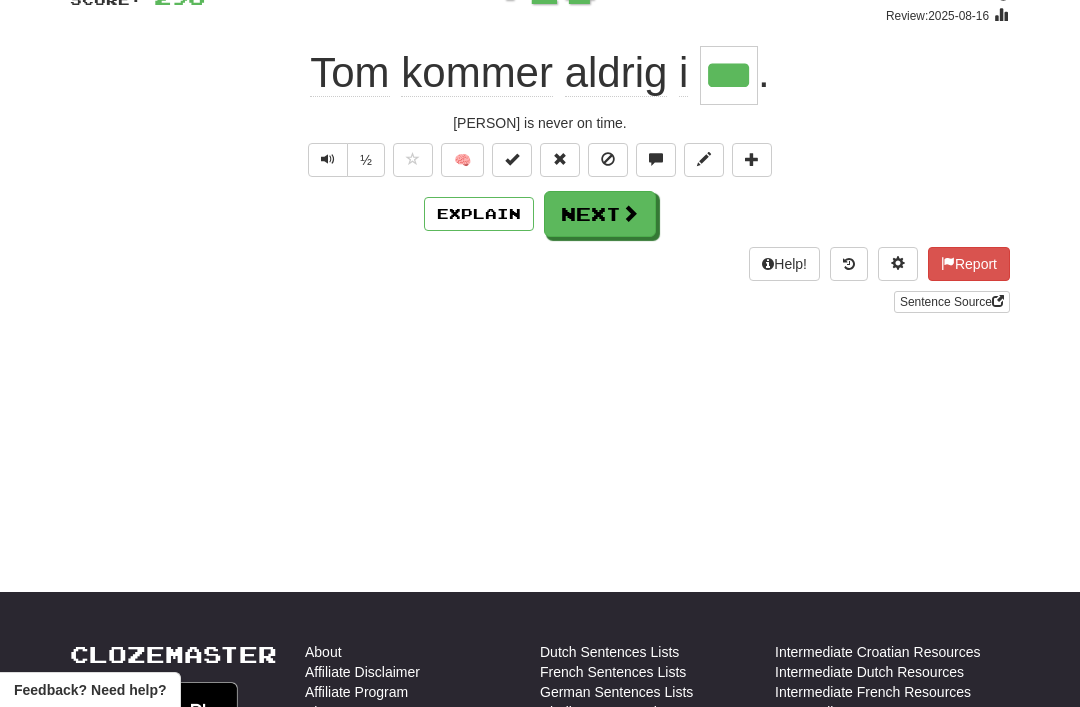 click on "Next" at bounding box center (600, 214) 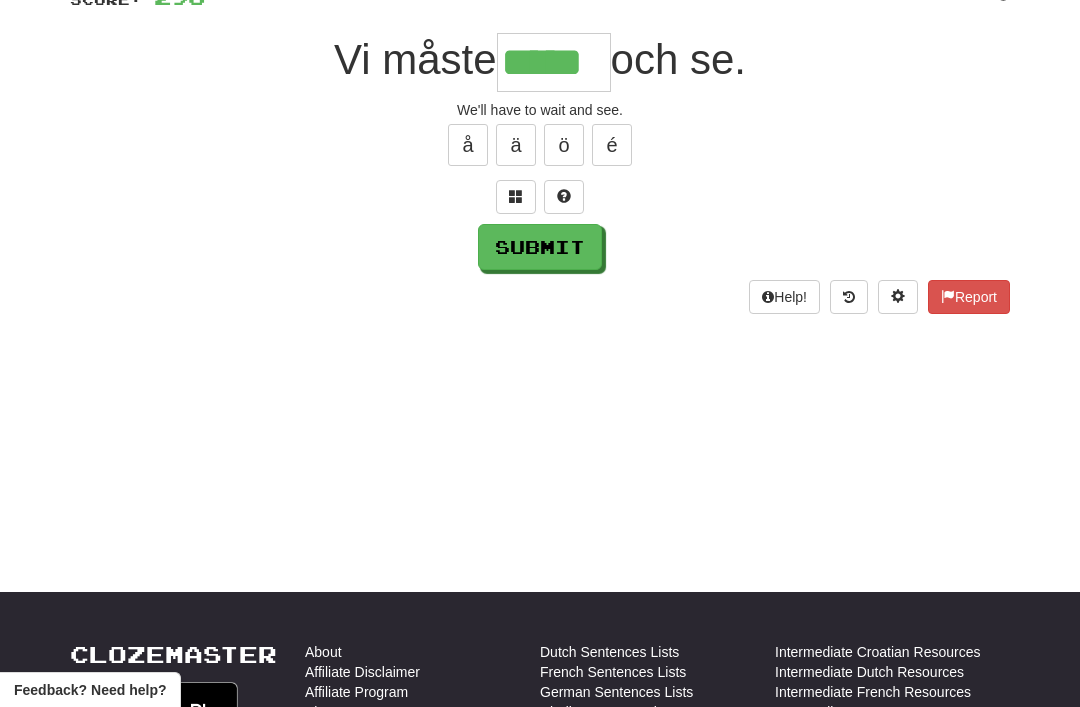 type on "*****" 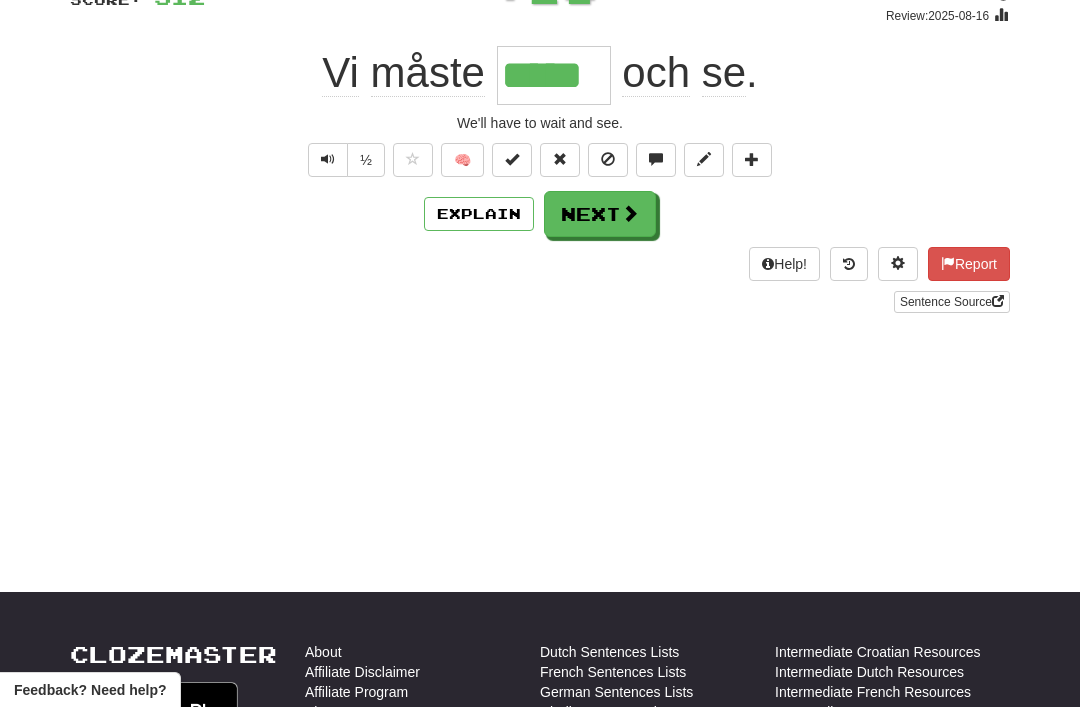 click on "Next" at bounding box center (600, 214) 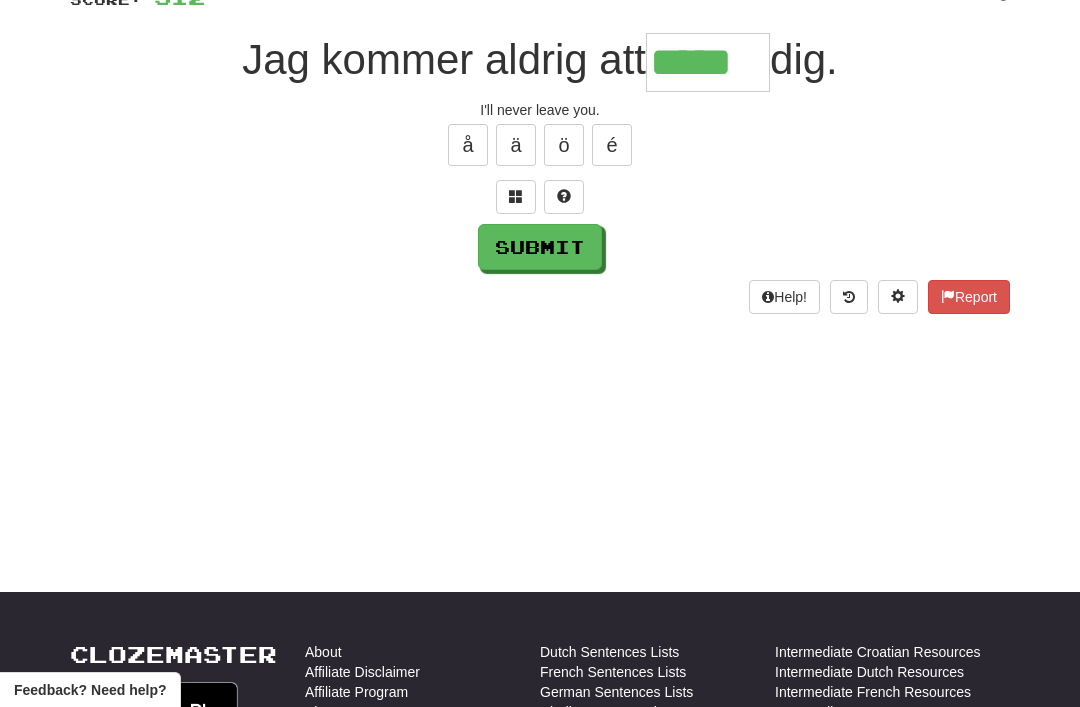 type on "*****" 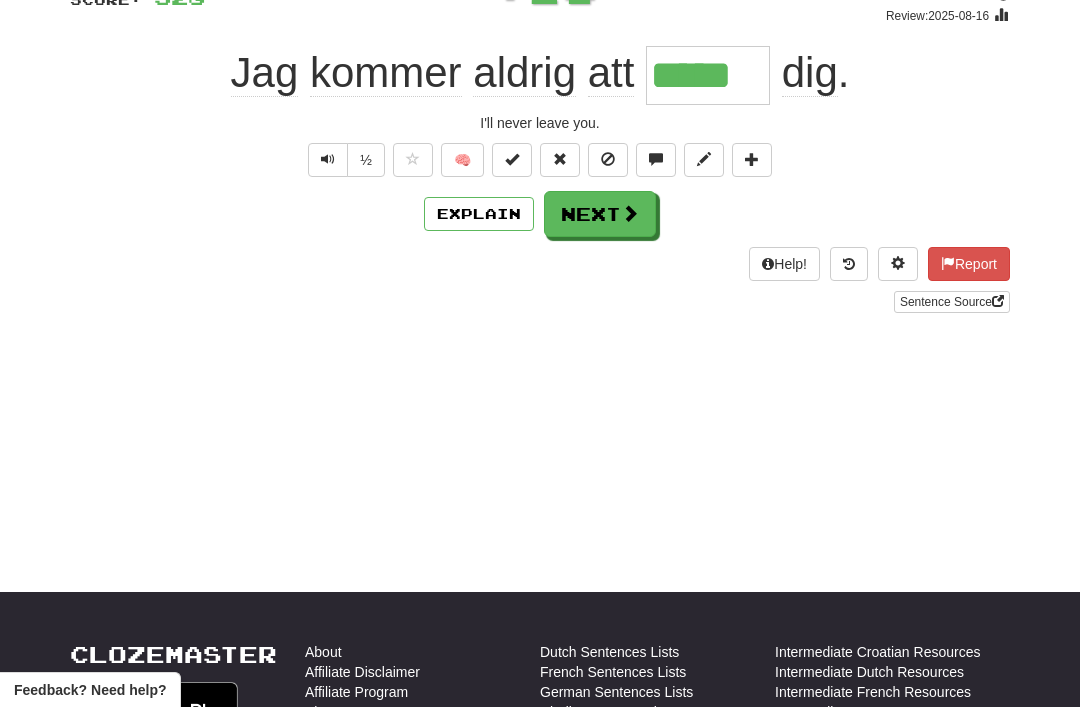 click on "Next" at bounding box center (600, 214) 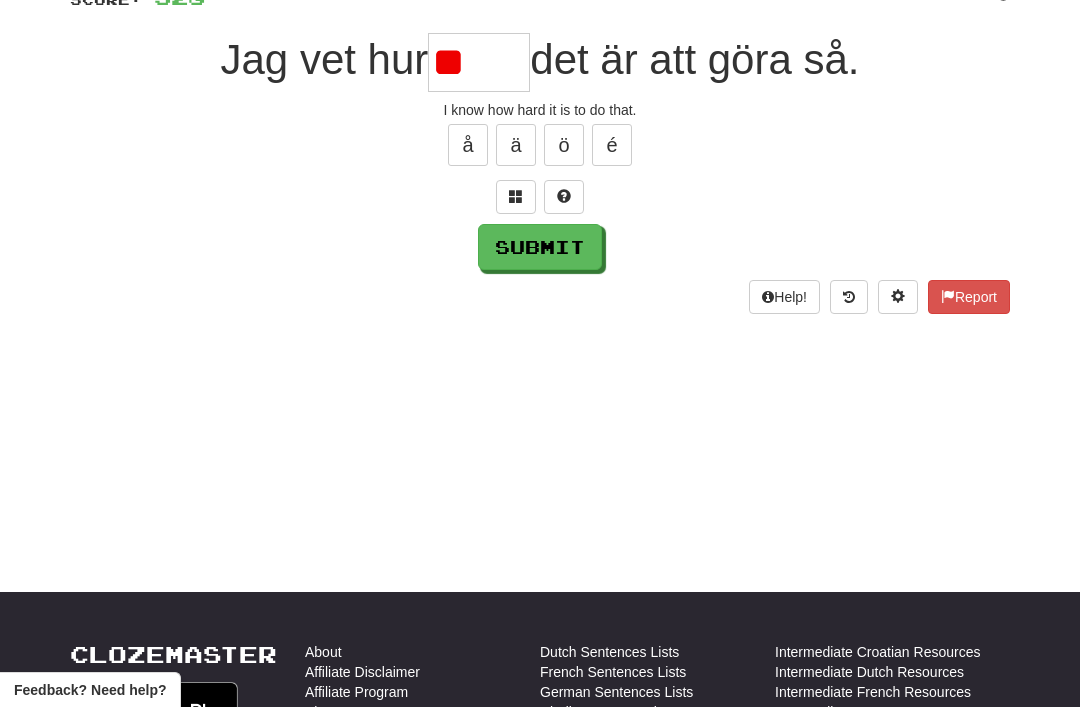 type on "*" 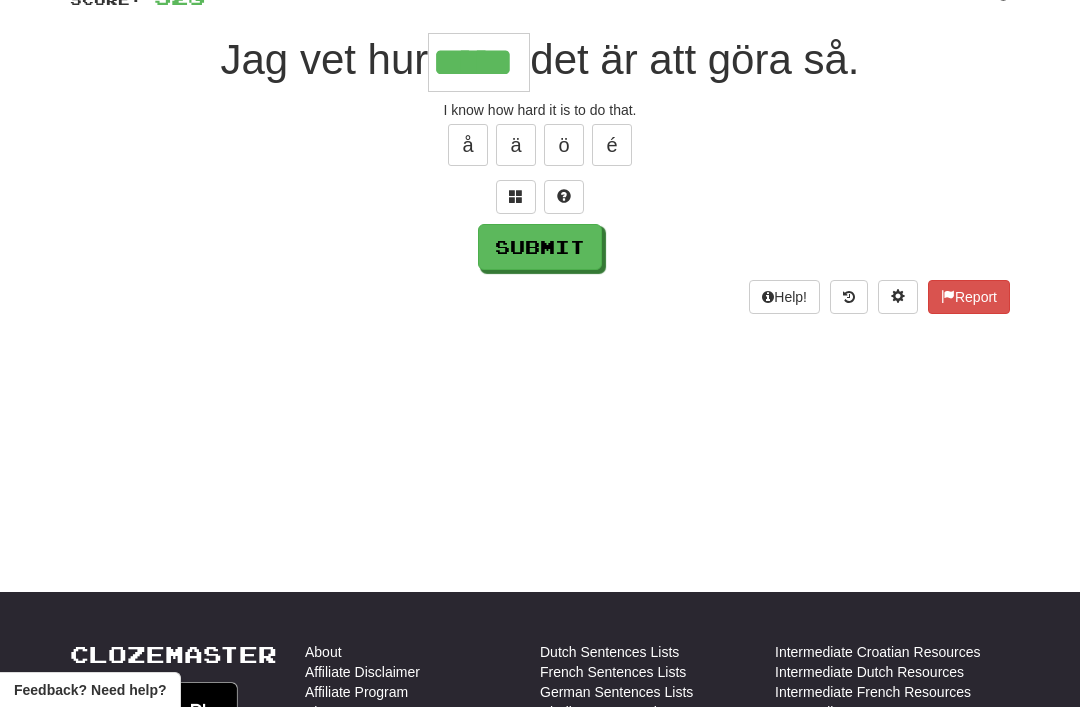 type on "*****" 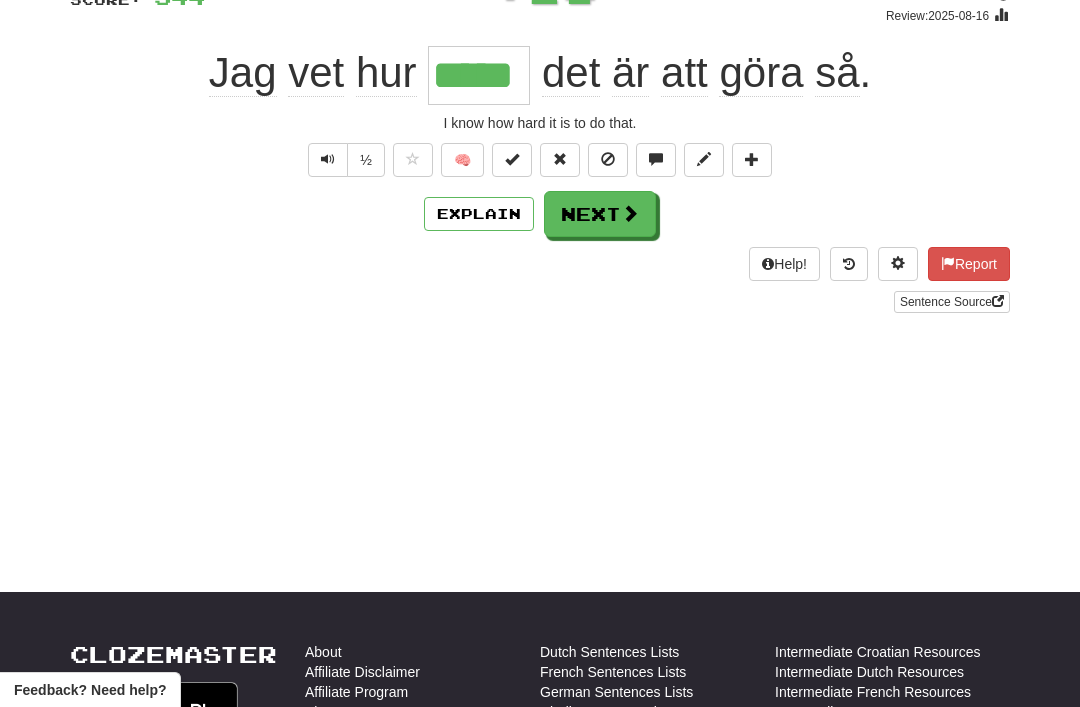 click at bounding box center (630, 213) 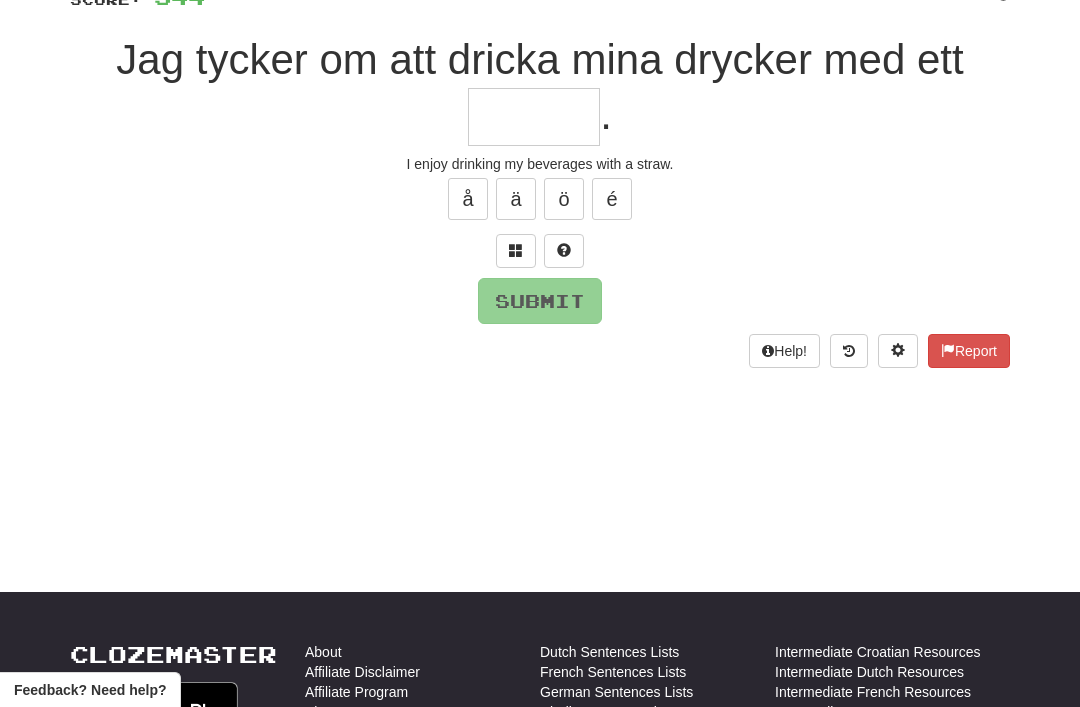 click at bounding box center (516, 250) 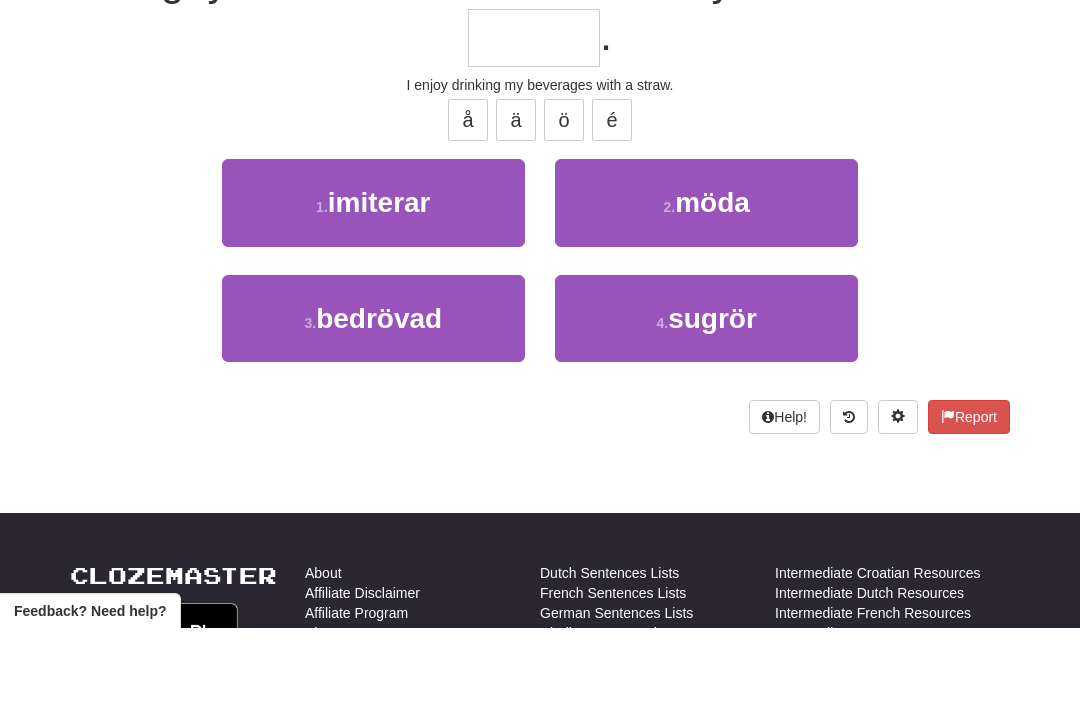 click on "sugrör" at bounding box center (712, 397) 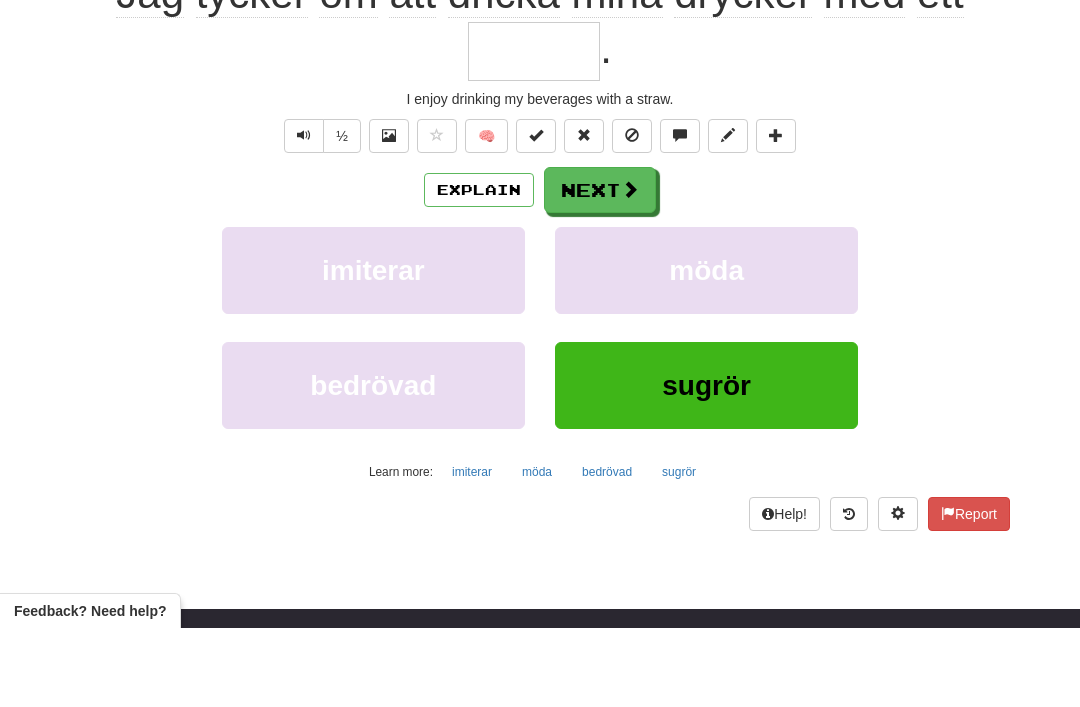 type on "******" 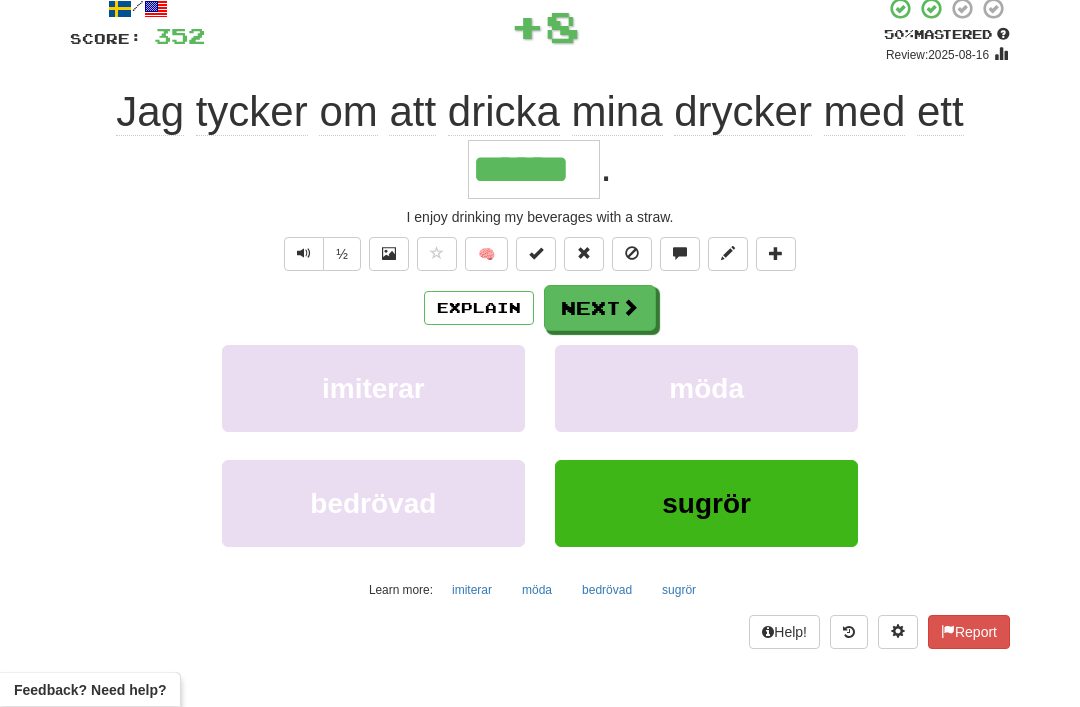 scroll, scrollTop: 126, scrollLeft: 0, axis: vertical 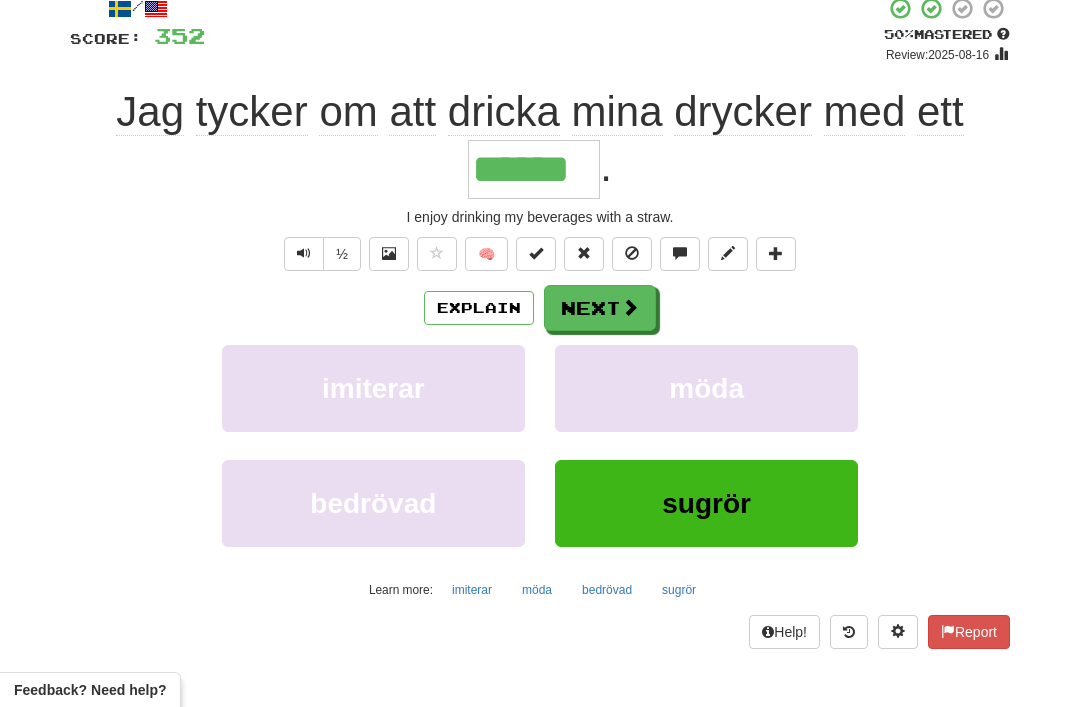 click at bounding box center (304, 254) 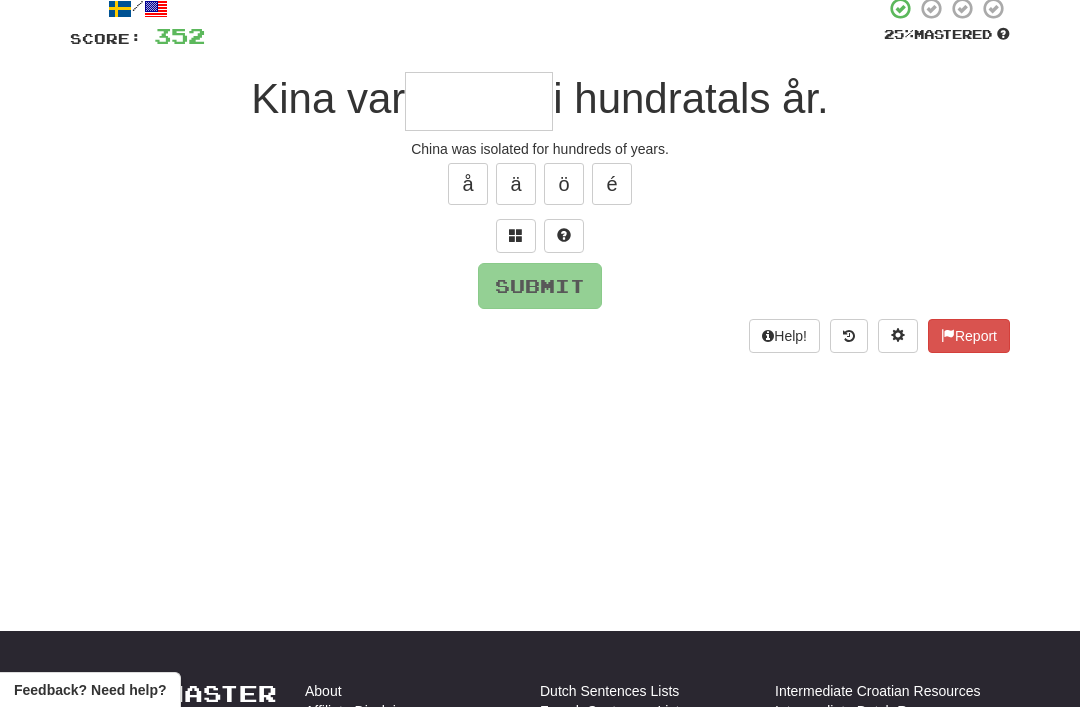 scroll, scrollTop: 125, scrollLeft: 0, axis: vertical 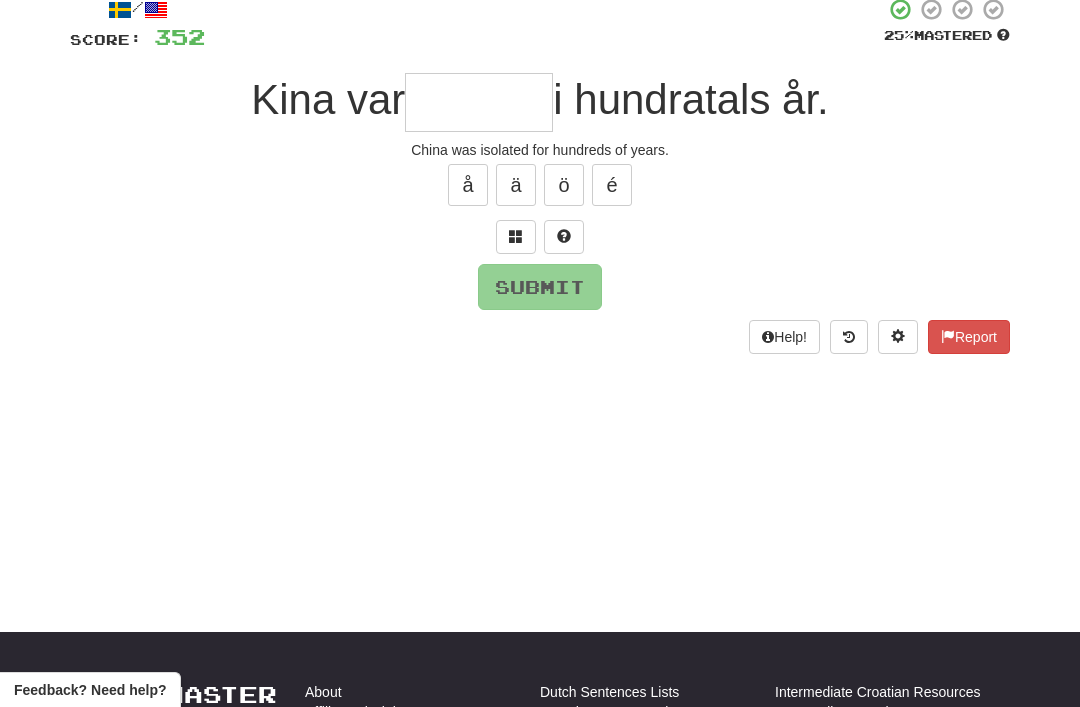 click at bounding box center [516, 236] 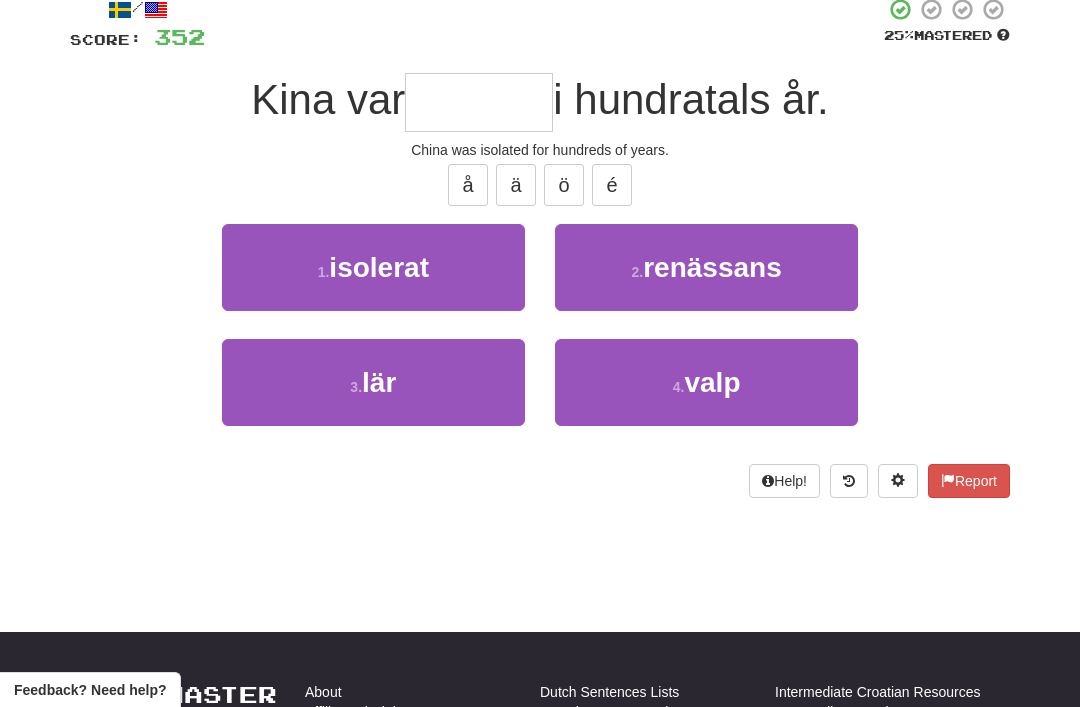 click on "1 . isolerat" at bounding box center (373, 267) 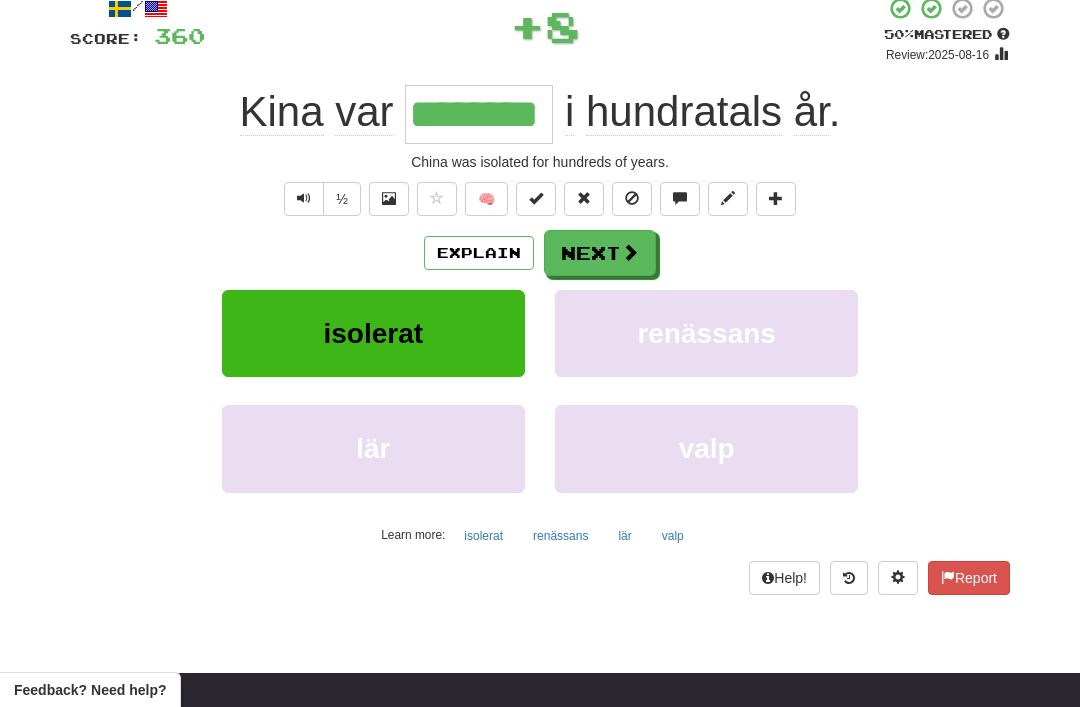 click at bounding box center (630, 252) 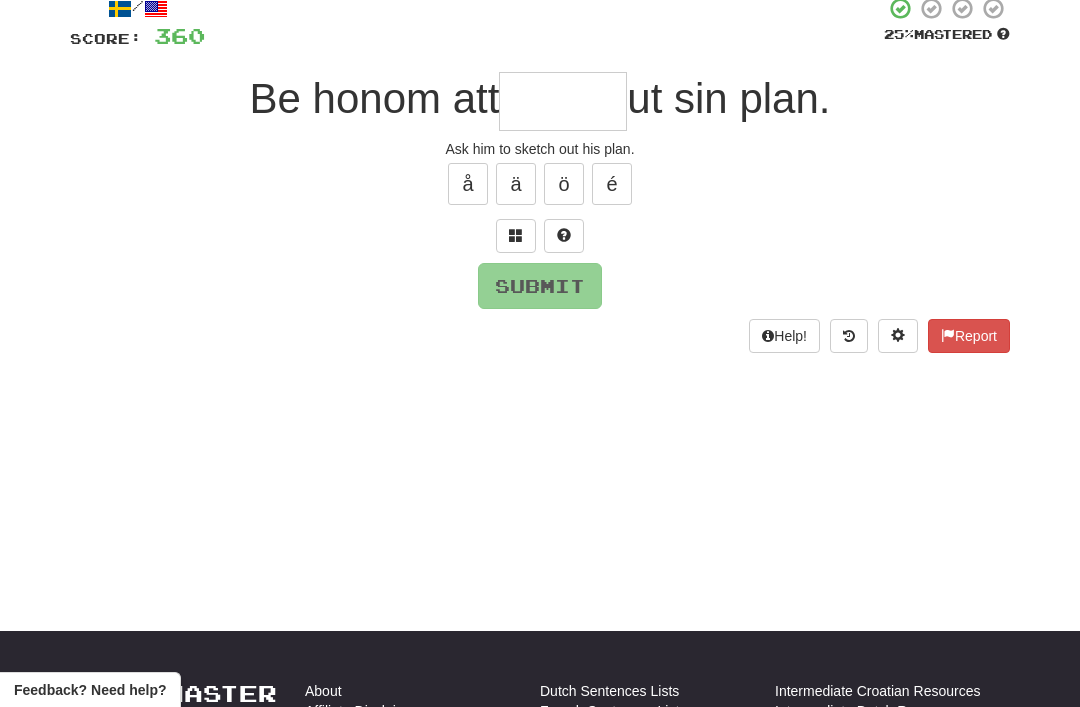 scroll, scrollTop: 125, scrollLeft: 0, axis: vertical 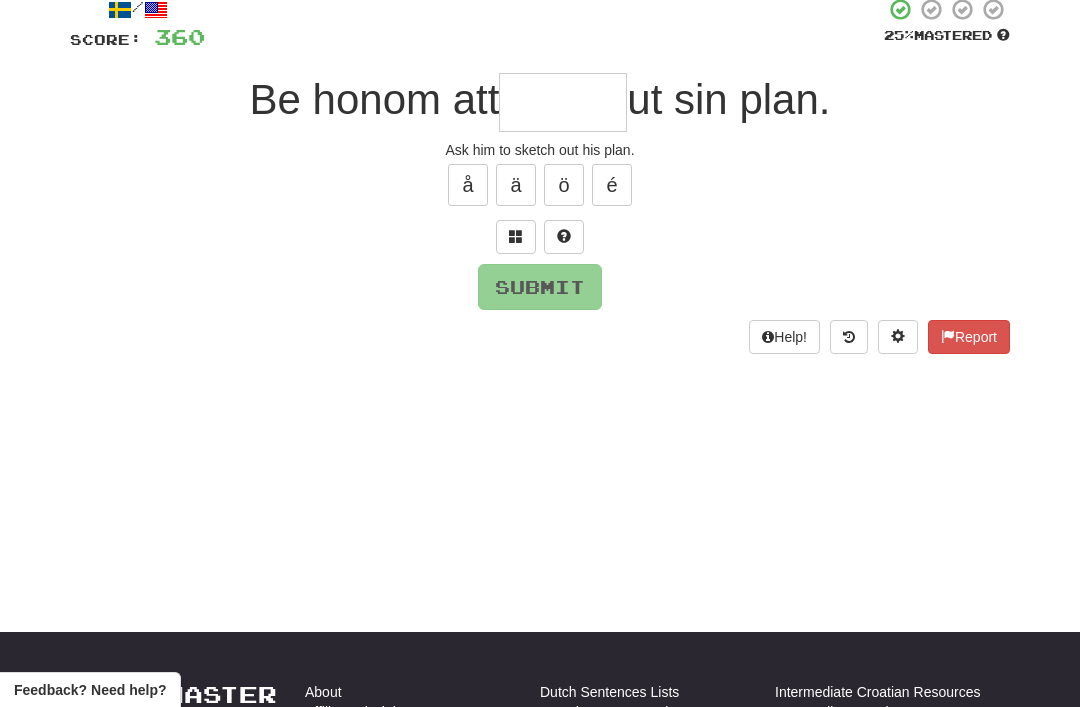 click at bounding box center (516, 237) 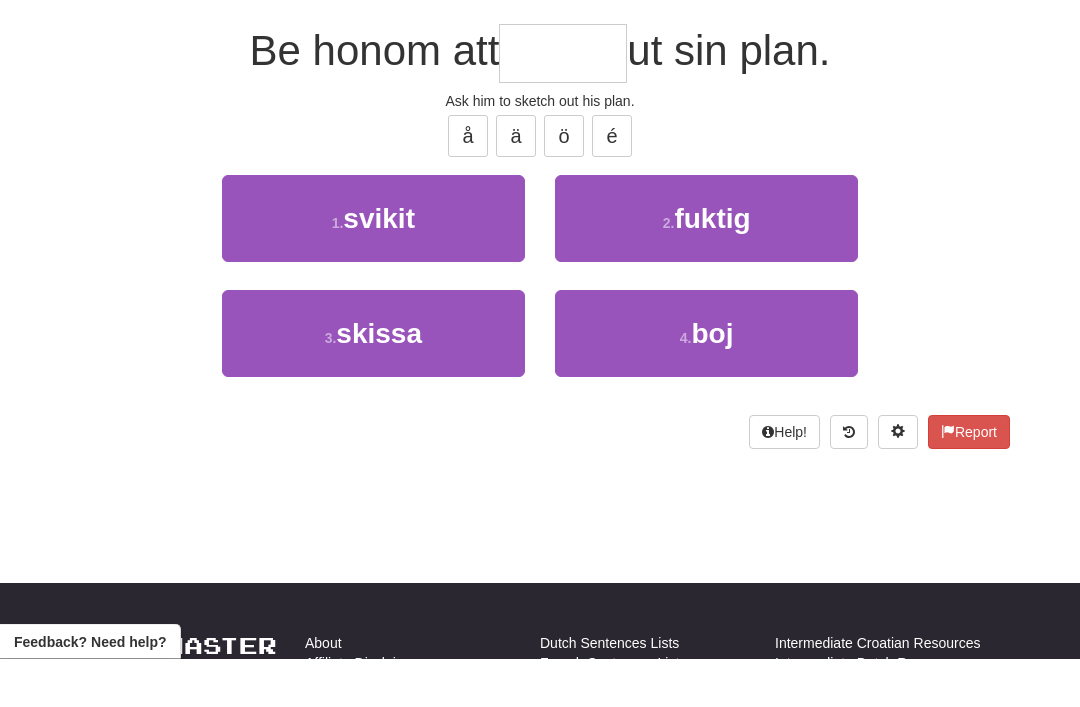 click on "3 . skissa" at bounding box center (373, 382) 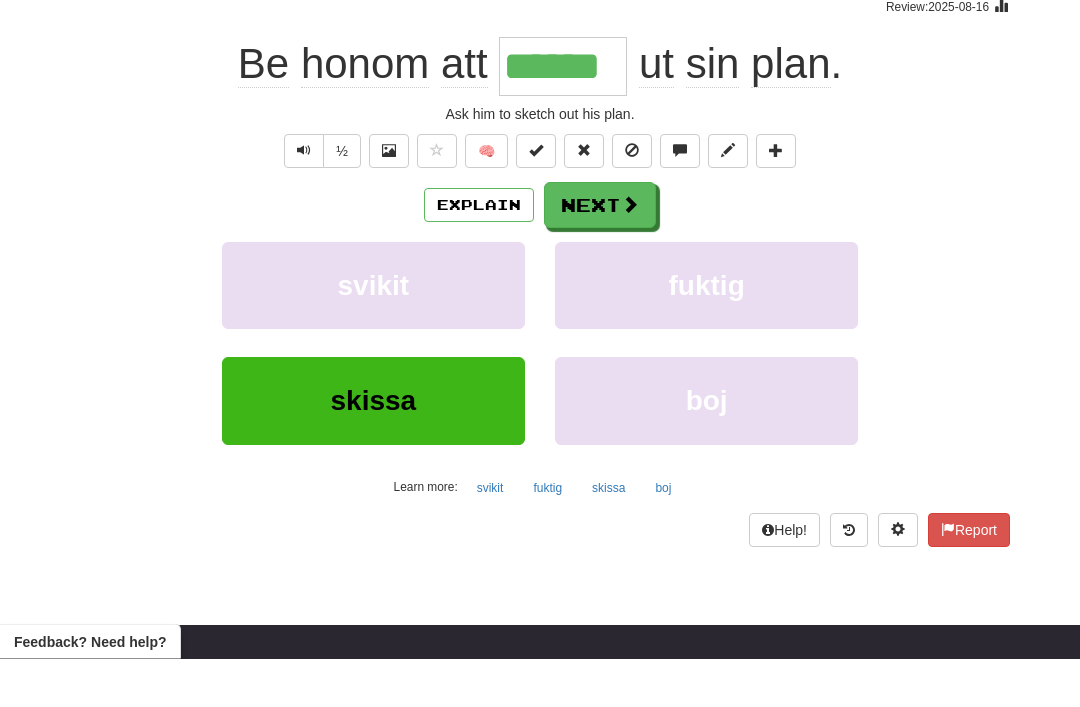 scroll, scrollTop: 174, scrollLeft: 0, axis: vertical 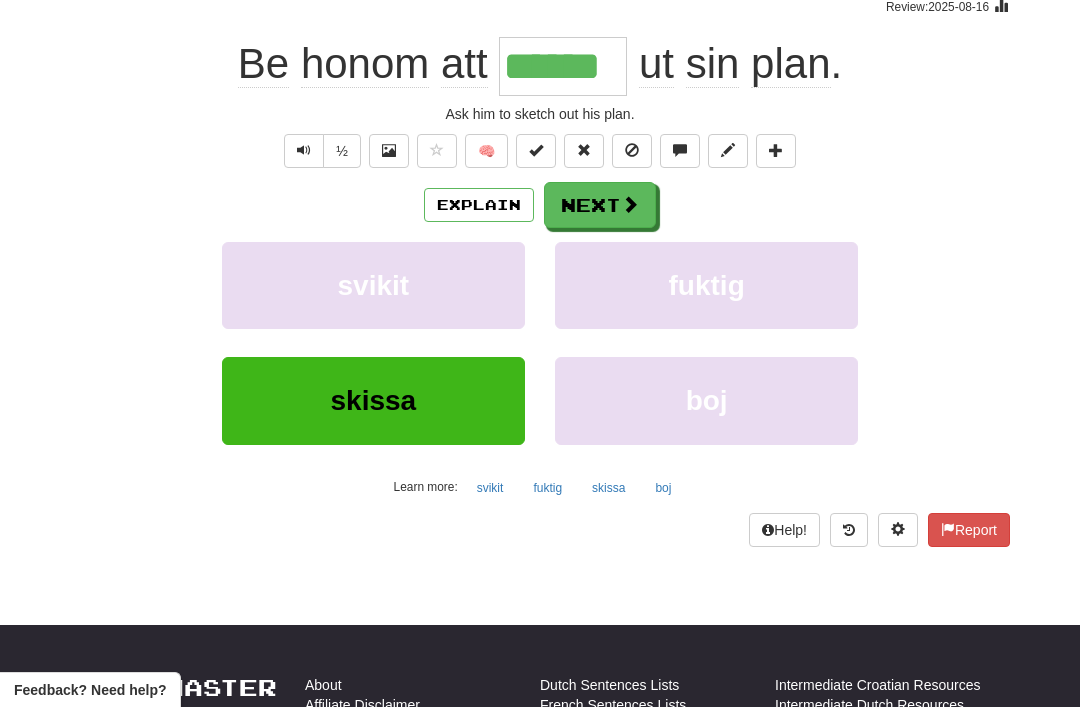 click at bounding box center (304, 150) 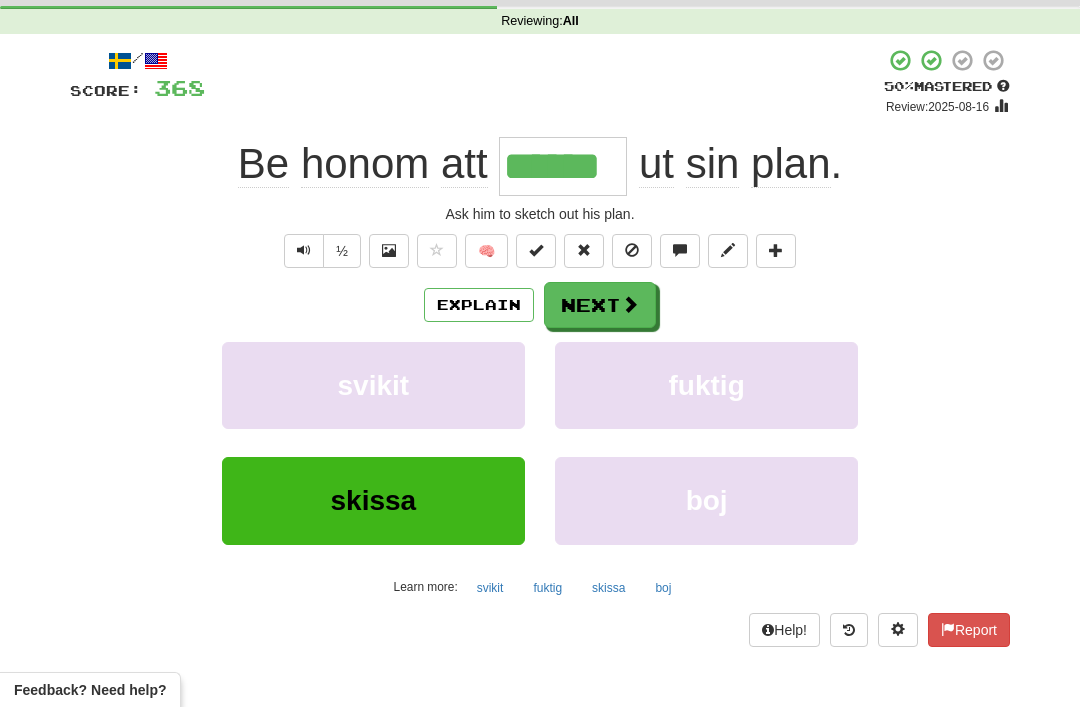 scroll, scrollTop: 0, scrollLeft: 0, axis: both 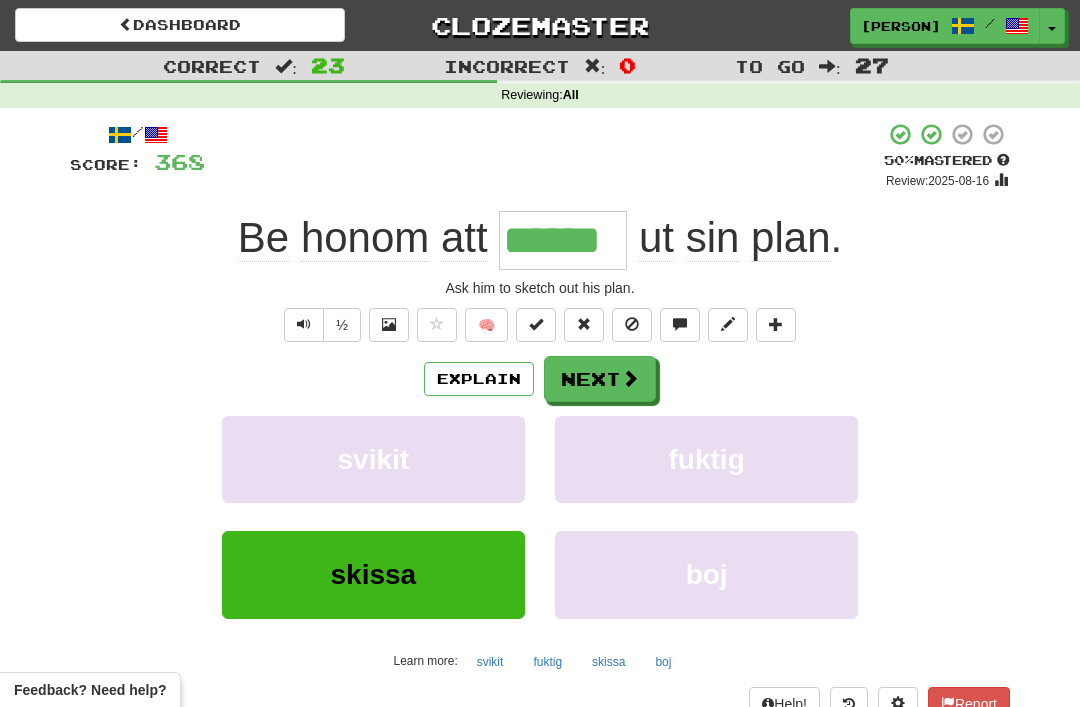 click on "Next" at bounding box center (600, 379) 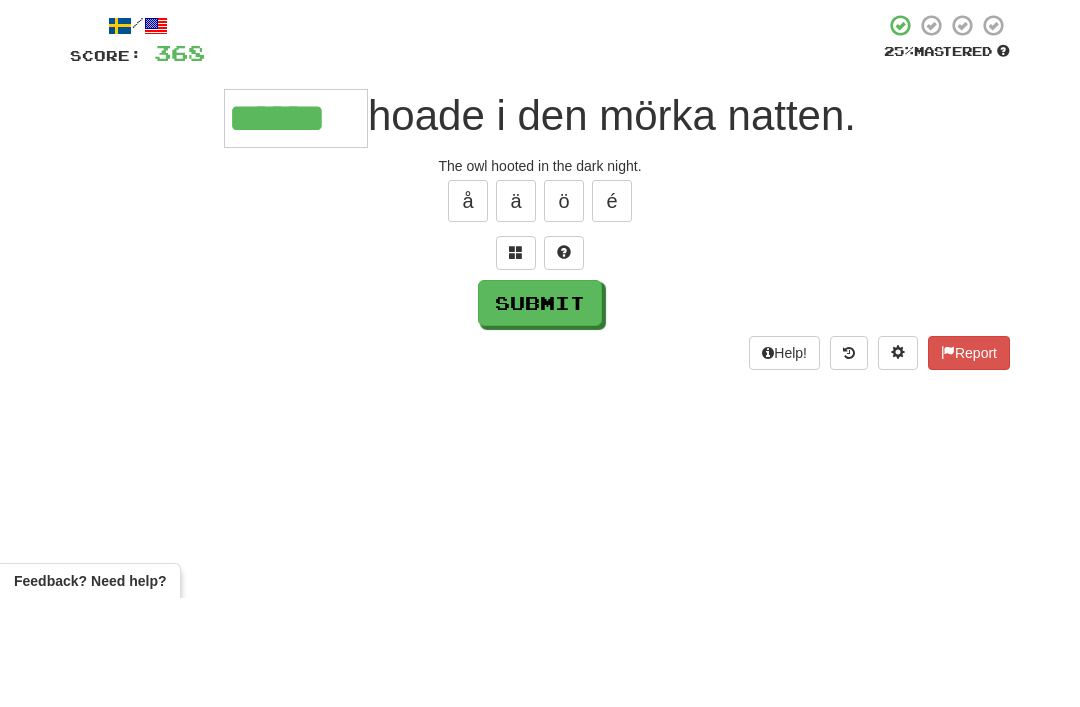 click on "Submit" at bounding box center [540, 412] 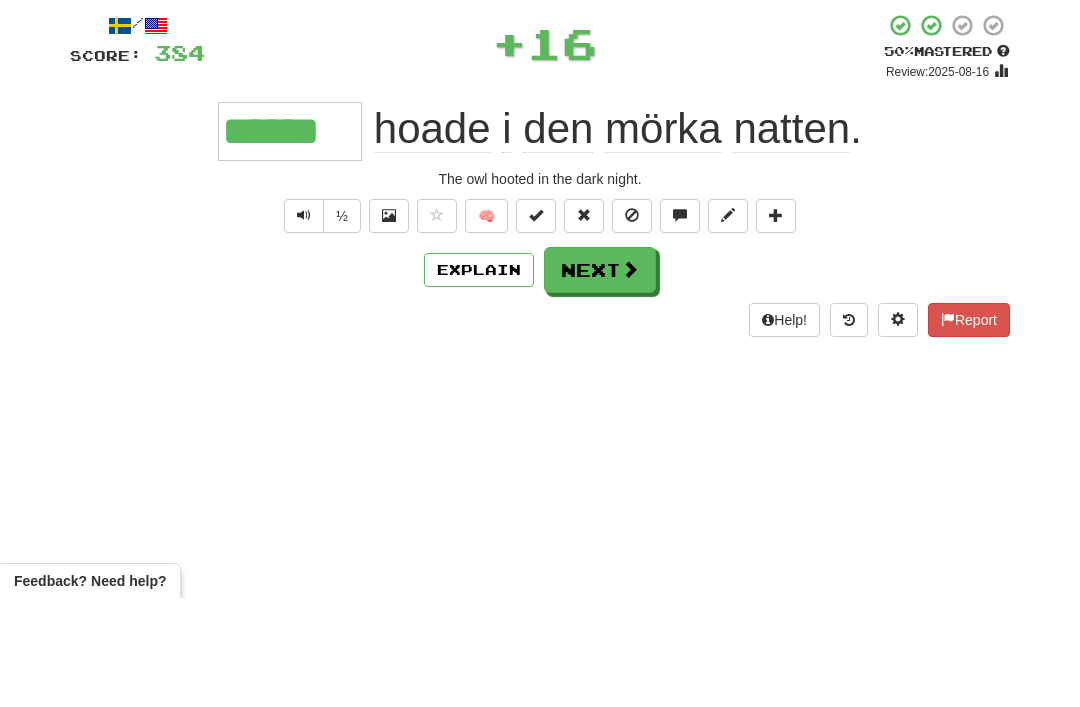 type on "******" 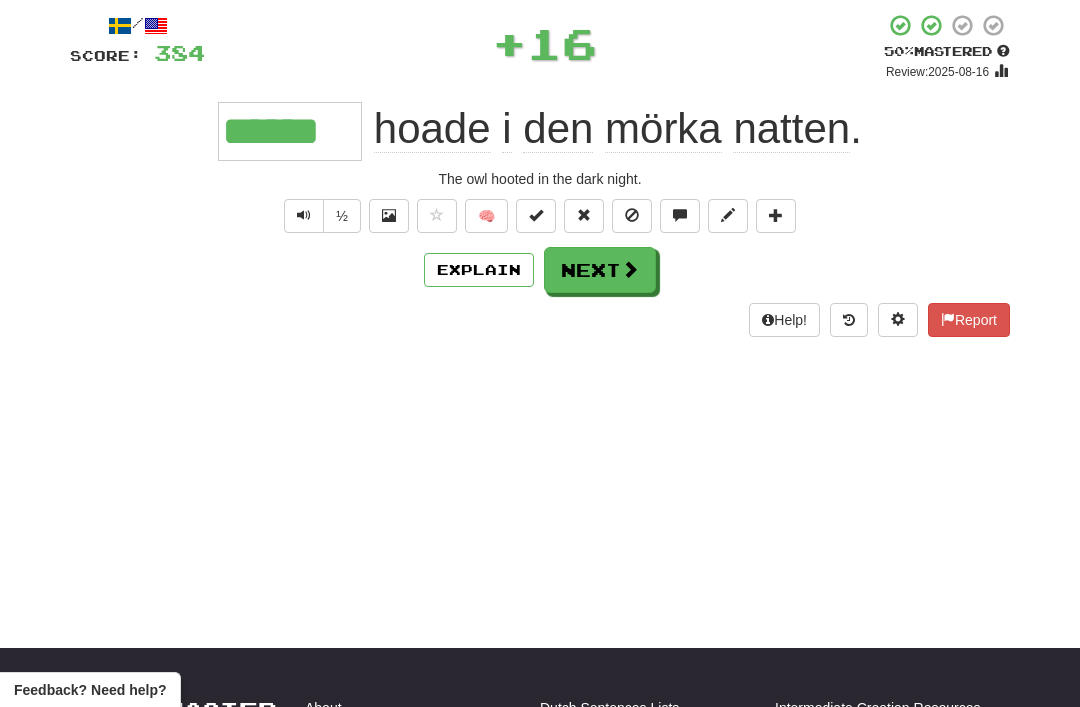 click on "Next" at bounding box center (600, 270) 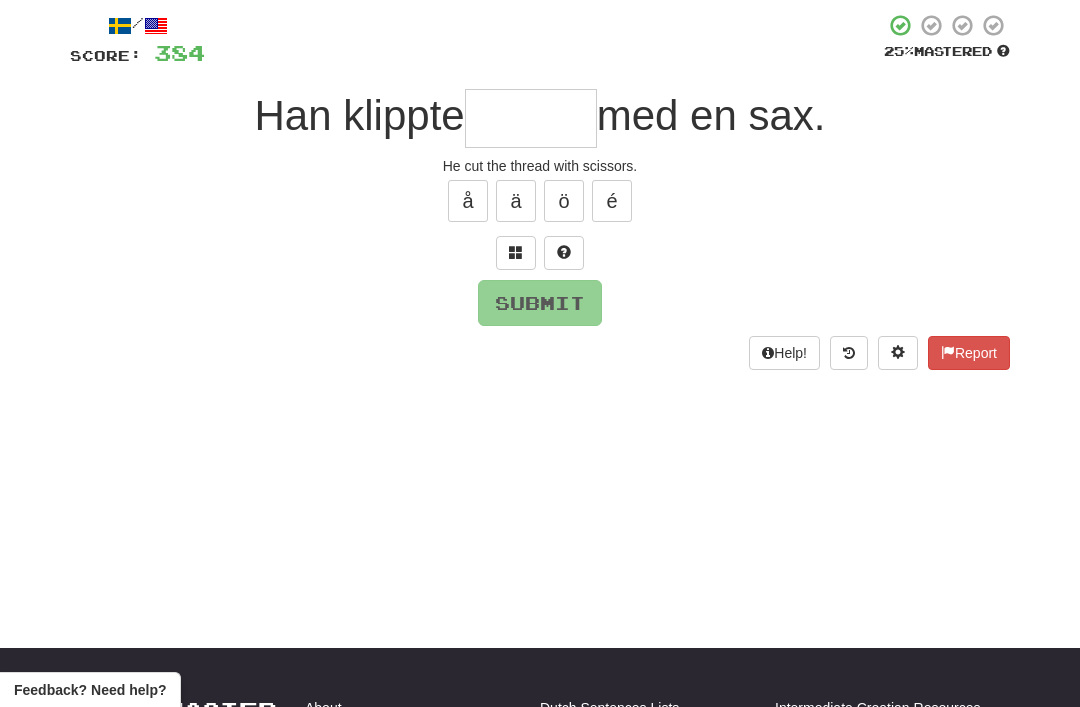 click at bounding box center (516, 252) 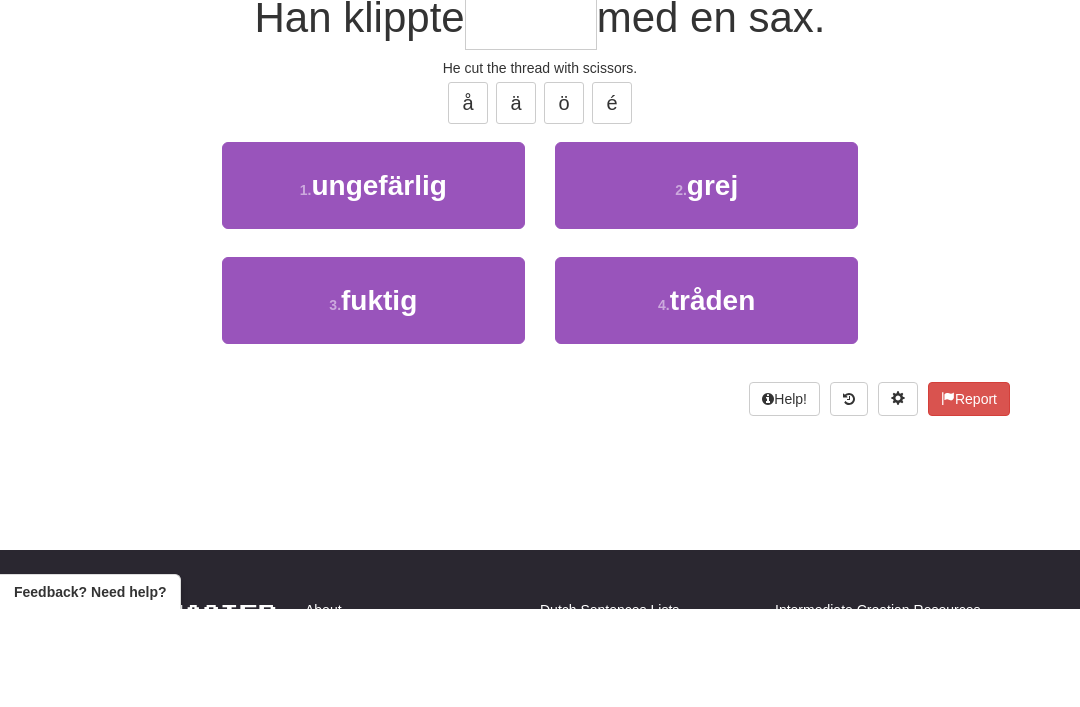 click on "tråden" at bounding box center (713, 398) 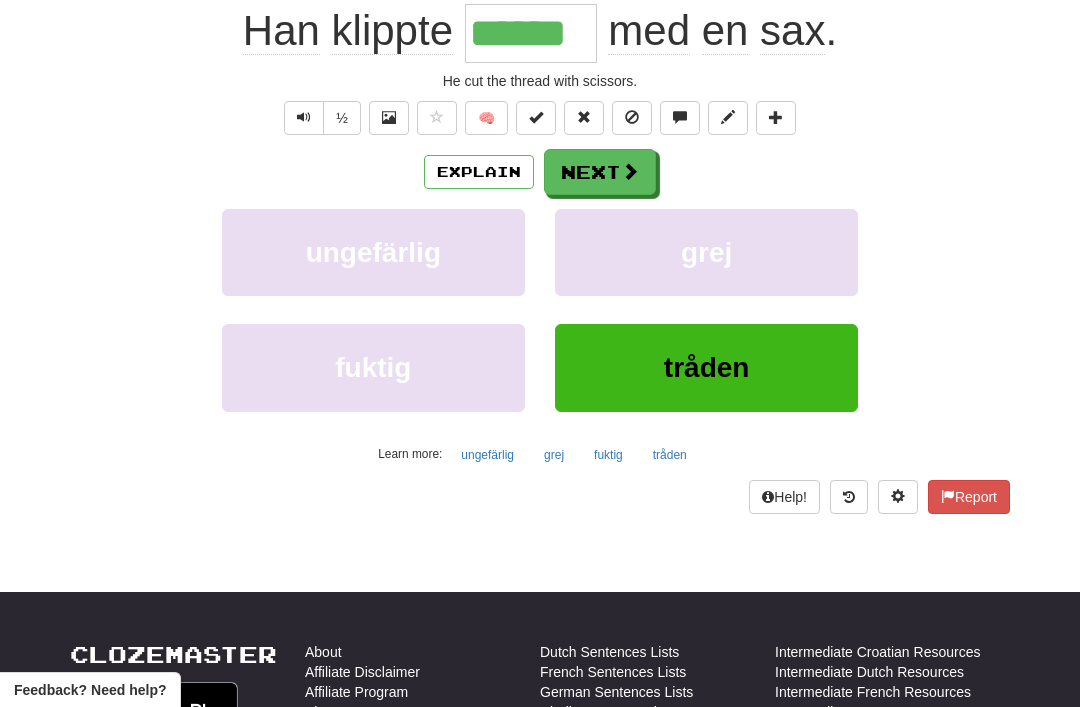 click on "Next" at bounding box center (600, 172) 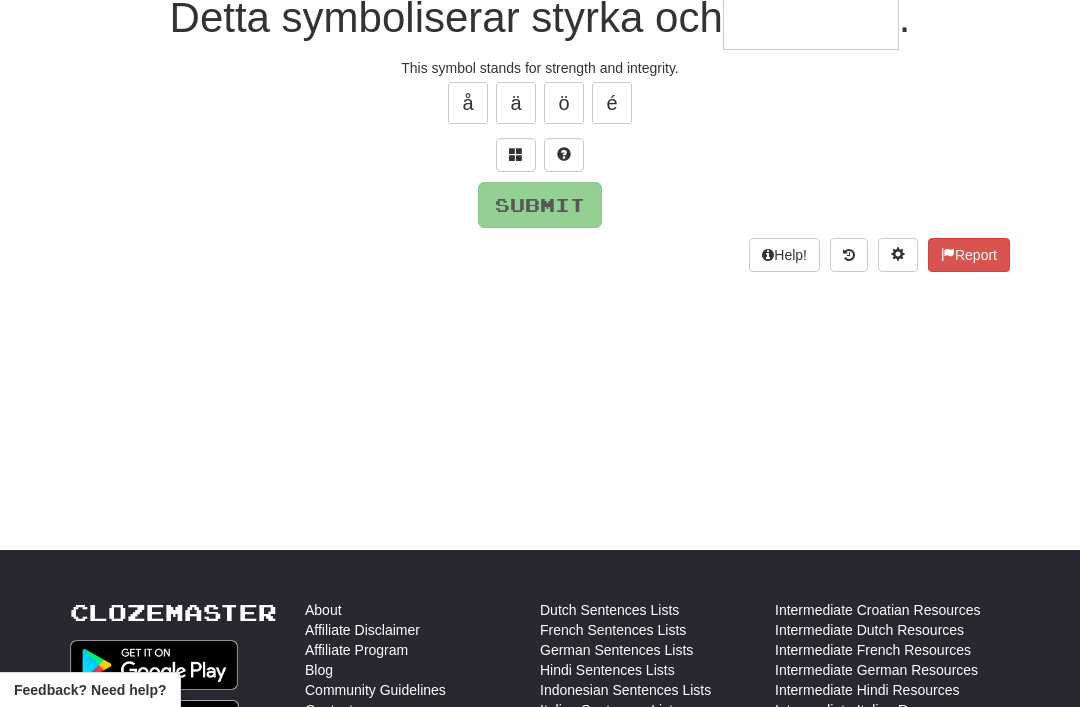 scroll, scrollTop: 44, scrollLeft: 0, axis: vertical 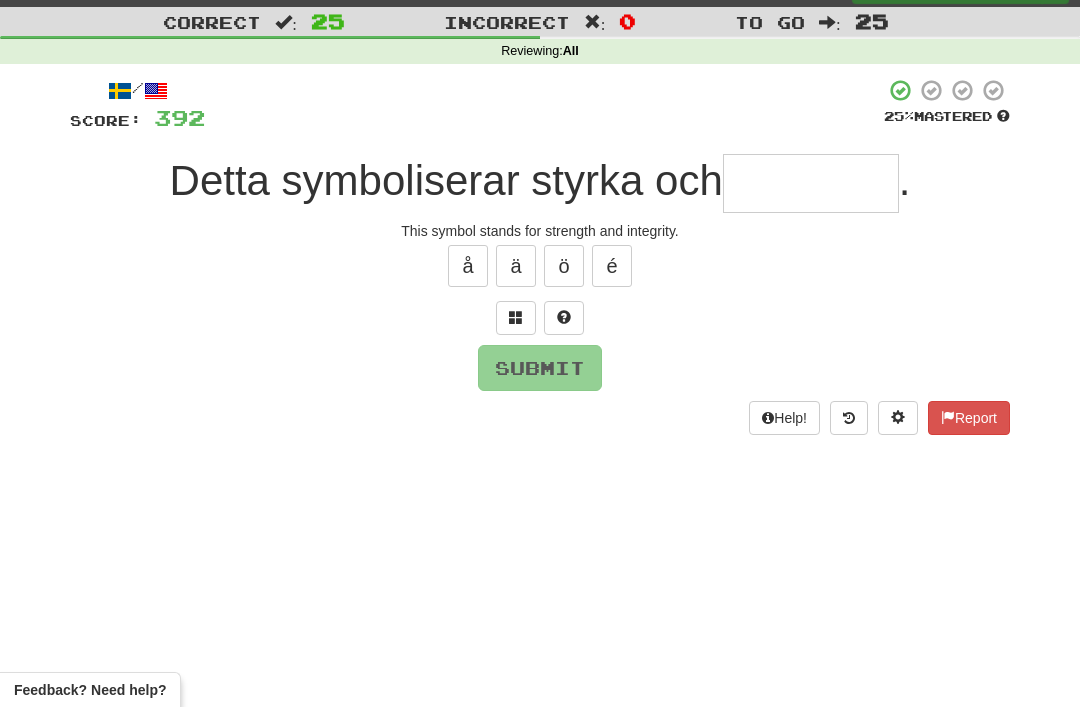 click at bounding box center [516, 318] 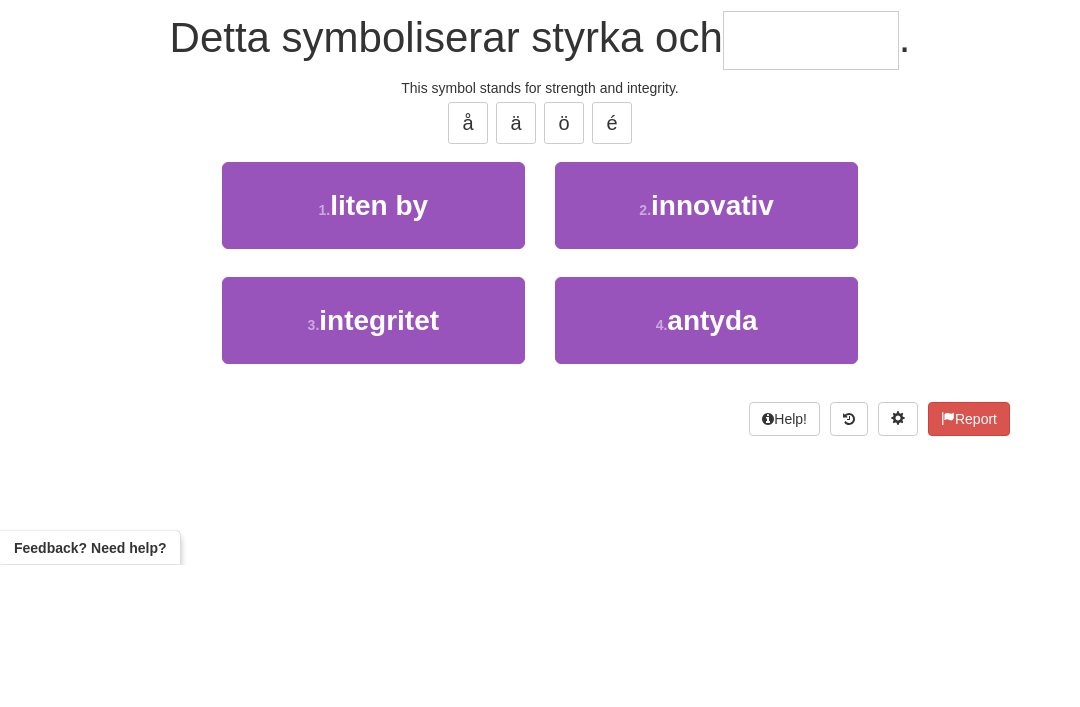 click on "3 . integritet" at bounding box center [373, 463] 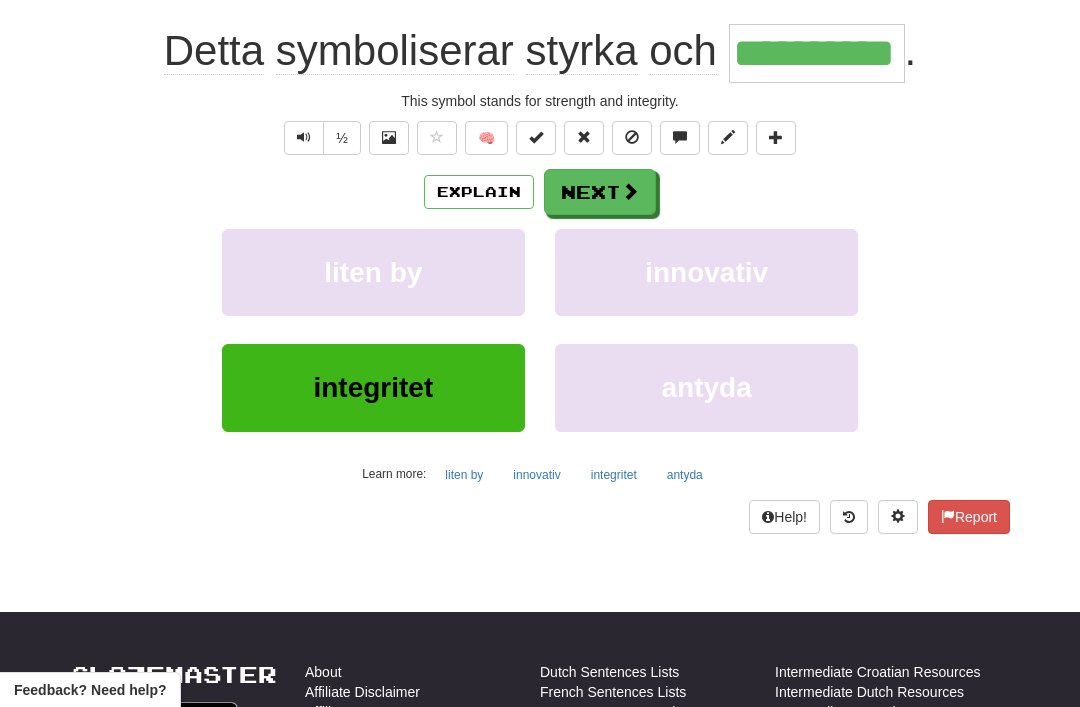 click on "Next" at bounding box center (600, 192) 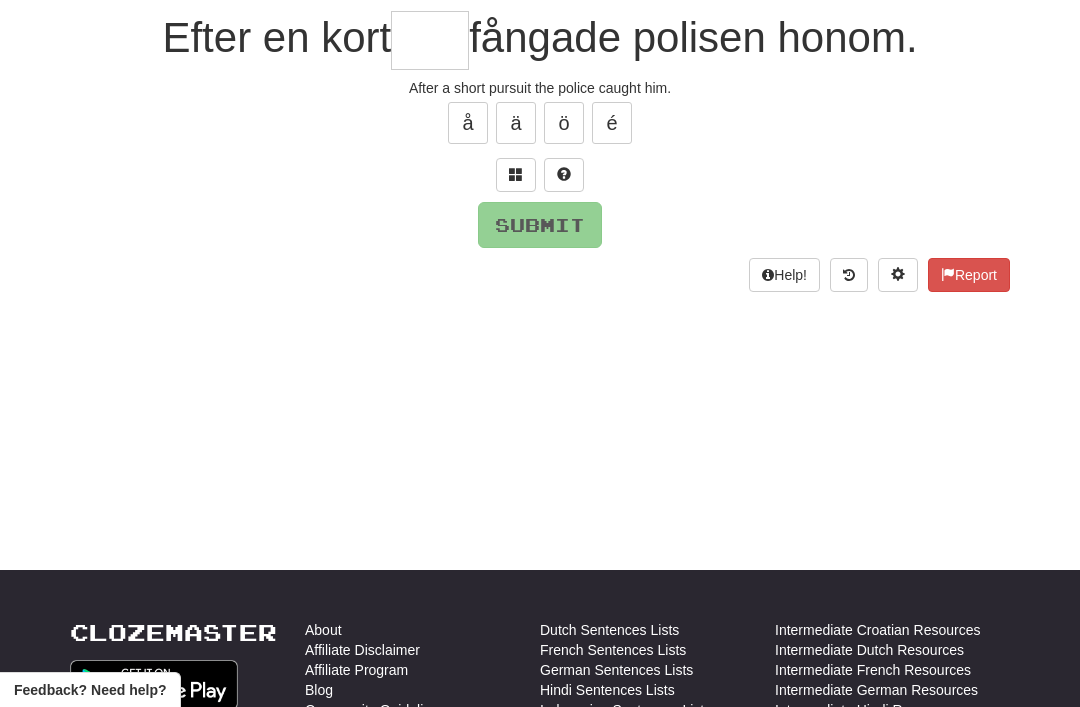 scroll, scrollTop: 186, scrollLeft: 0, axis: vertical 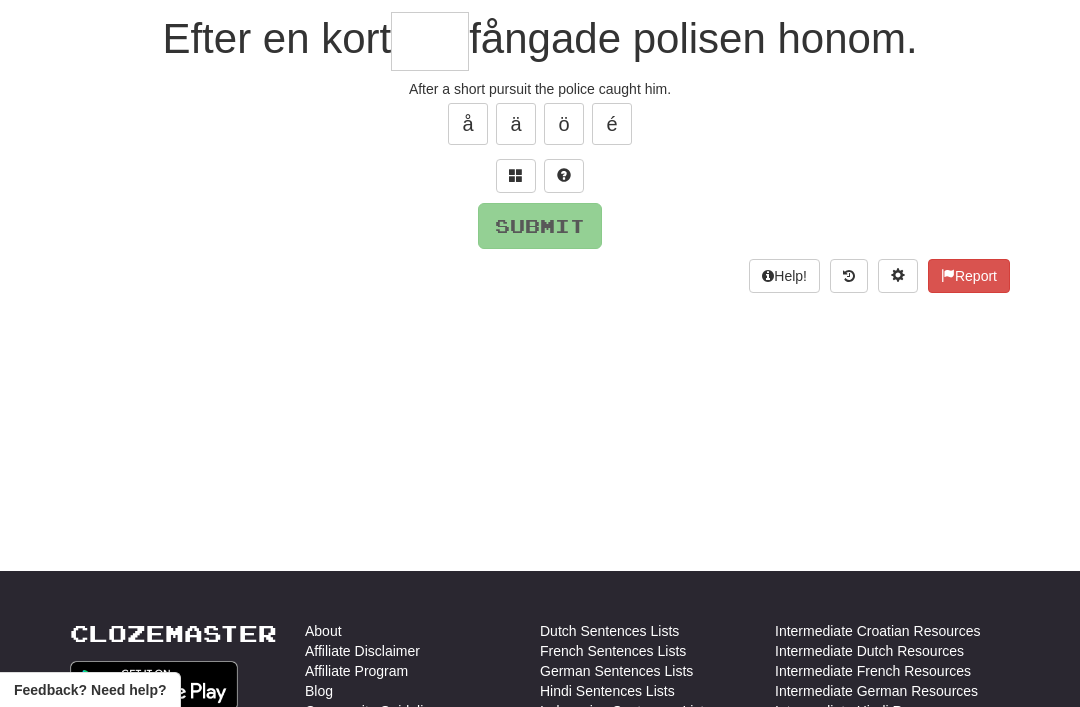 click at bounding box center [516, 176] 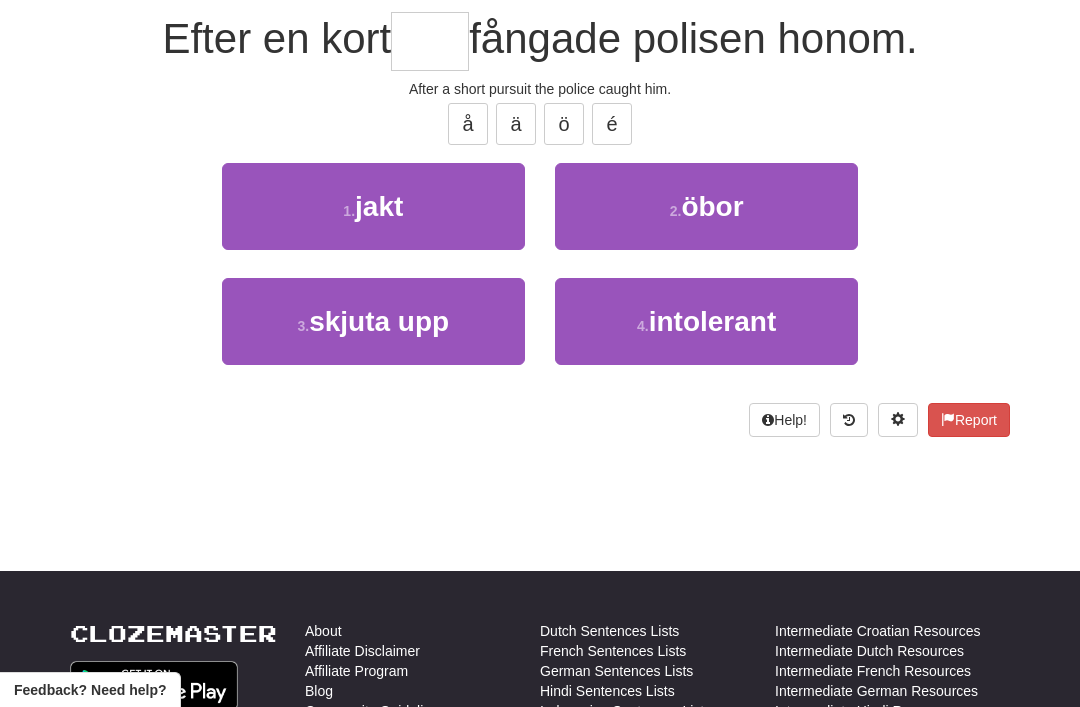 click on "1 . jakt" at bounding box center (373, 206) 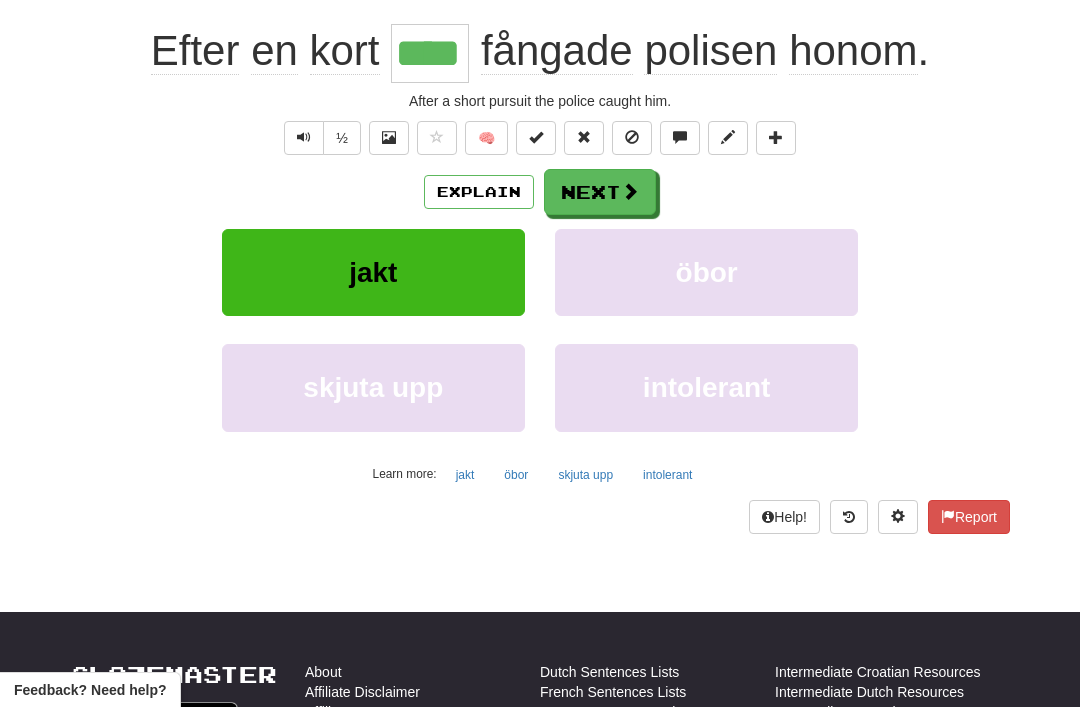 click on "Next" at bounding box center [600, 192] 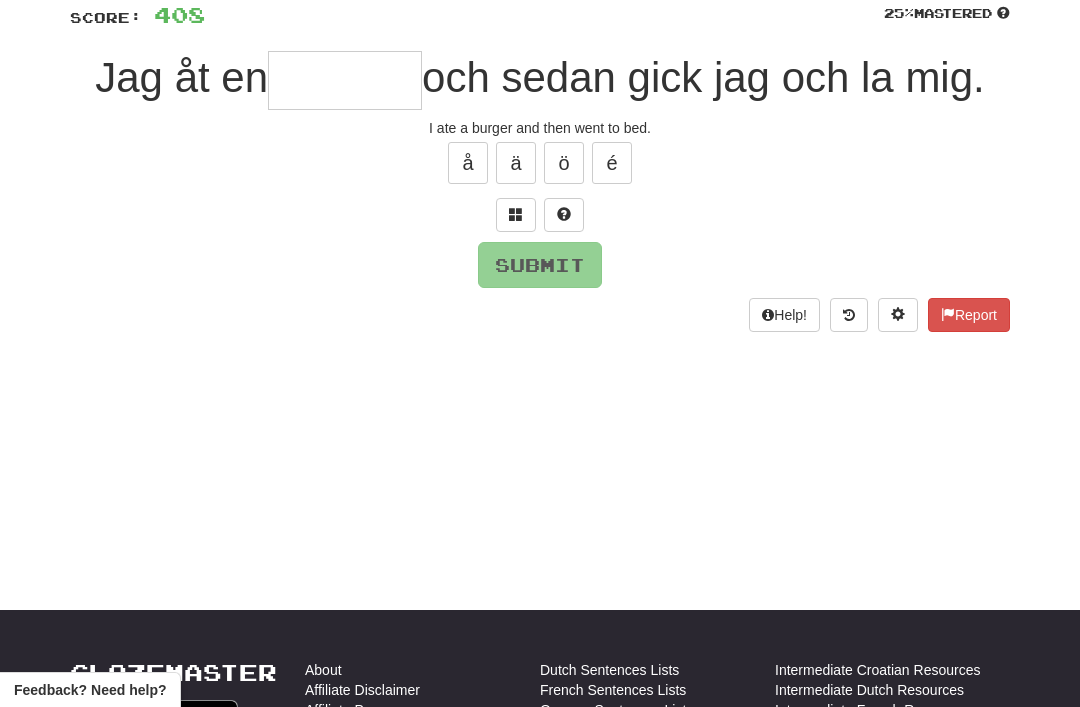 scroll, scrollTop: 145, scrollLeft: 0, axis: vertical 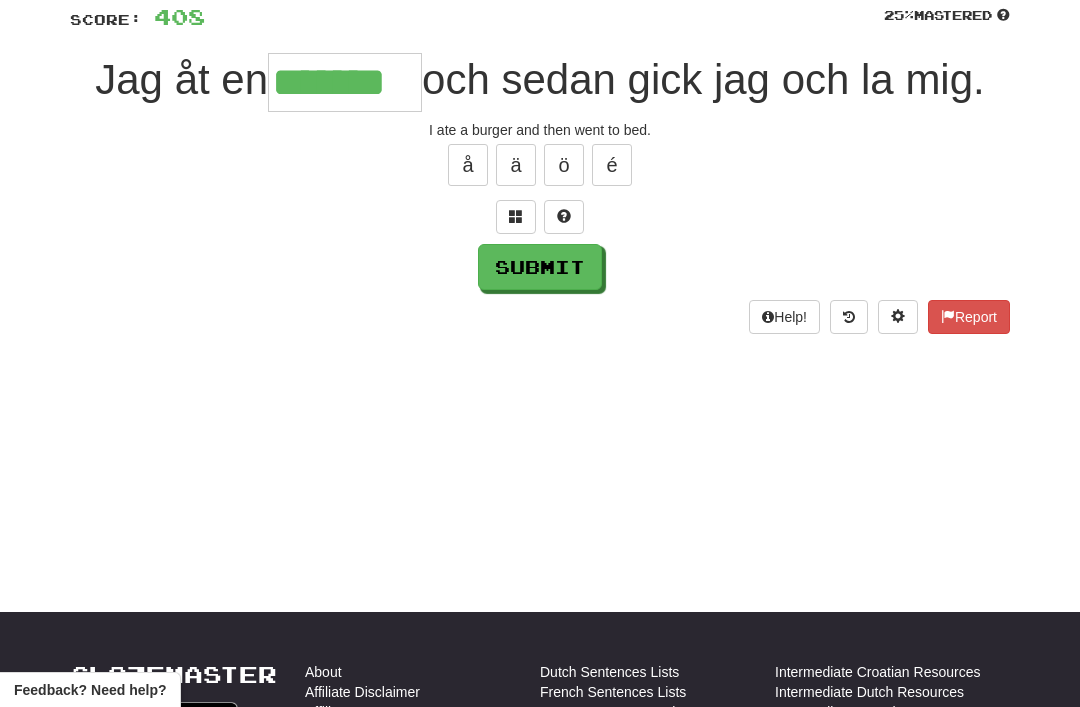 type on "*******" 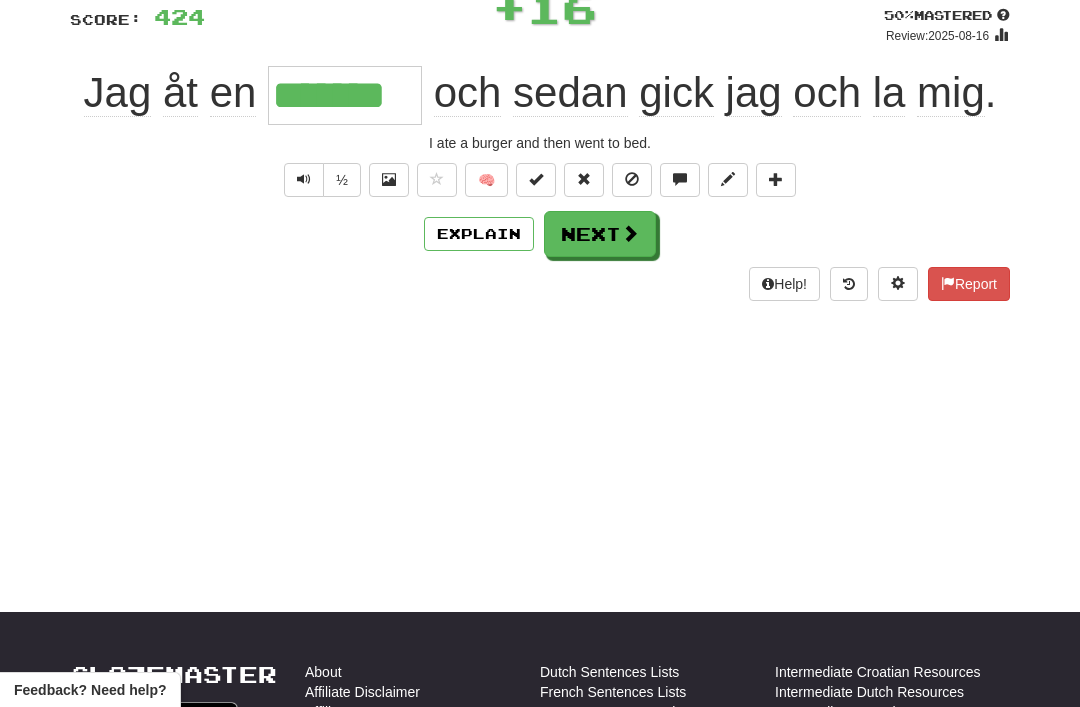 click on "Next" at bounding box center (600, 234) 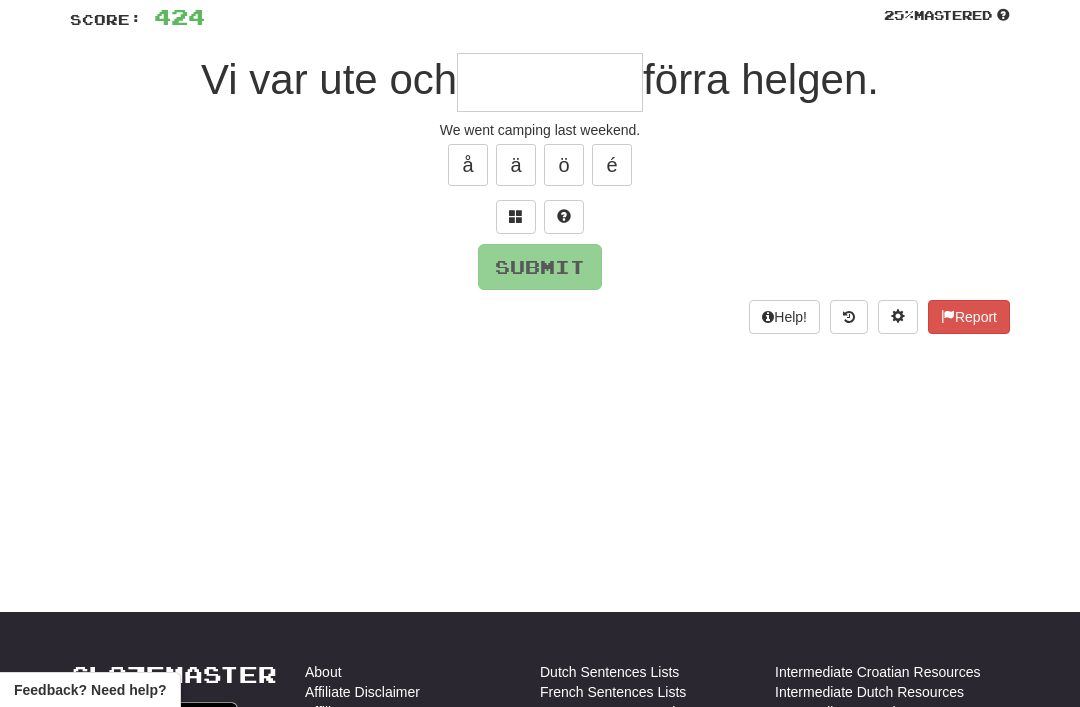 click at bounding box center (516, 217) 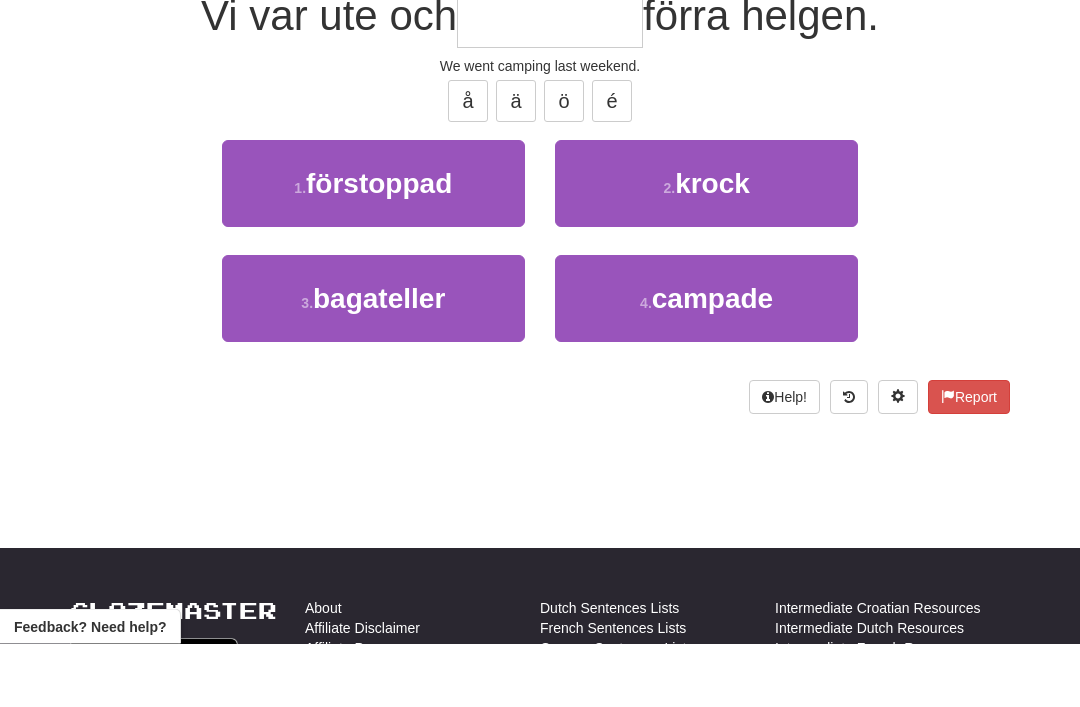 click on "campade" at bounding box center (712, 362) 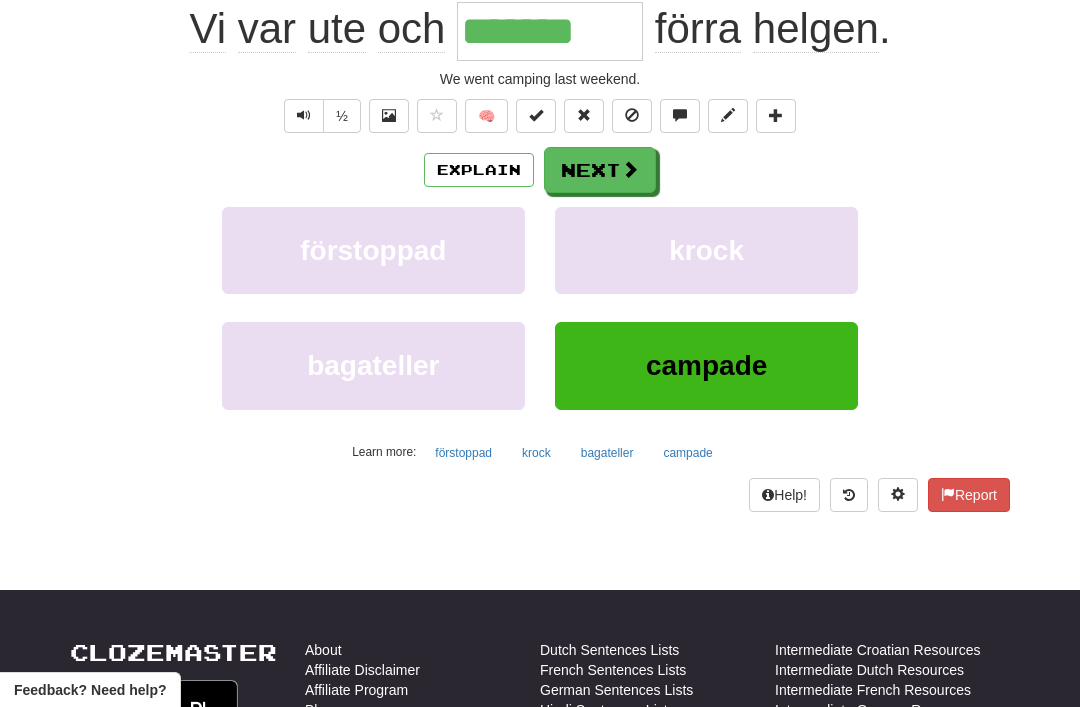 click on "Next" at bounding box center (600, 170) 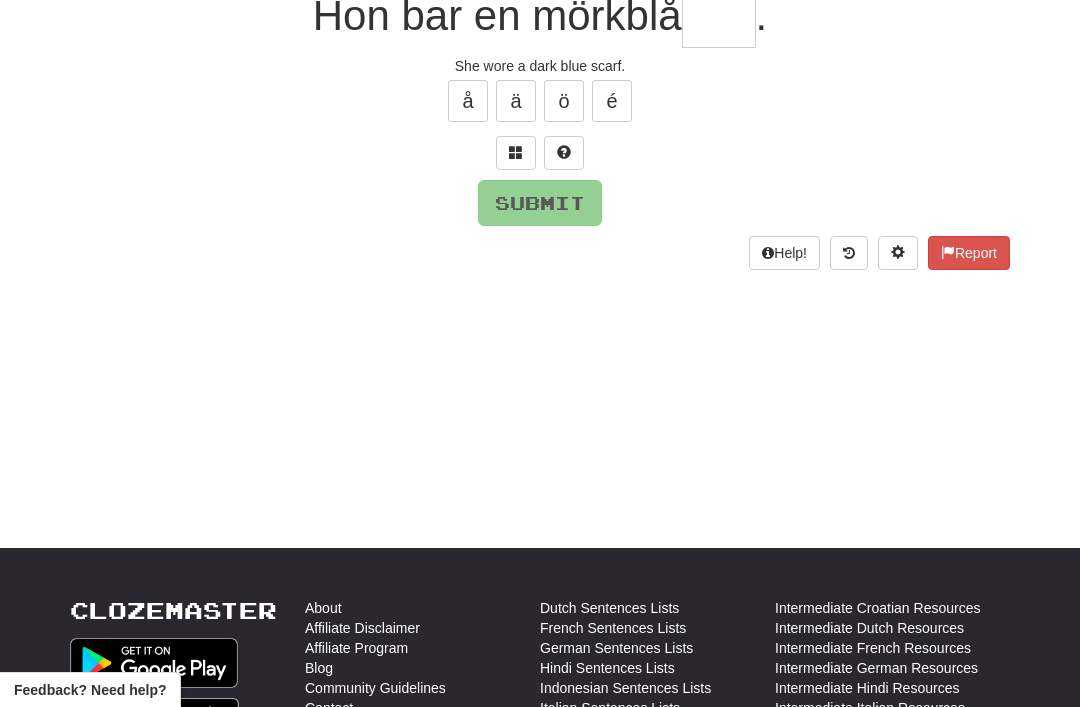 scroll, scrollTop: 44, scrollLeft: 0, axis: vertical 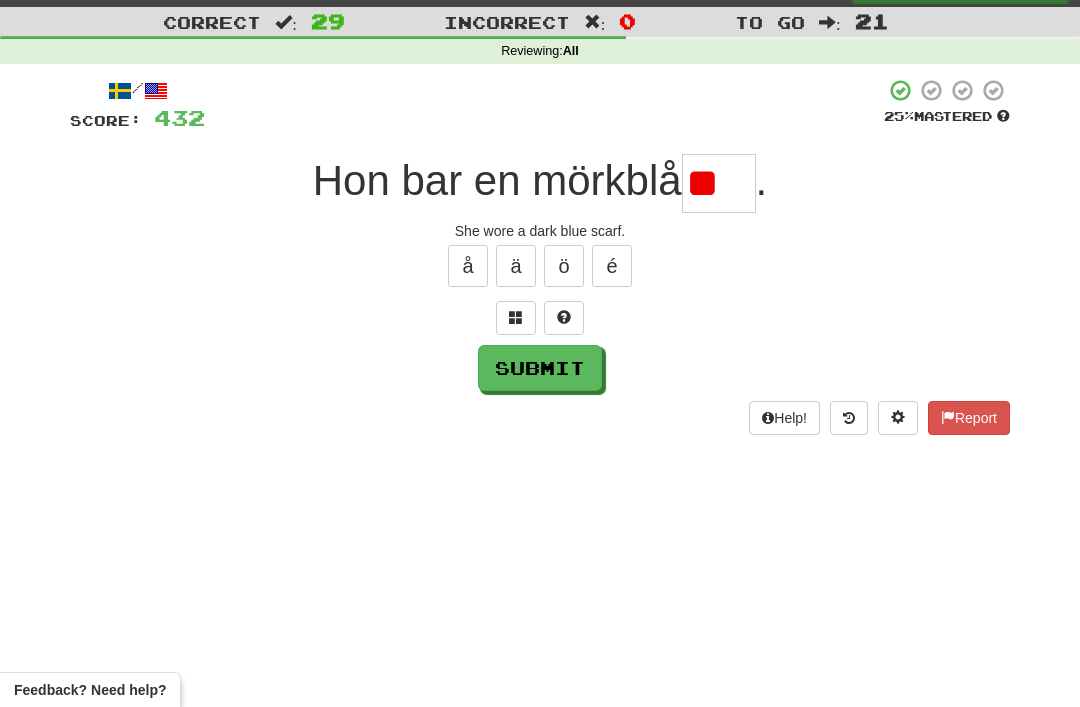 type on "*" 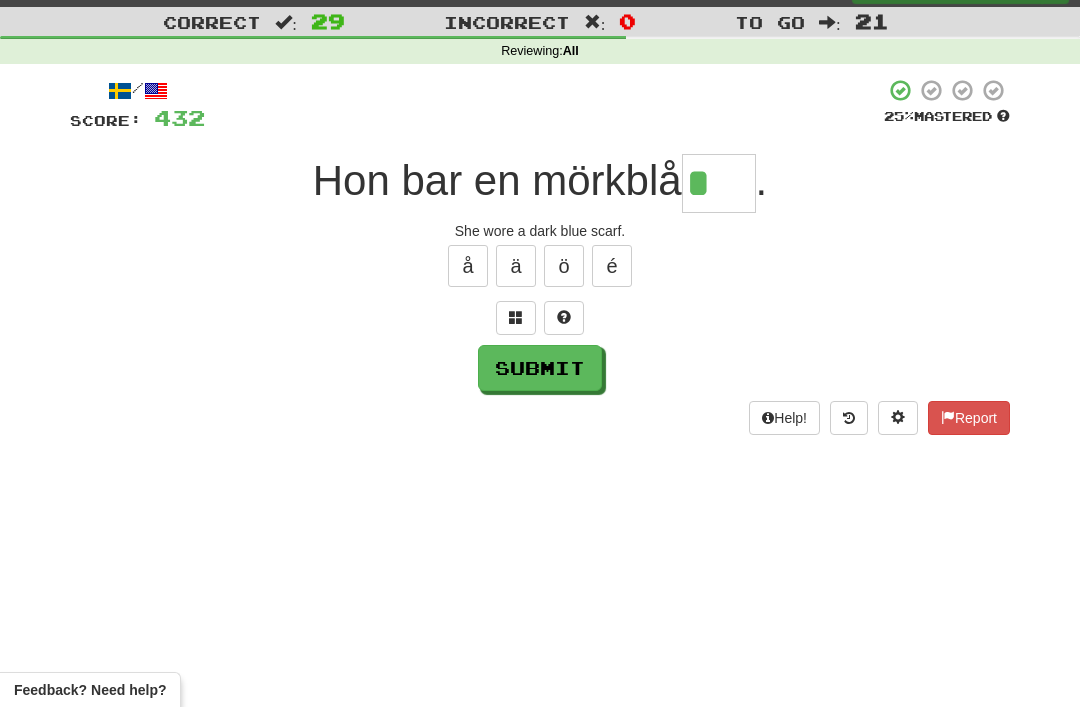 click on "/ Score: 432 25 % Mastered Hon bar en mörkblå * . She wore a dark blue scarf. å ä ö é Submit Help! Report" at bounding box center (540, 256) 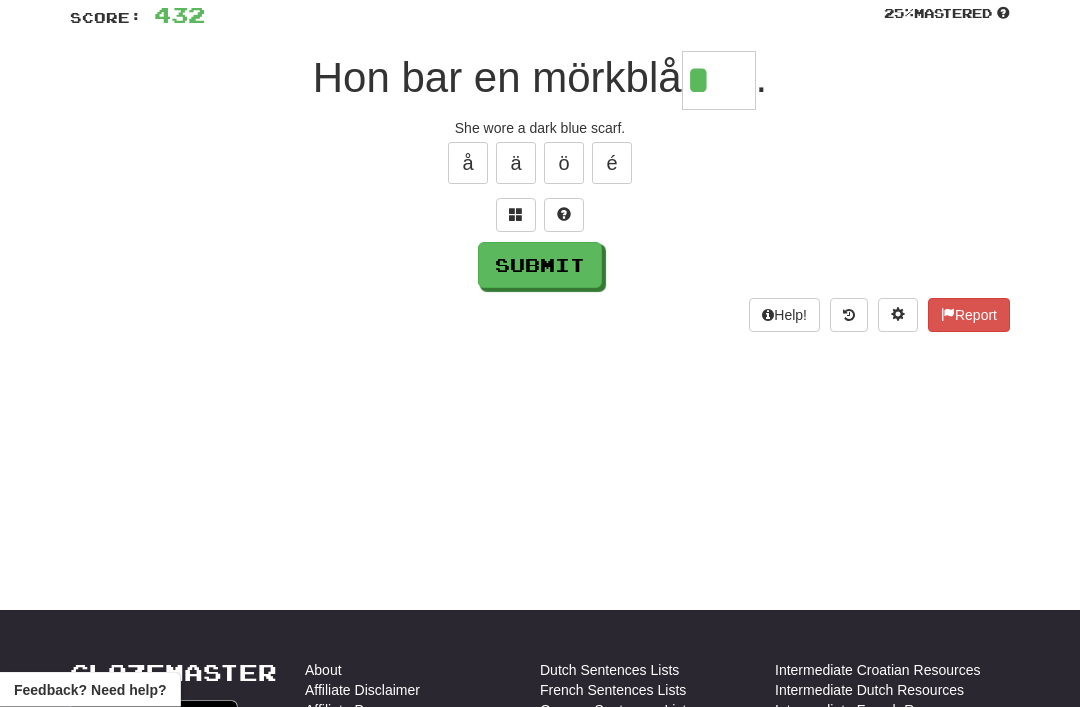 scroll, scrollTop: 146, scrollLeft: 0, axis: vertical 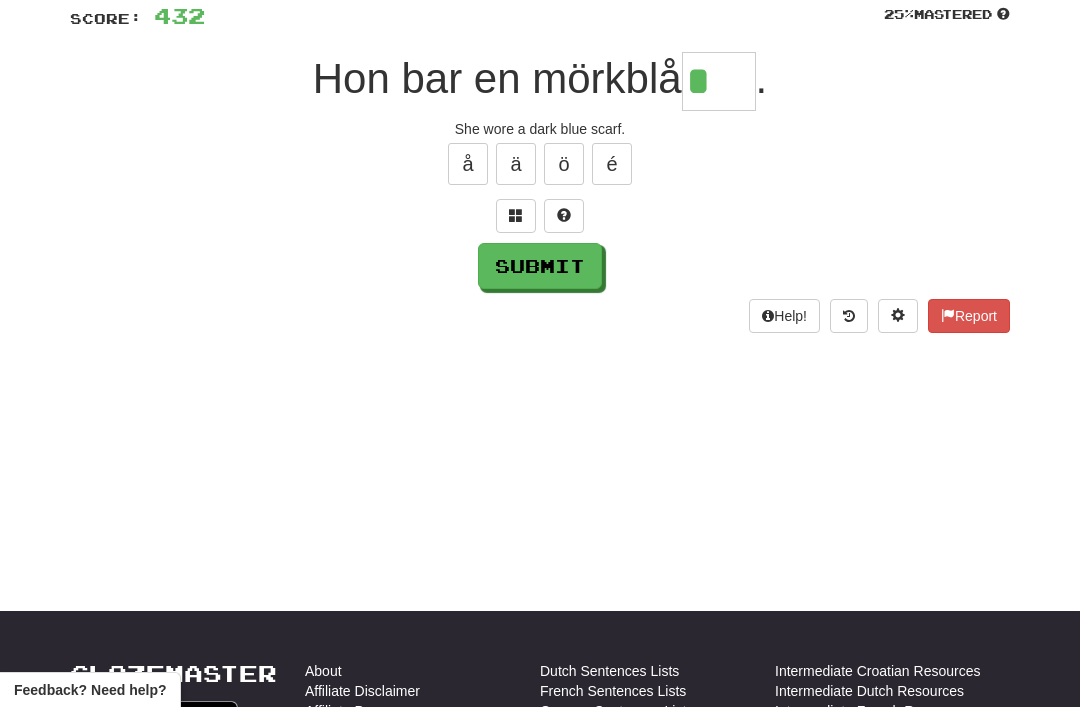 click at bounding box center (516, 215) 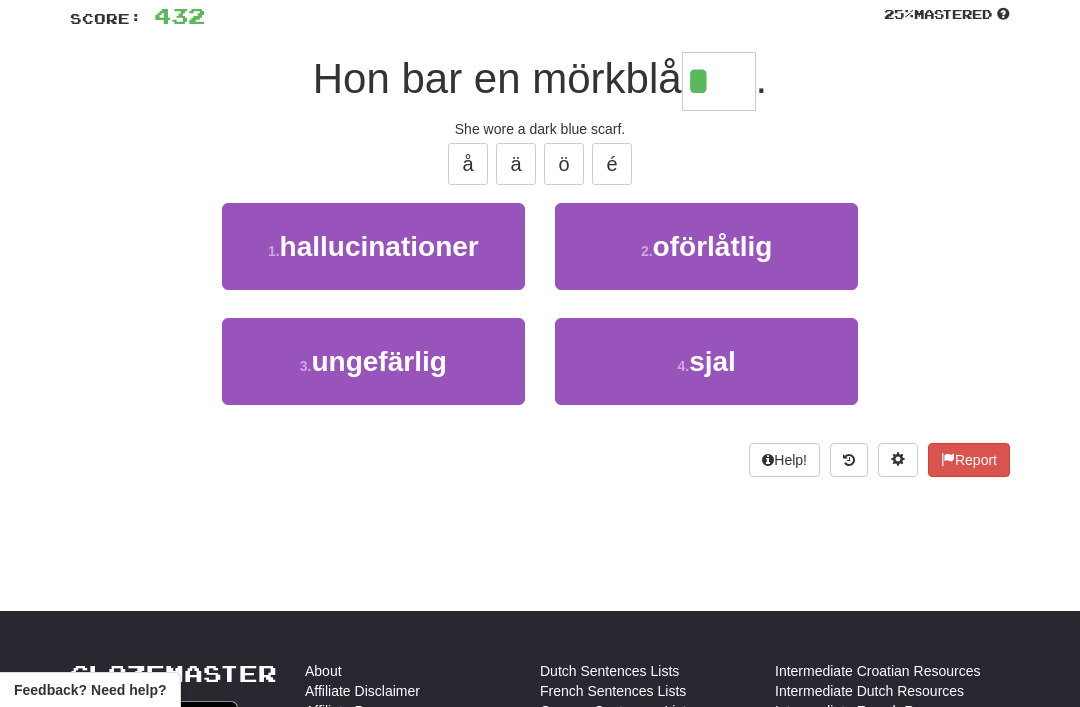 click on "4 . sjal" at bounding box center (706, 361) 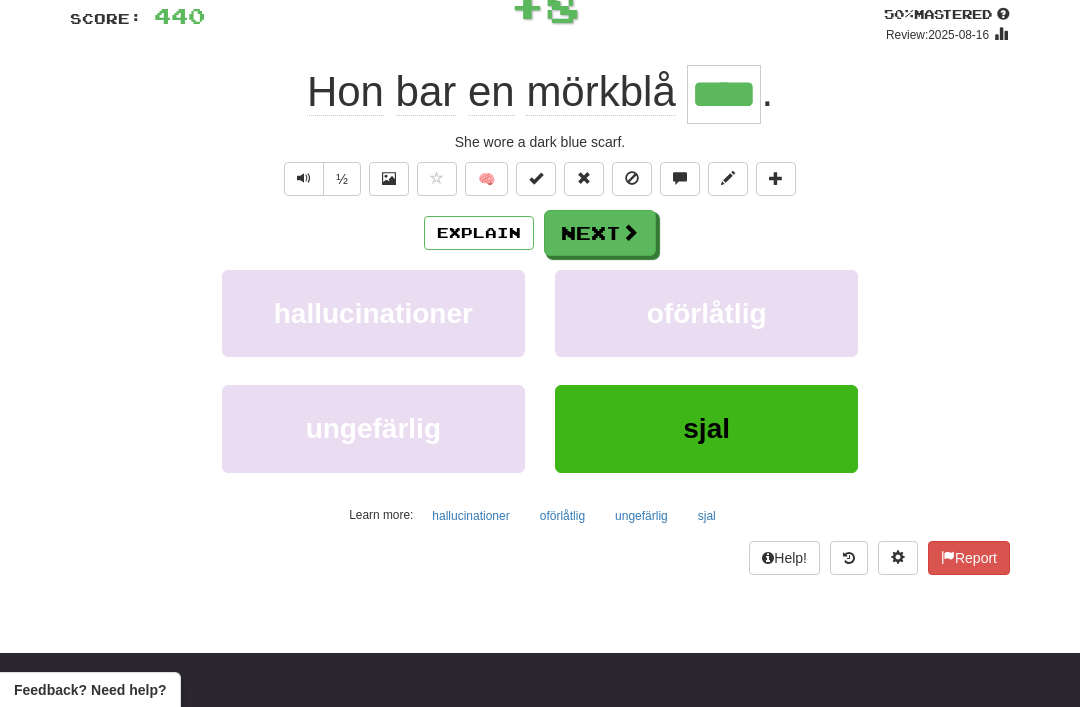 click at bounding box center [630, 232] 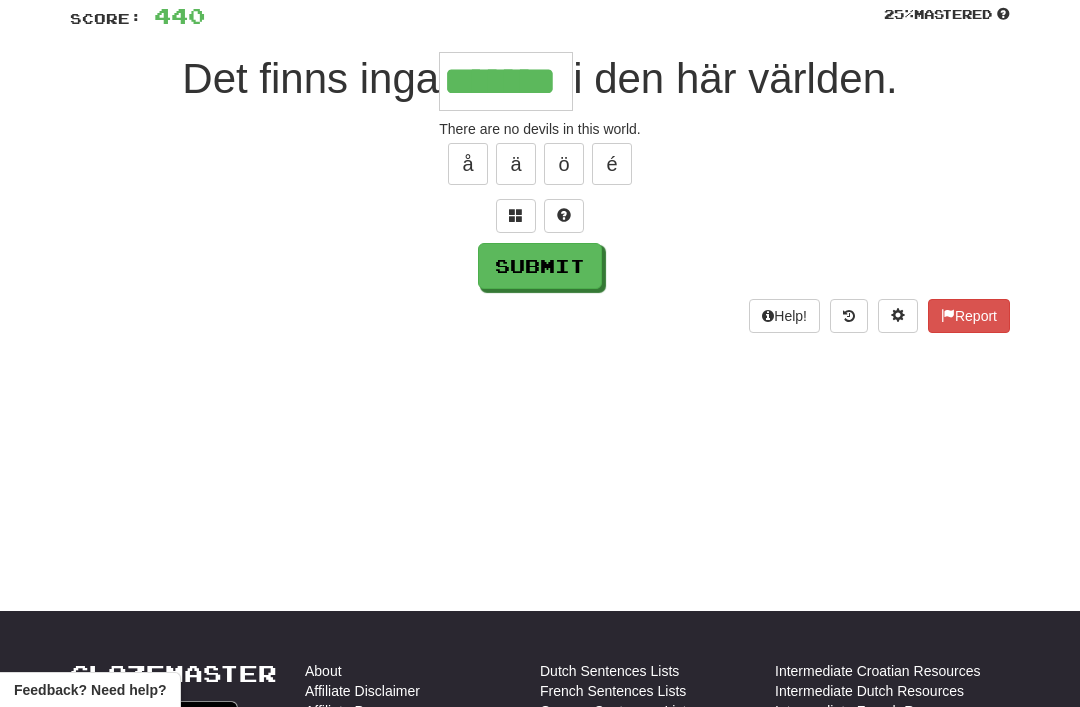 type on "*******" 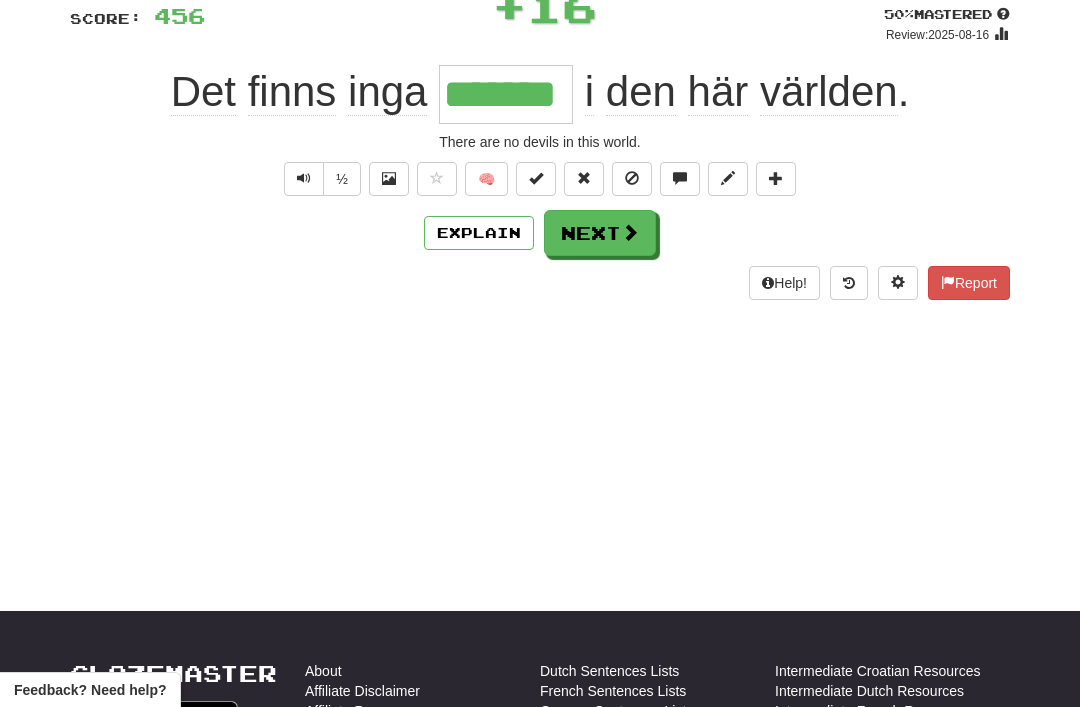 click on "Next" at bounding box center (600, 233) 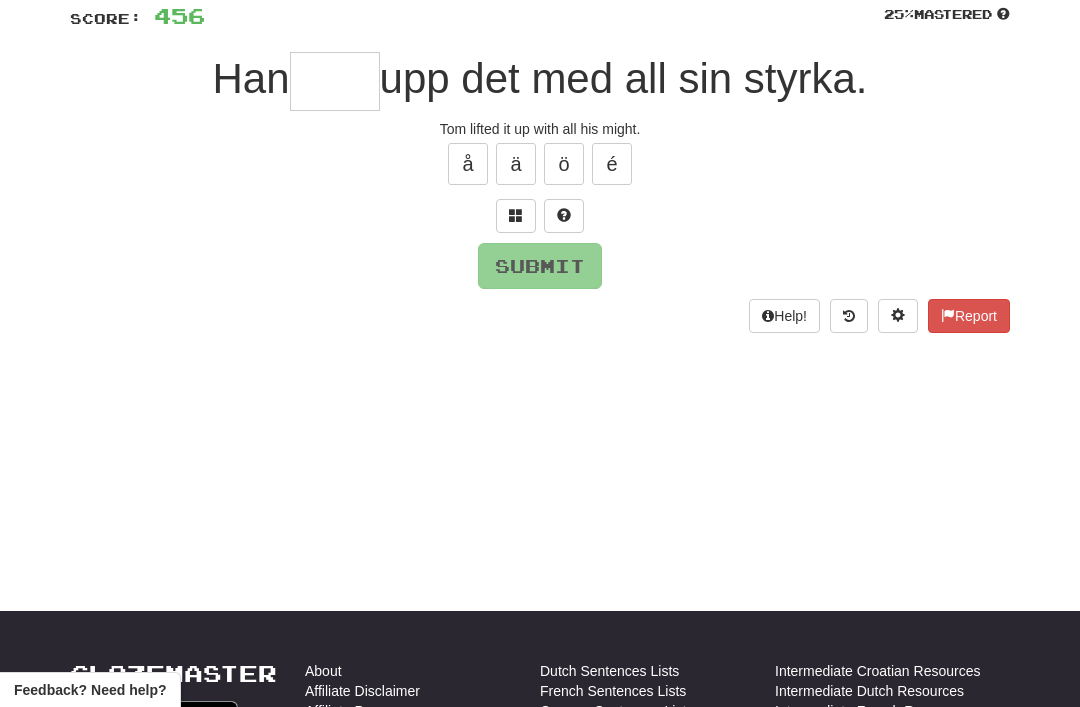 click at bounding box center [516, 215] 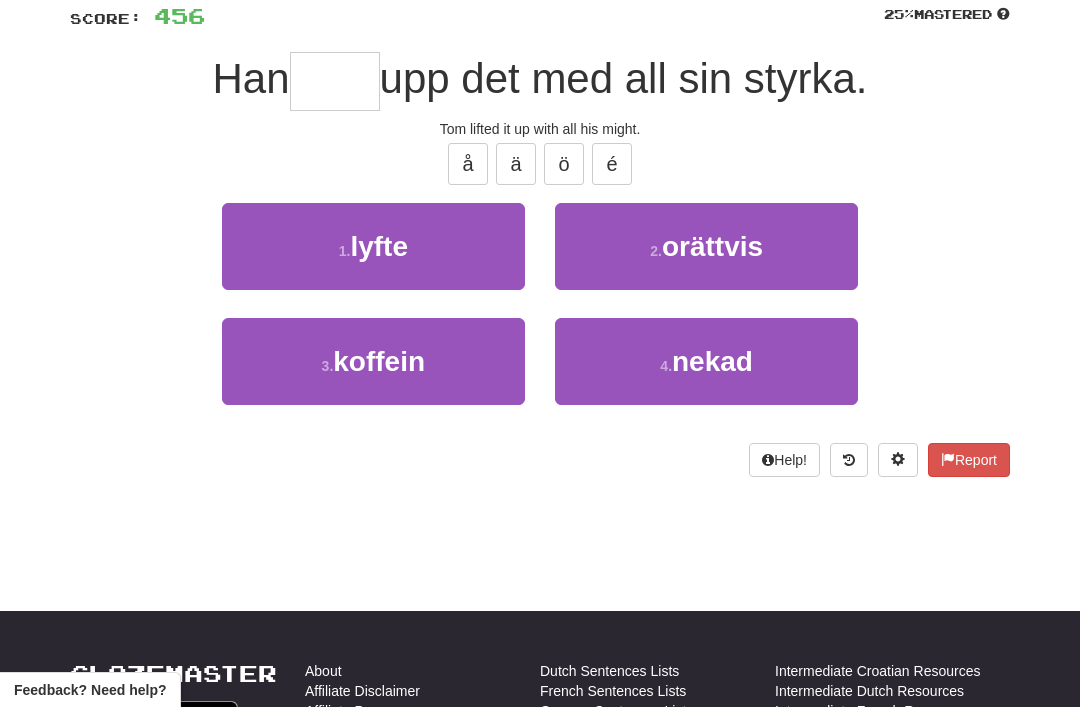click on "1 . lyfte" at bounding box center [373, 246] 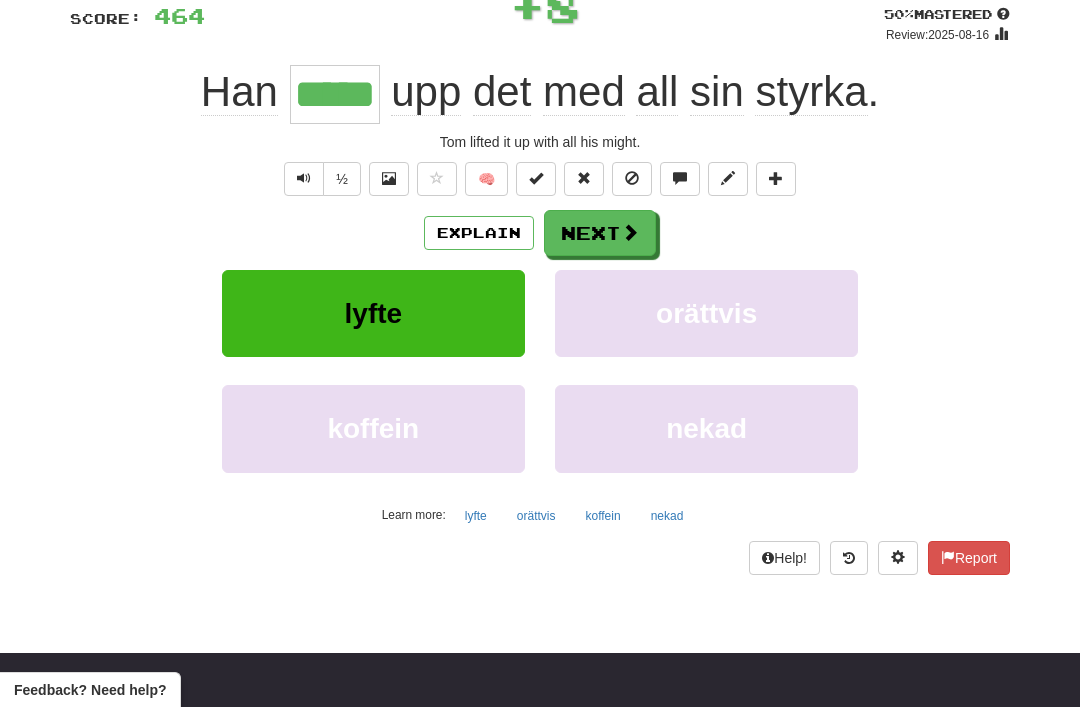 click on "Next" at bounding box center (600, 233) 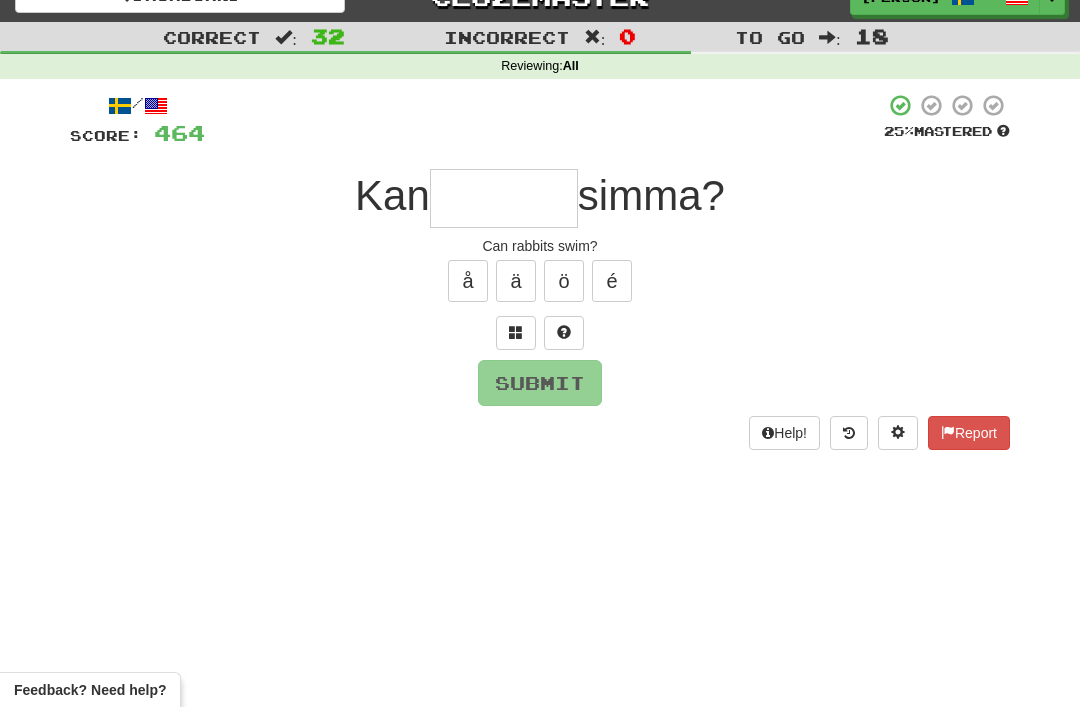 scroll, scrollTop: 27, scrollLeft: 0, axis: vertical 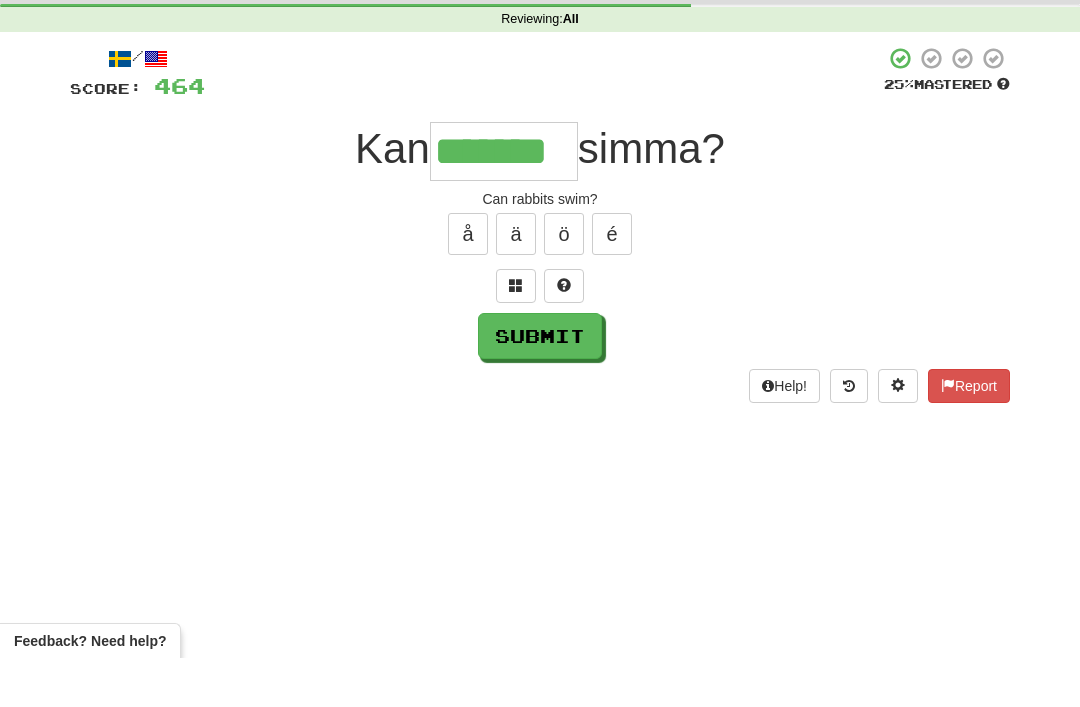 type on "*******" 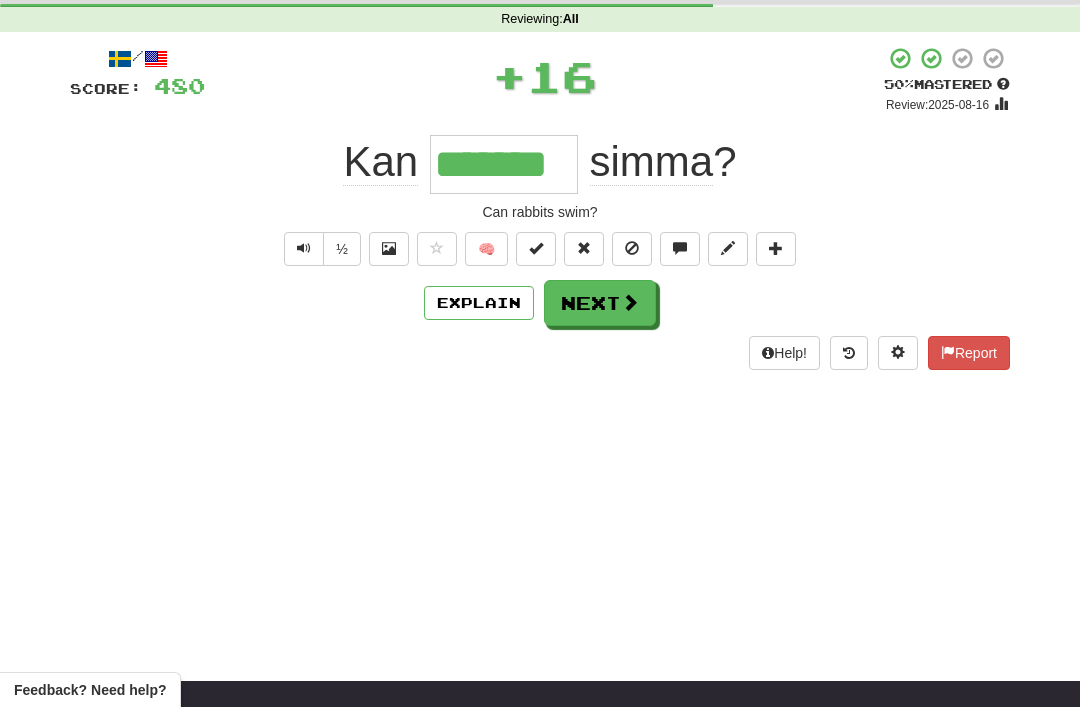 click on "Next" at bounding box center (600, 303) 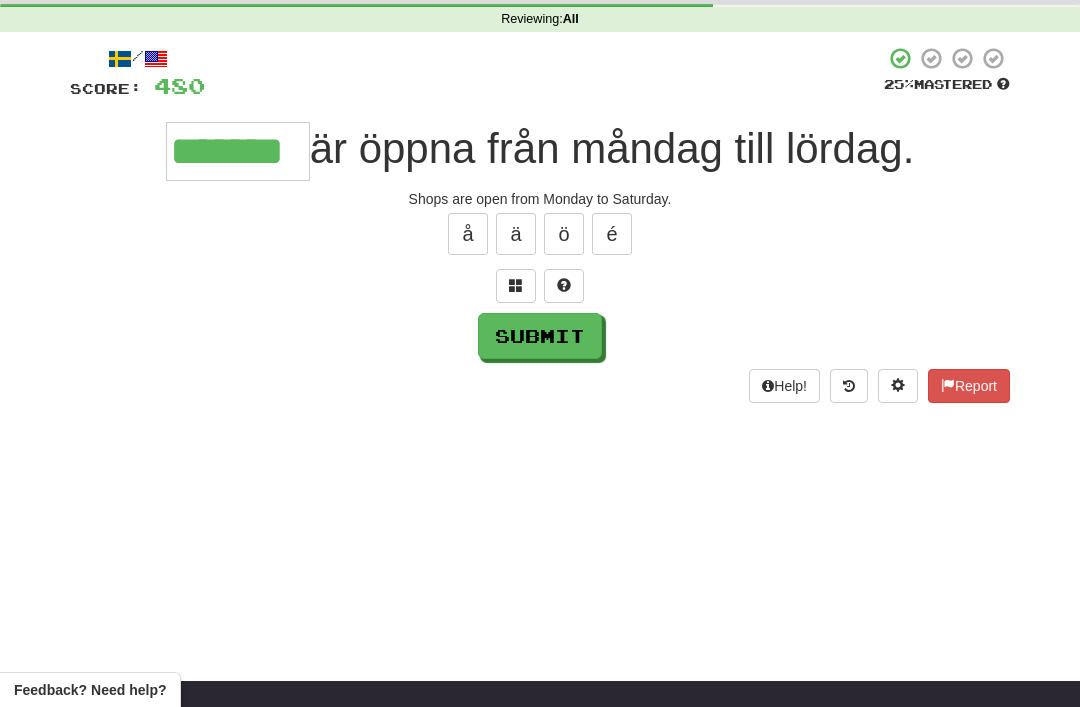 click on "Submit" at bounding box center [540, 336] 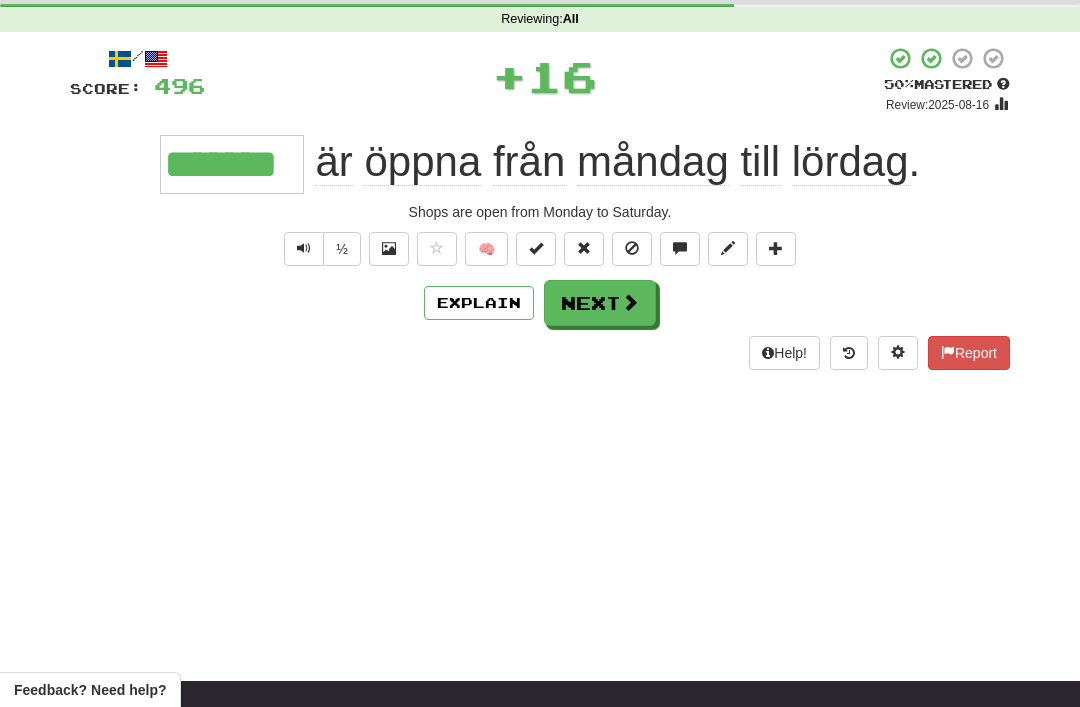 click on "Next" at bounding box center [600, 303] 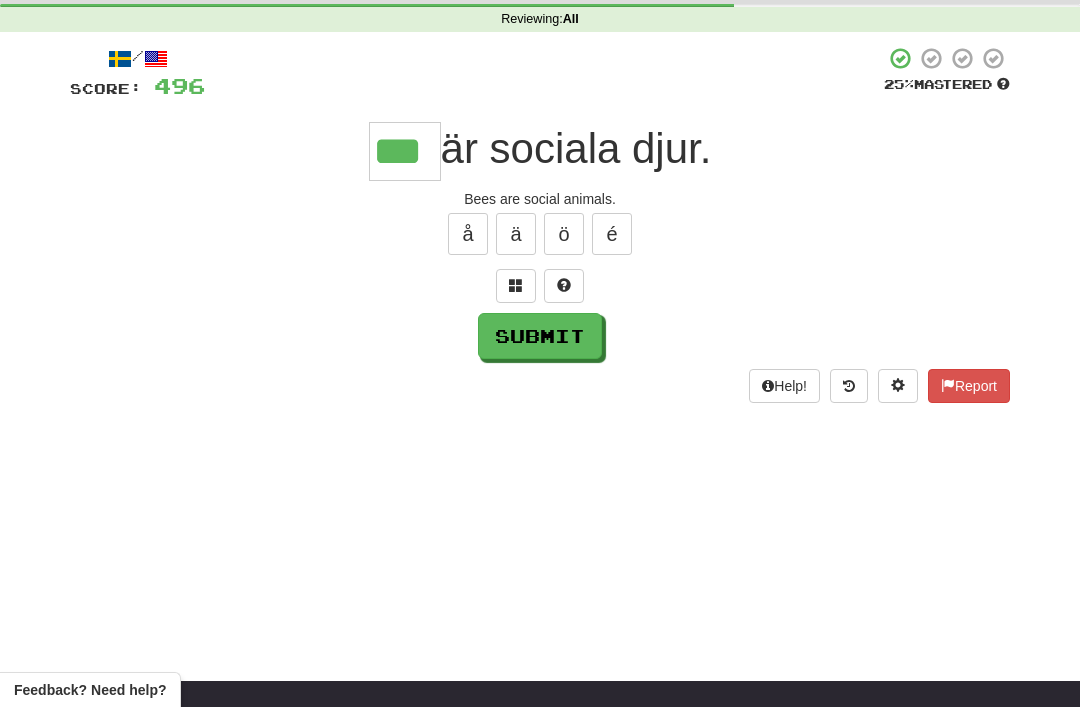 click on "Submit" at bounding box center (540, 336) 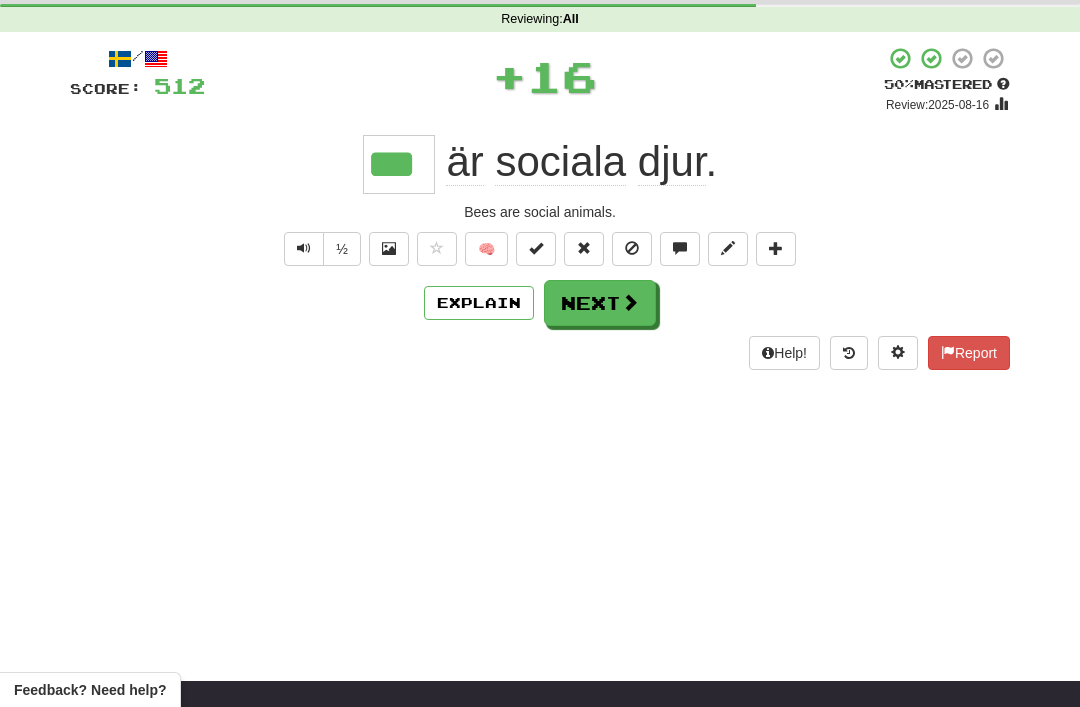 click on "Next" at bounding box center (600, 303) 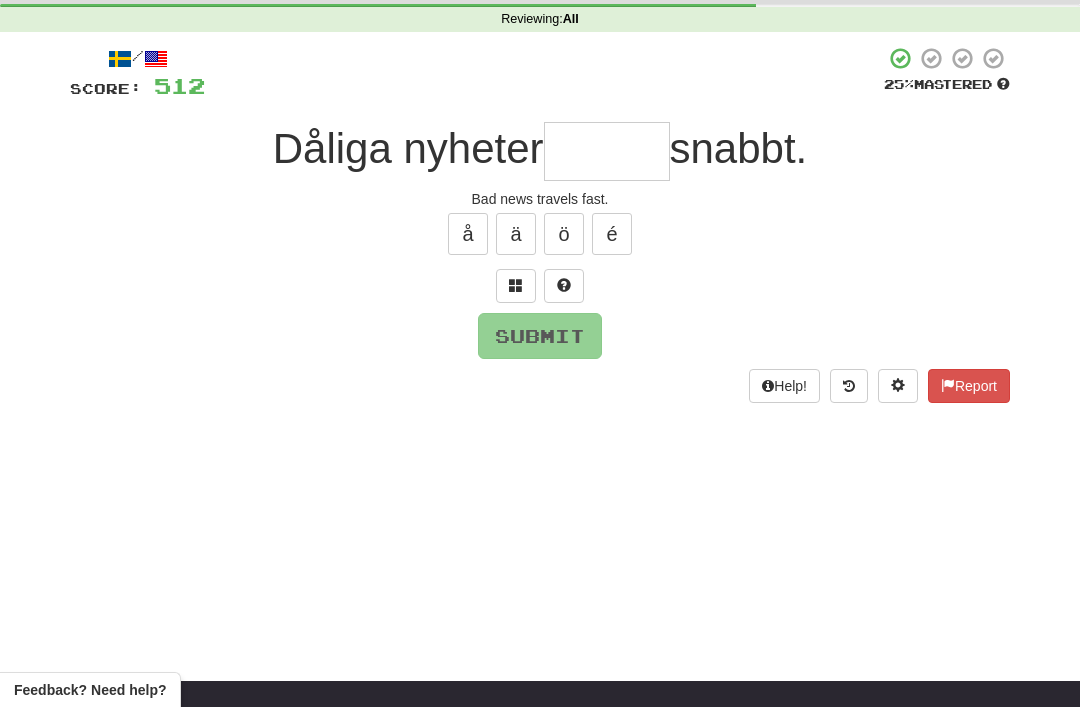 click at bounding box center (516, 286) 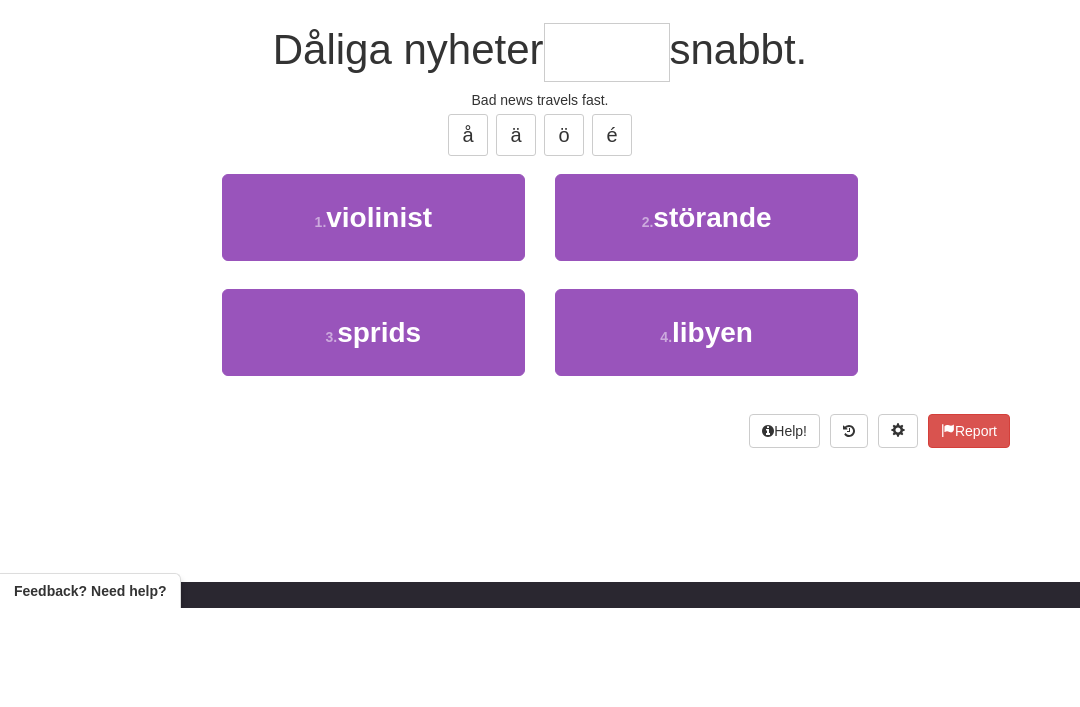 click on "3 . sprids" at bounding box center [373, 431] 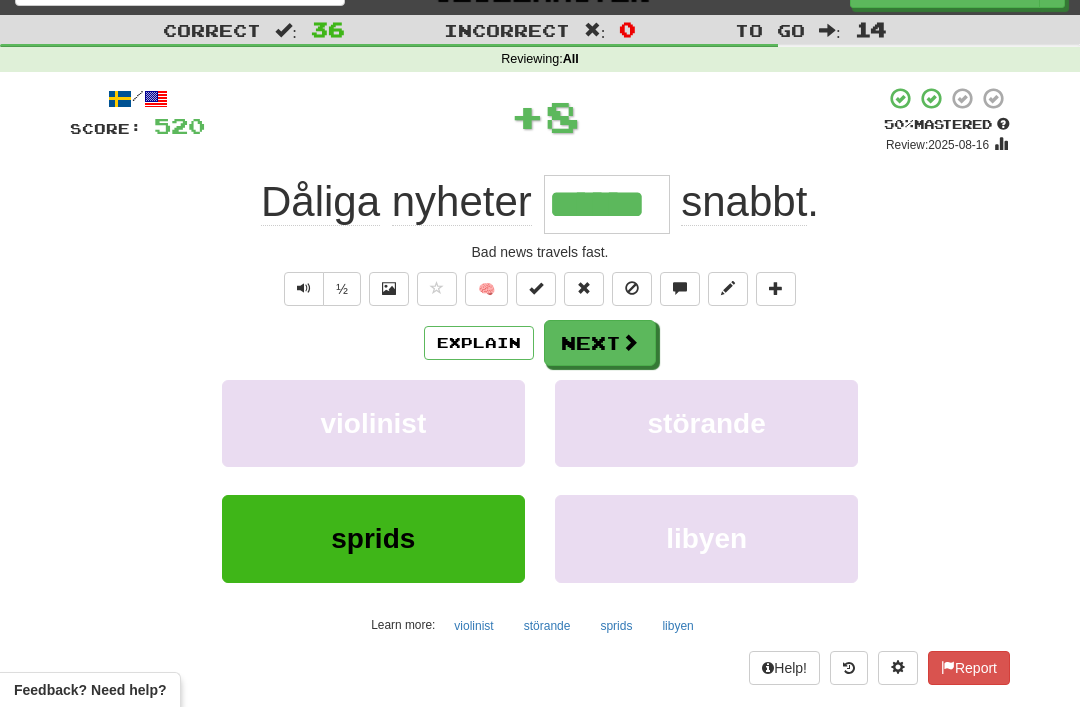 click on "Next" at bounding box center [600, 343] 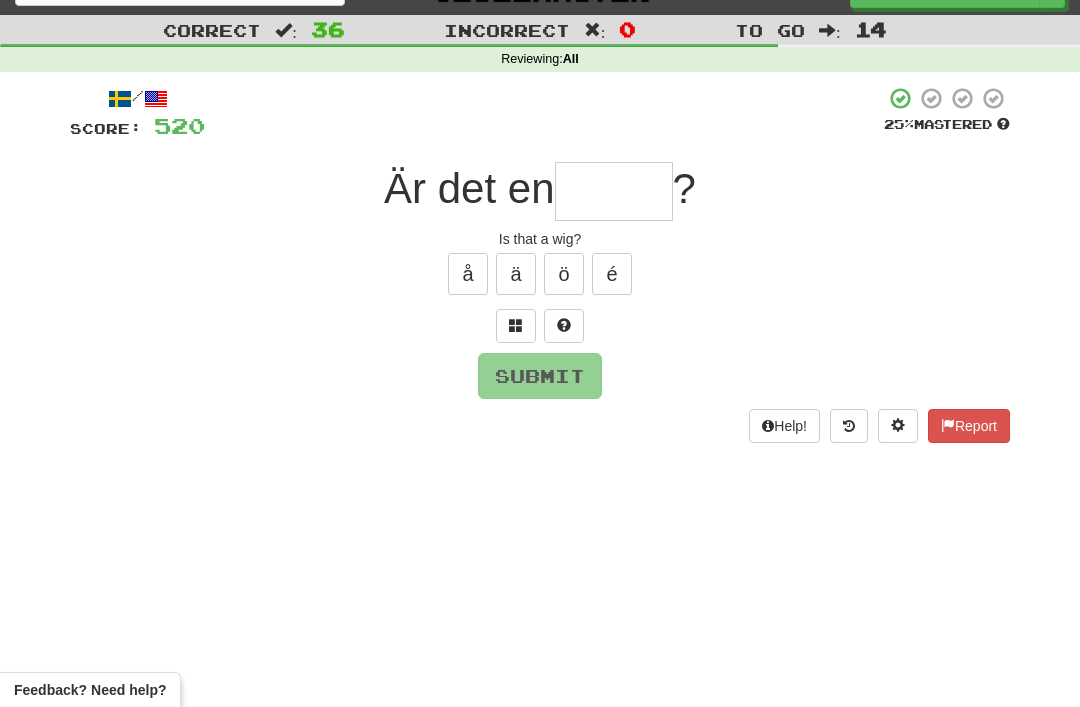 scroll, scrollTop: 35, scrollLeft: 0, axis: vertical 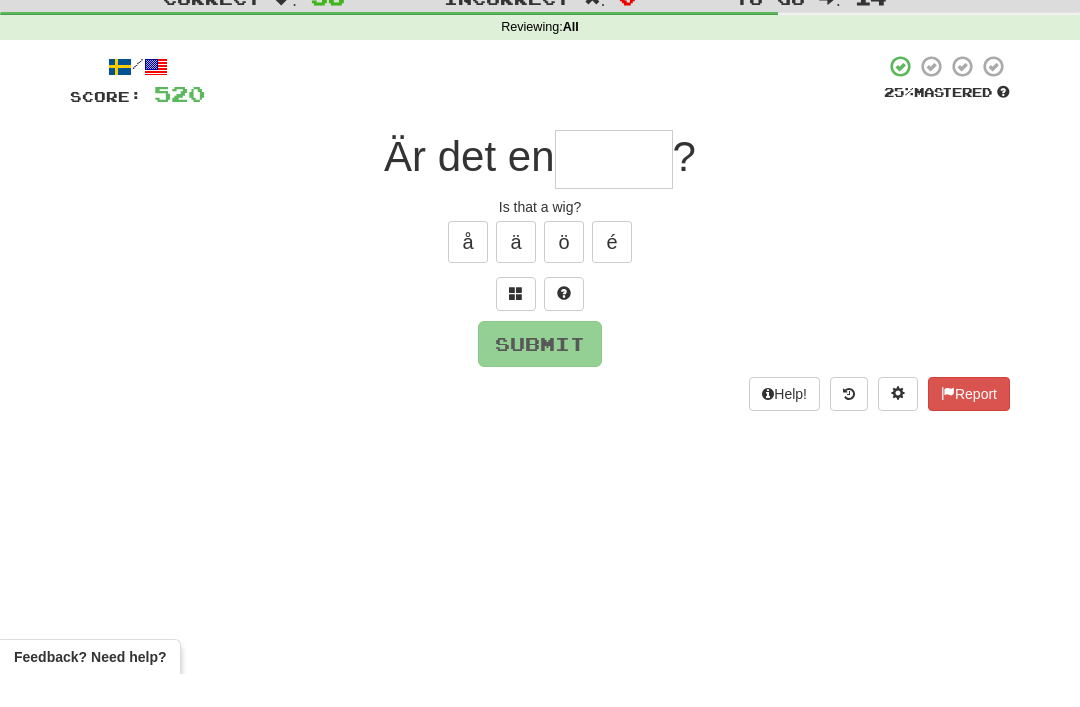 click at bounding box center (516, 327) 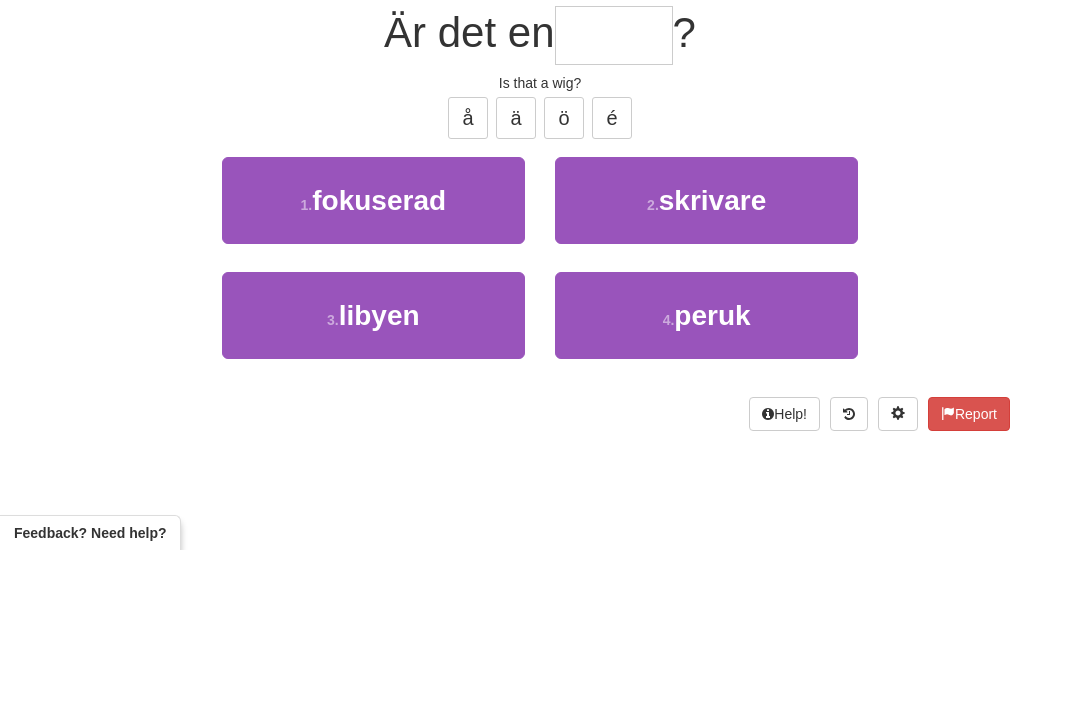 click on "peruk" at bounding box center [712, 472] 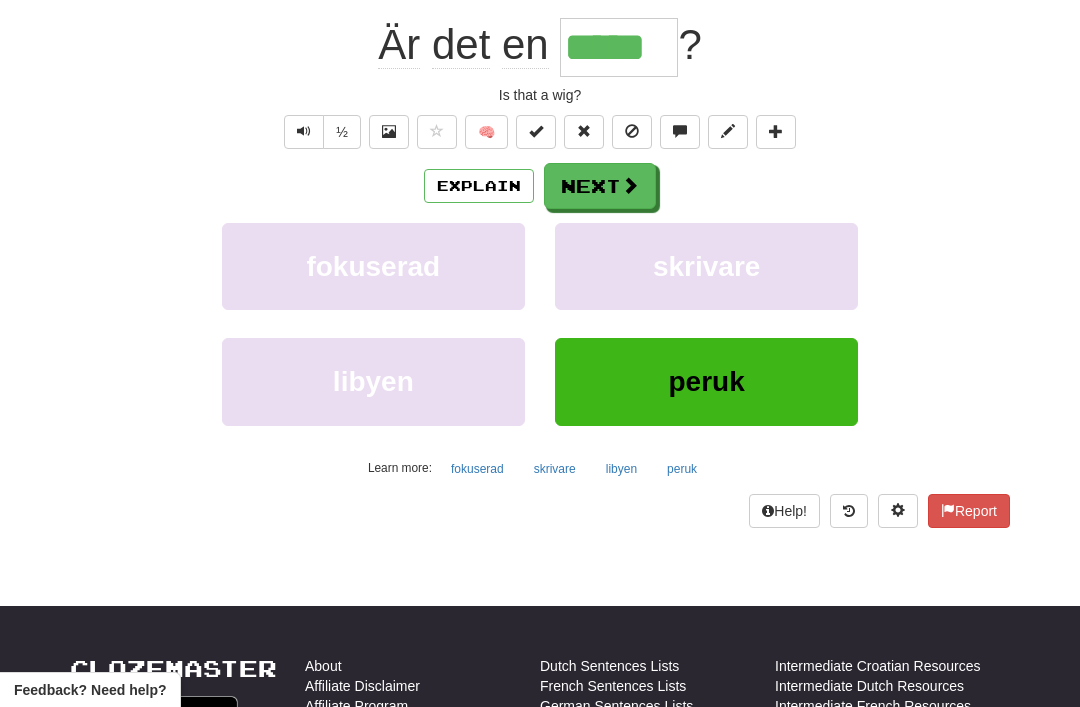 click on "Next" at bounding box center (600, 186) 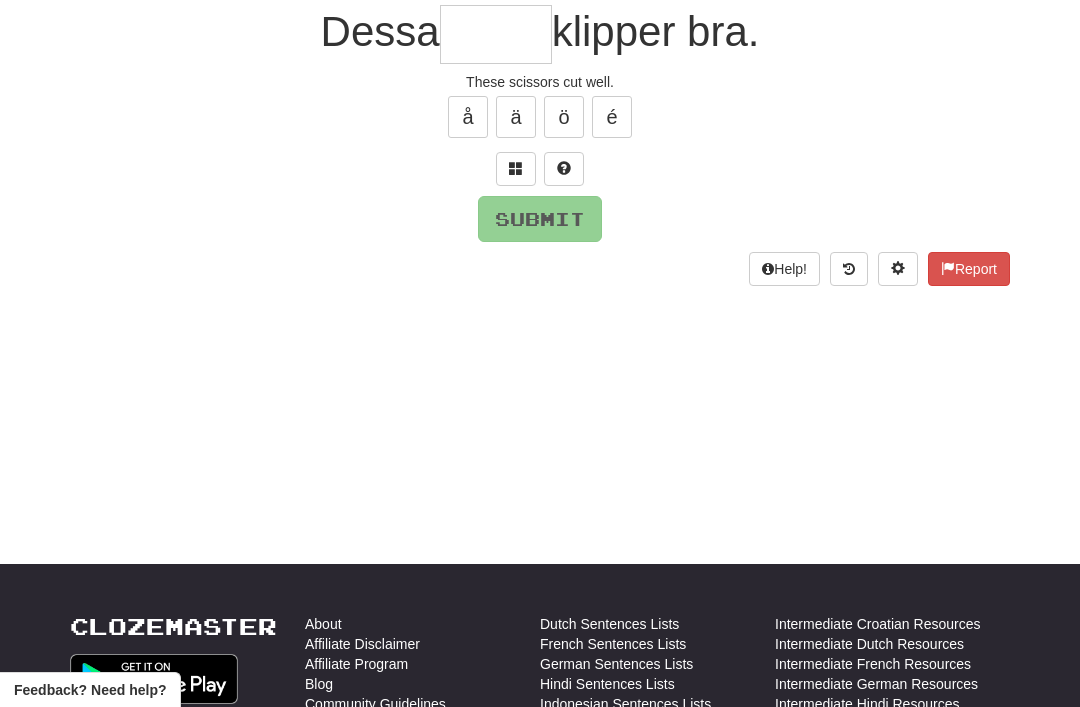 scroll, scrollTop: 192, scrollLeft: 0, axis: vertical 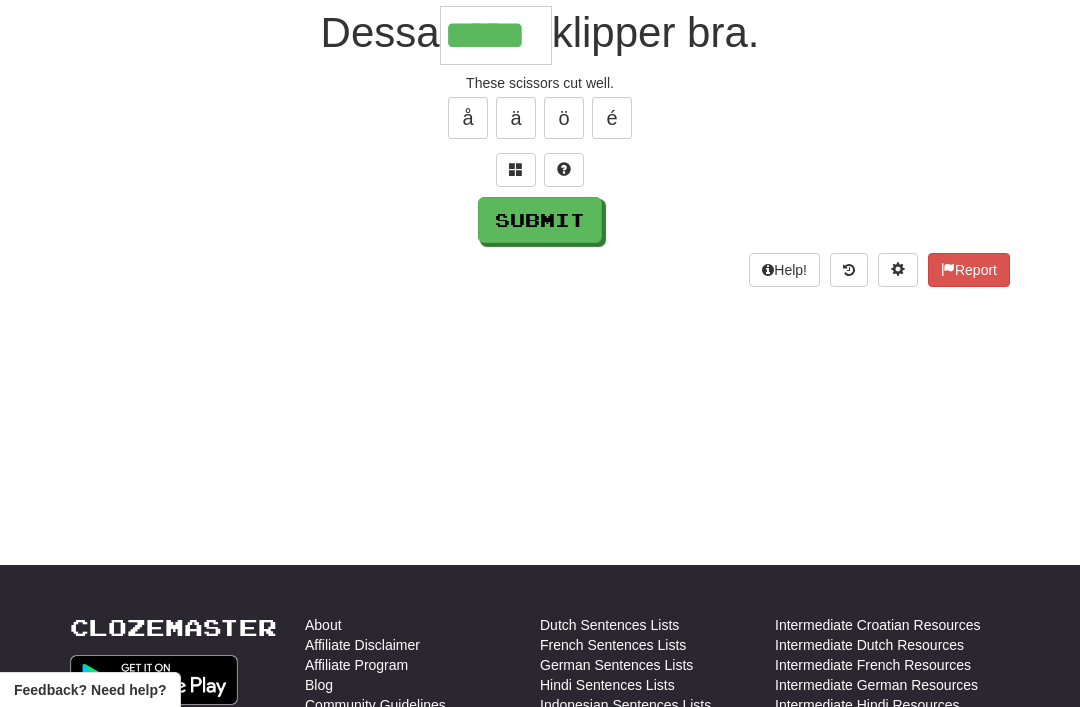 type on "*****" 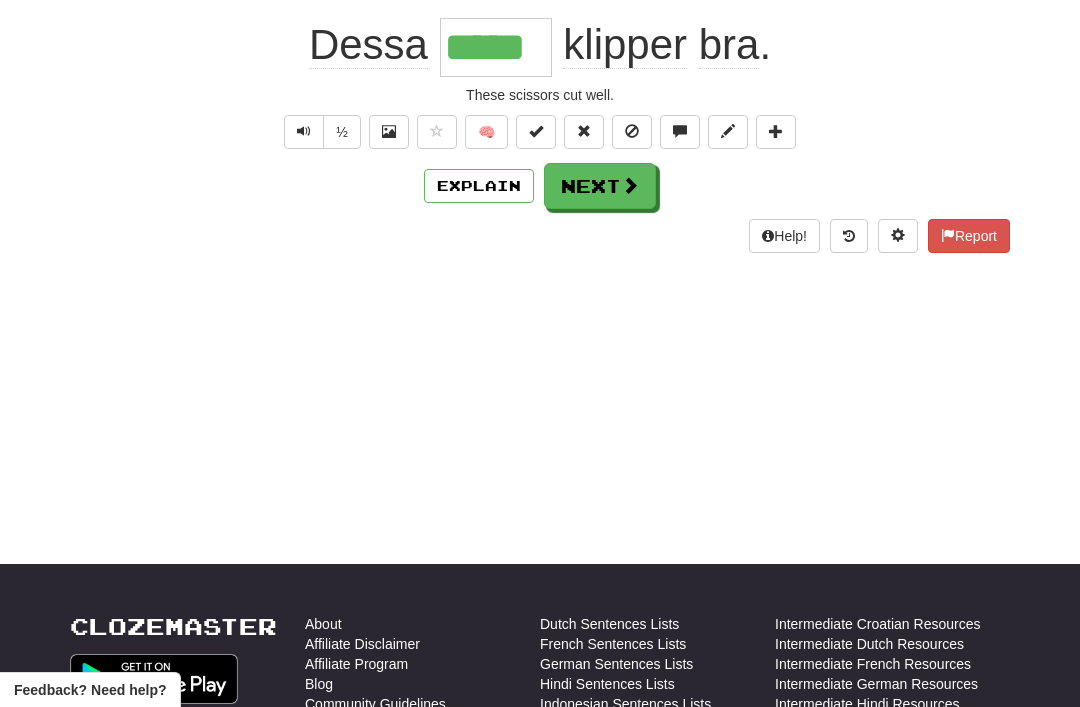 click on "Next" at bounding box center [600, 186] 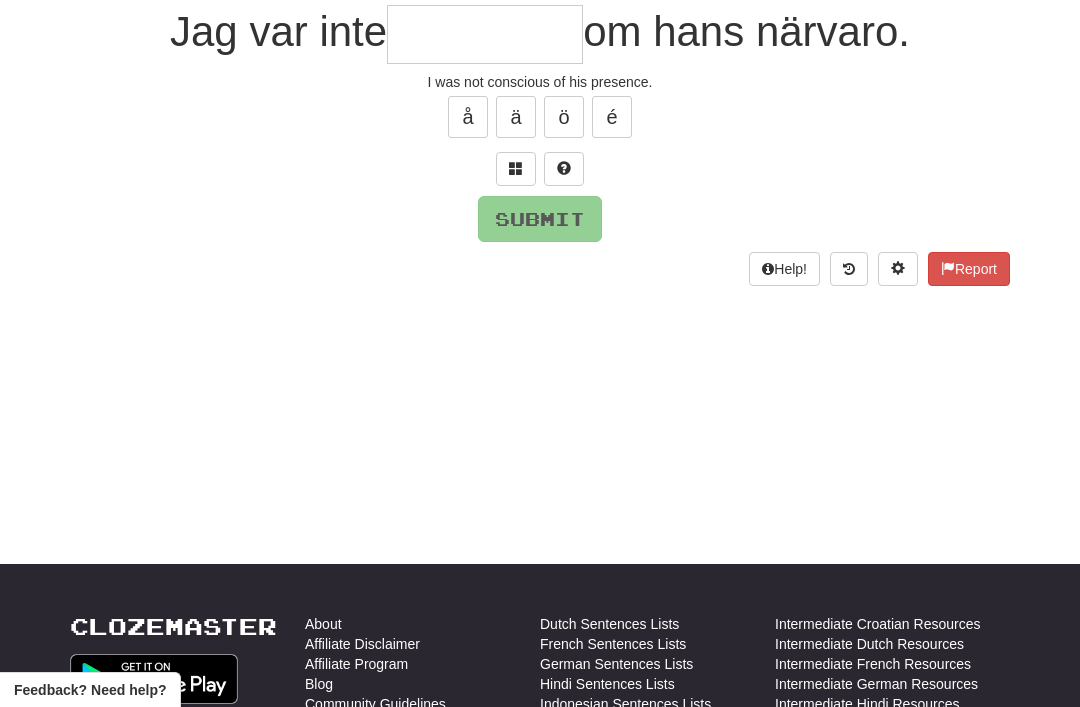 scroll, scrollTop: 192, scrollLeft: 0, axis: vertical 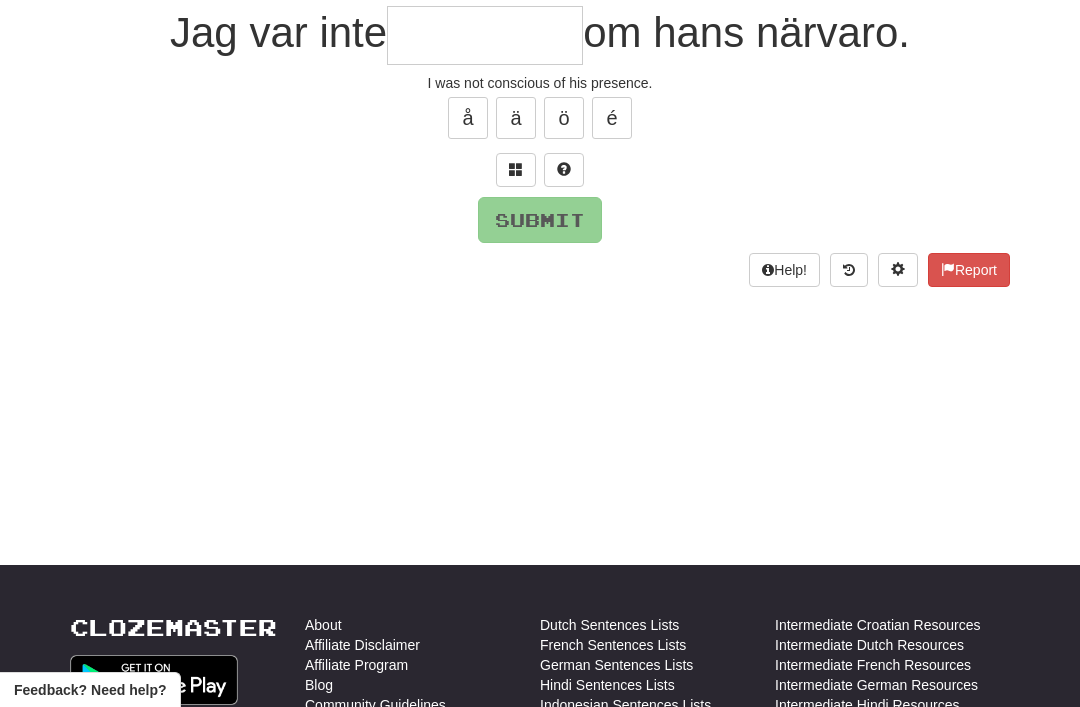 click at bounding box center [516, 170] 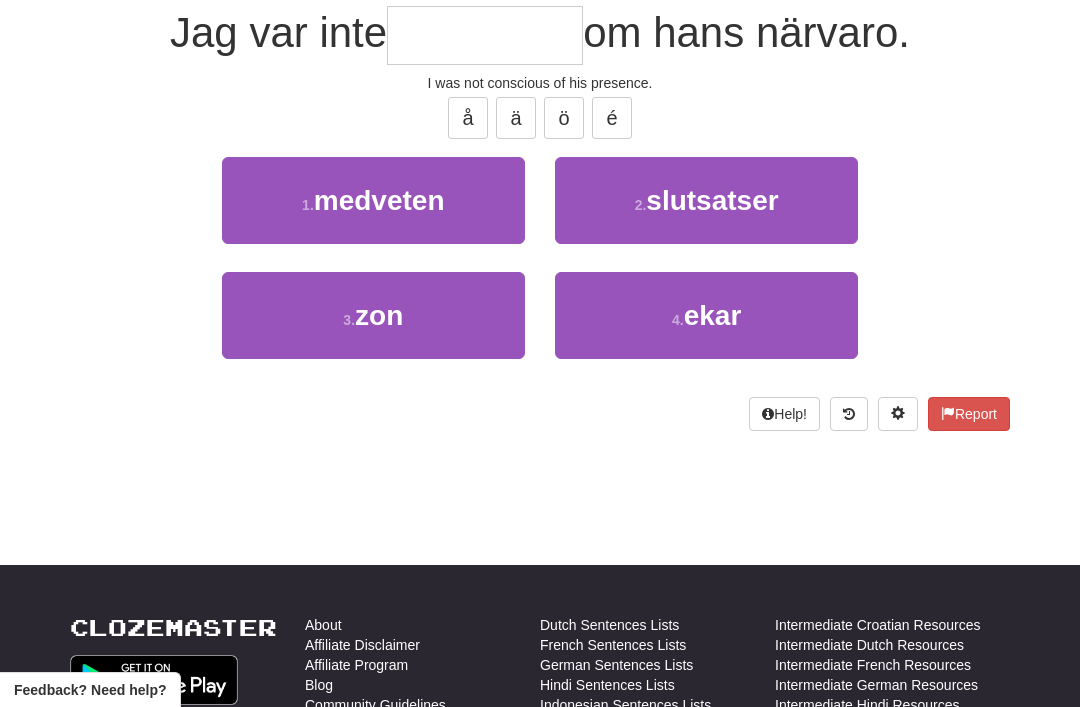 click on "medveten" at bounding box center (379, 200) 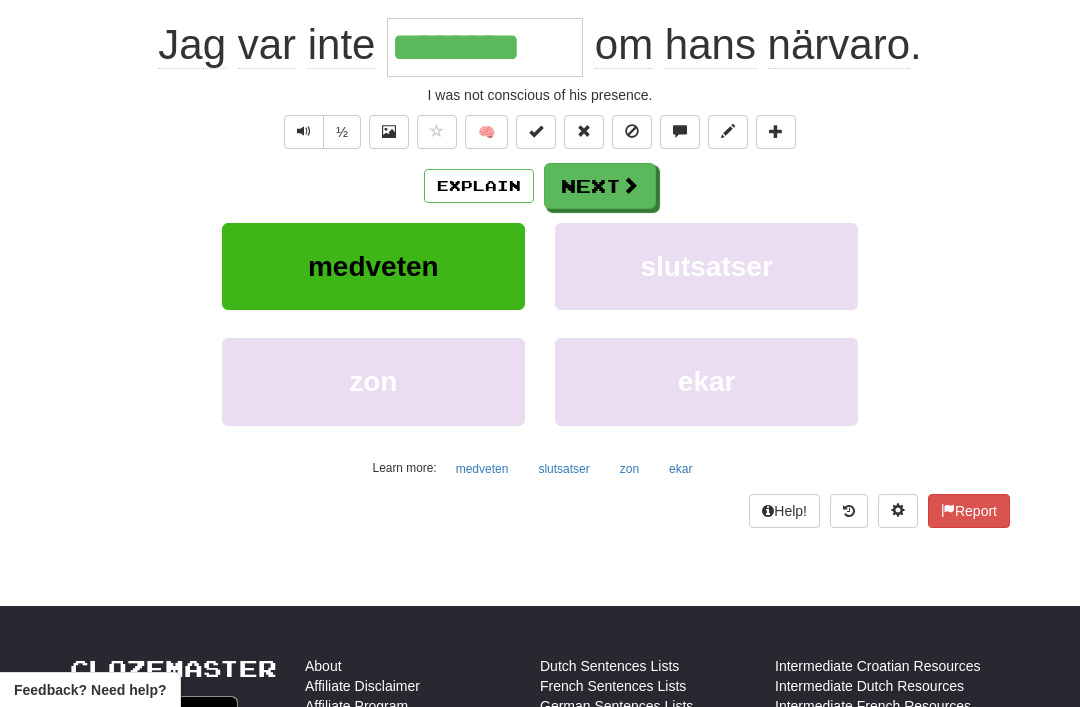 click on "Next" at bounding box center [600, 186] 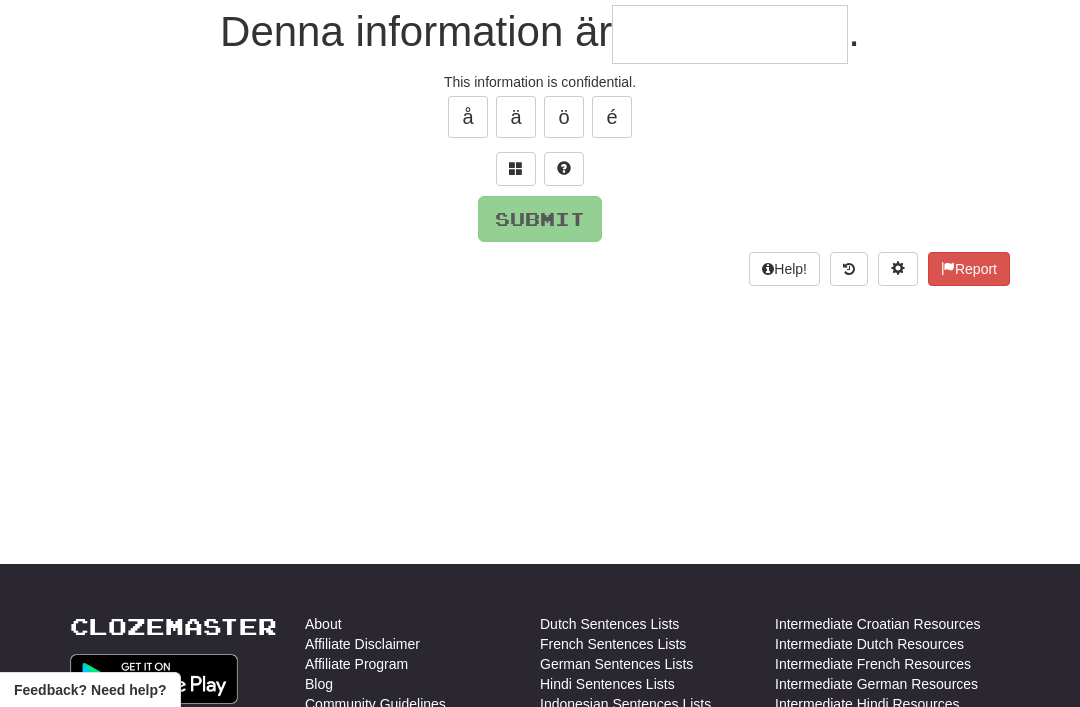 scroll, scrollTop: 192, scrollLeft: 0, axis: vertical 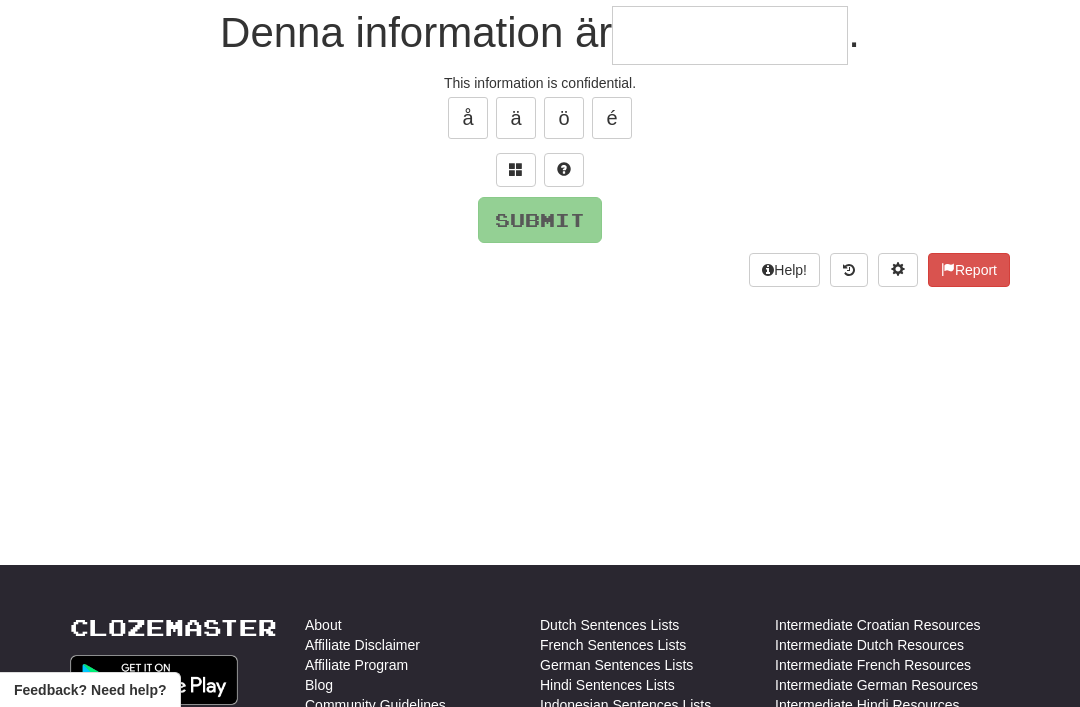 click at bounding box center [516, 169] 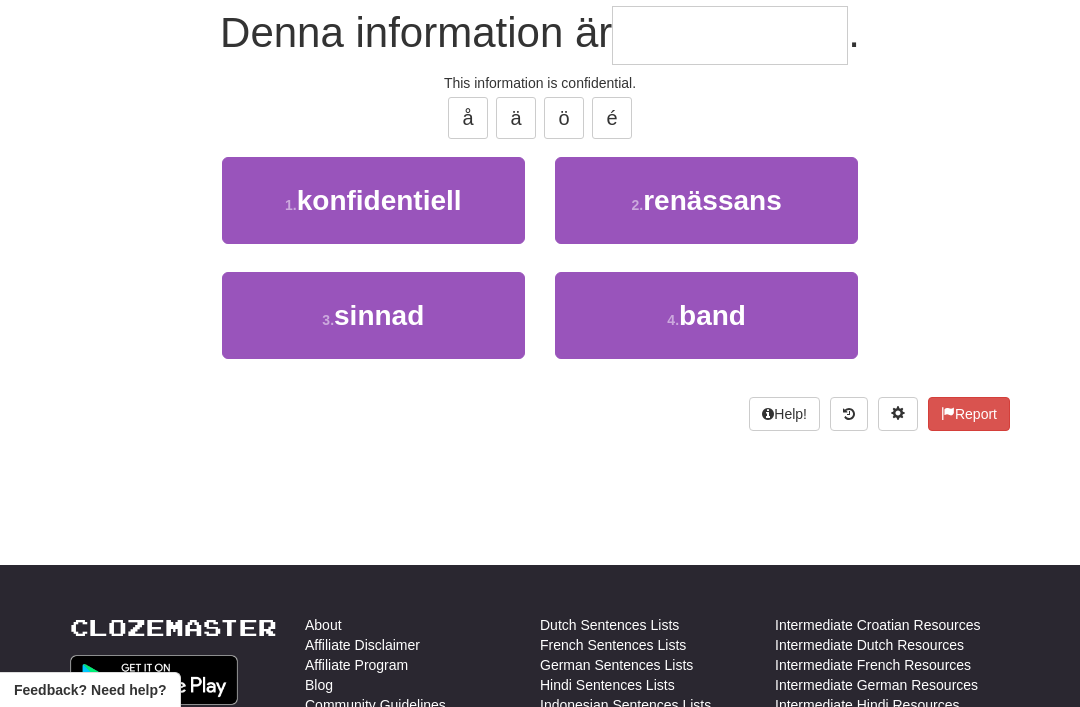 click on "konfidentiell" at bounding box center [379, 200] 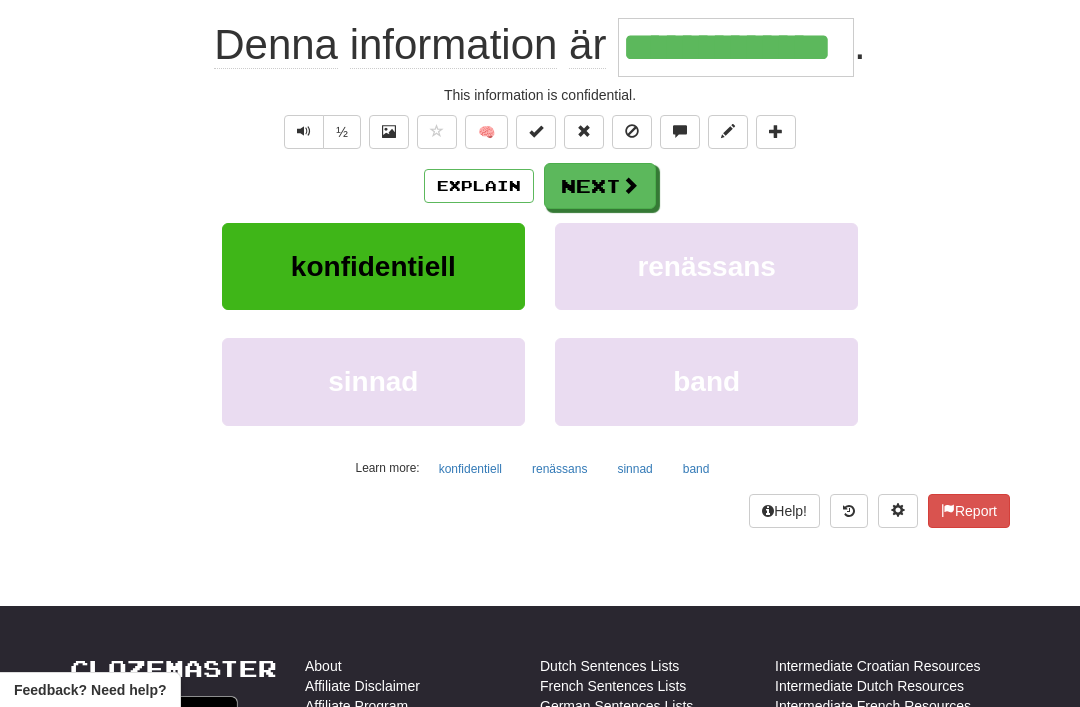 click on "Next" at bounding box center [600, 186] 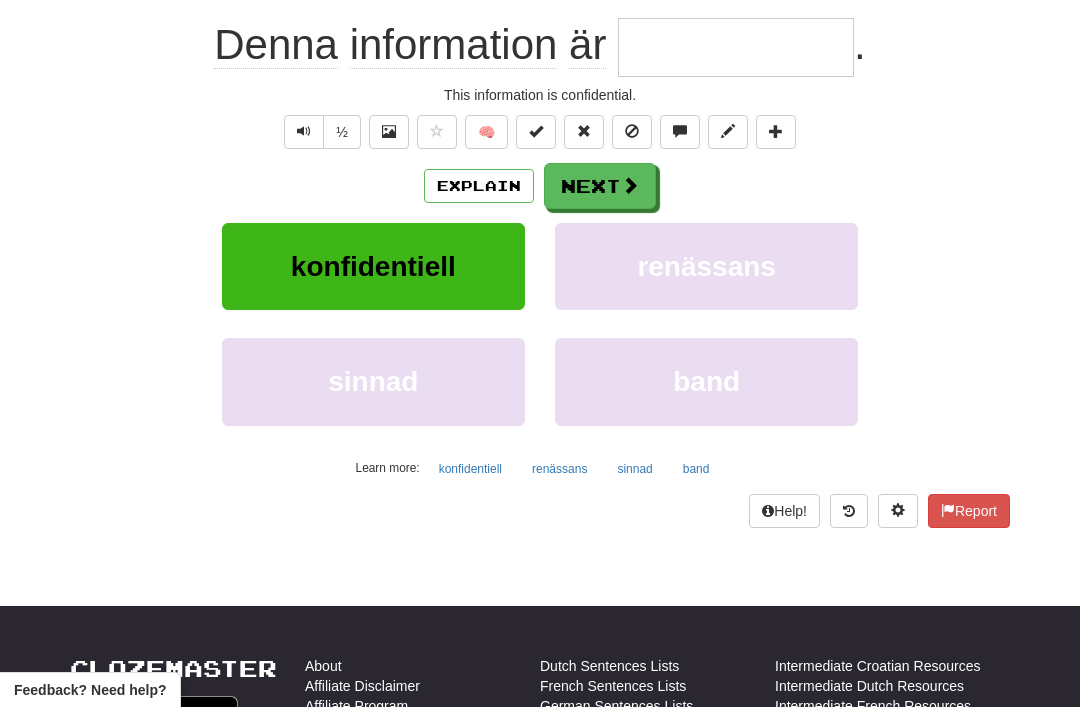 scroll, scrollTop: 192, scrollLeft: 0, axis: vertical 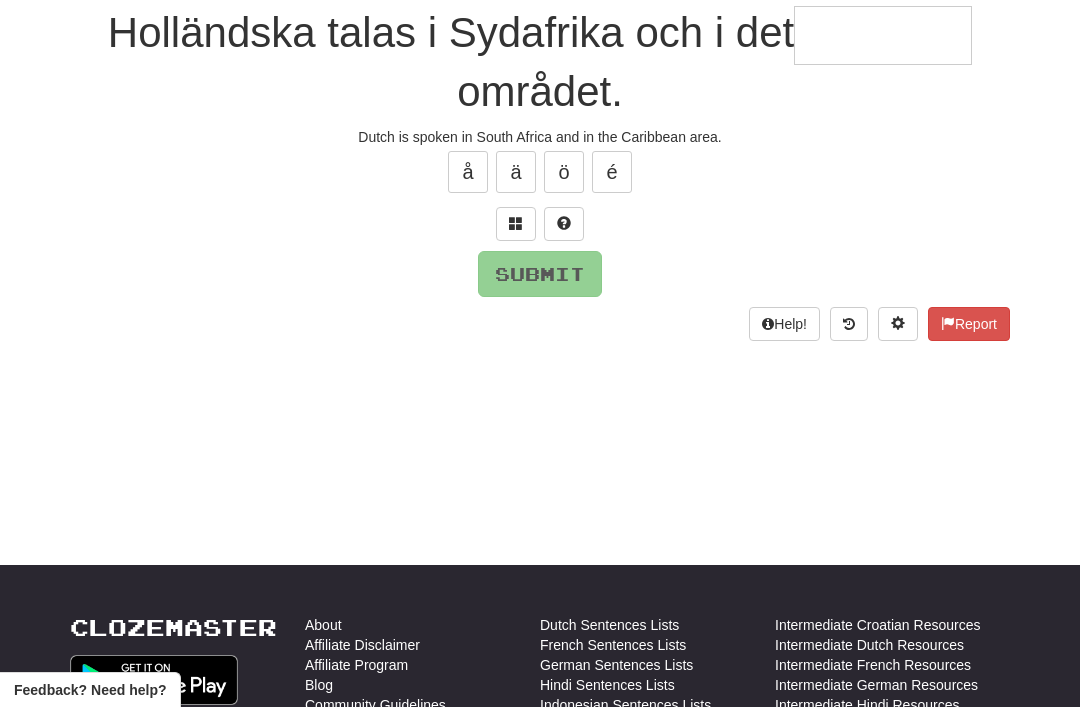 click at bounding box center [516, 223] 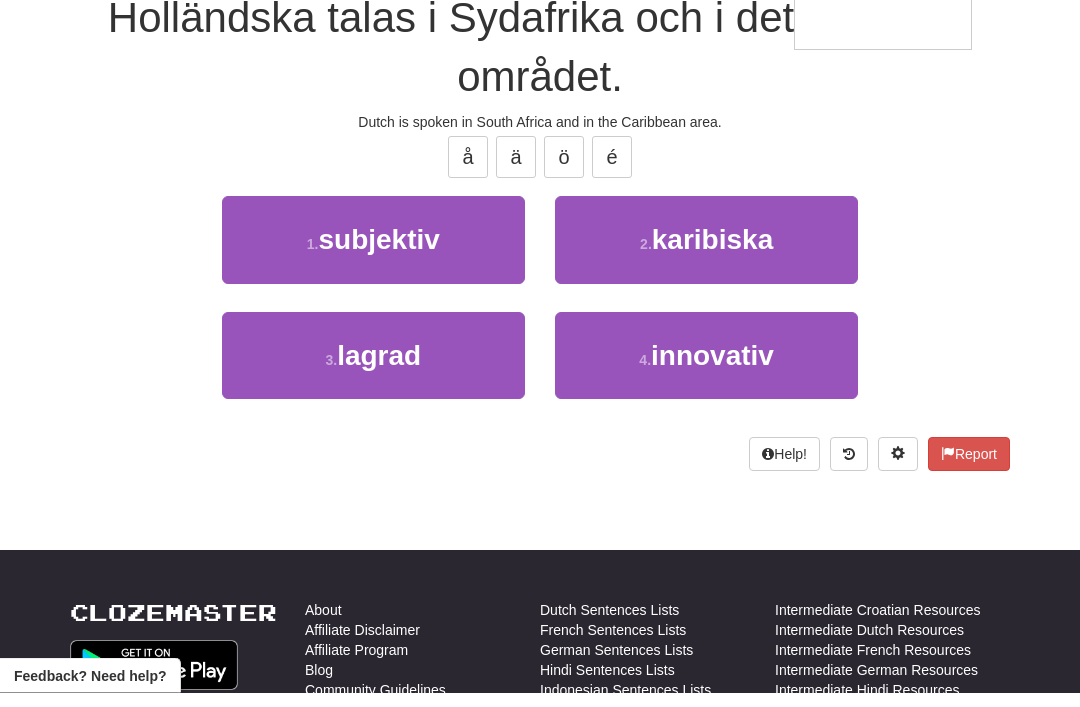 click on "karibiska" at bounding box center [712, 254] 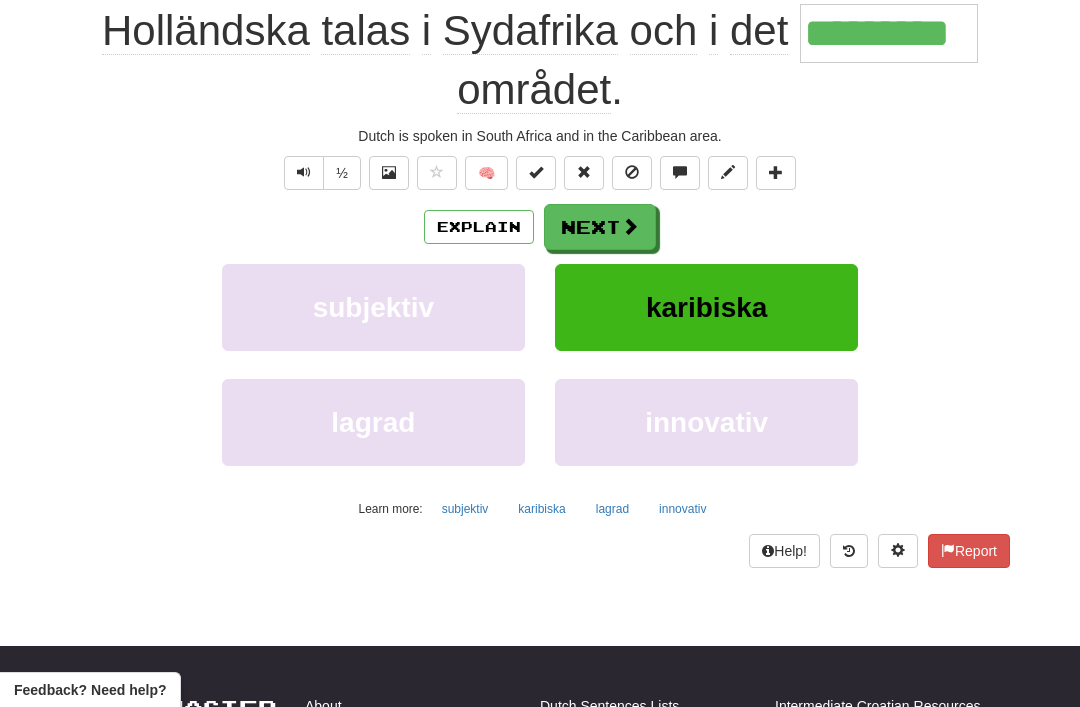 click on "Next" at bounding box center [600, 227] 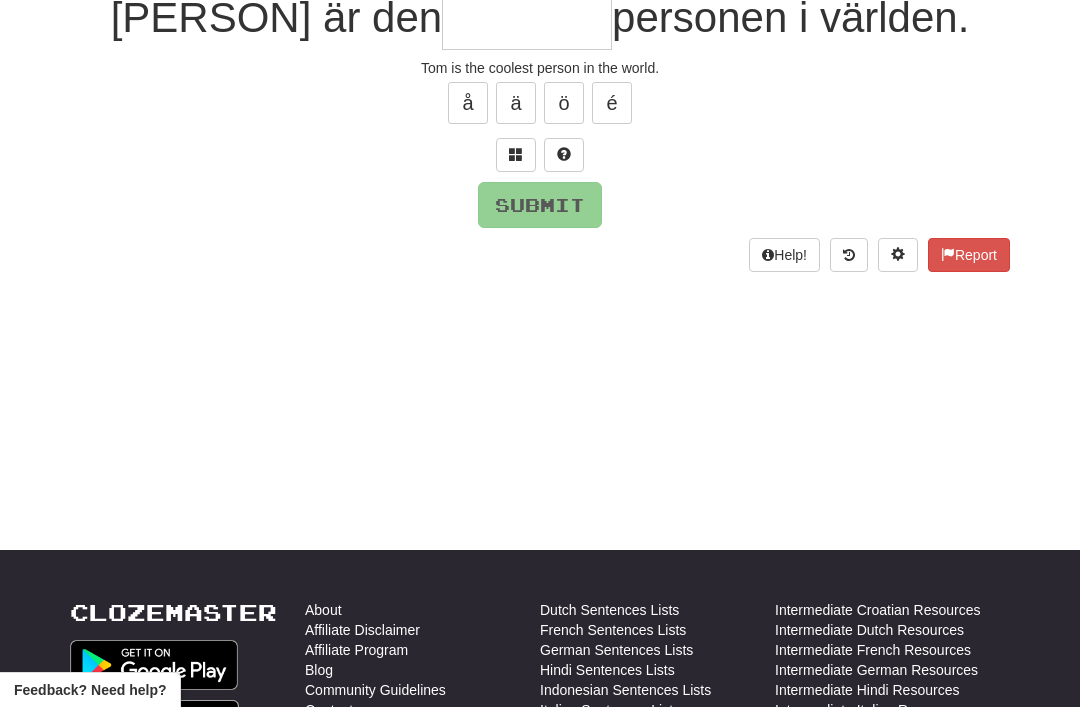 scroll, scrollTop: 44, scrollLeft: 0, axis: vertical 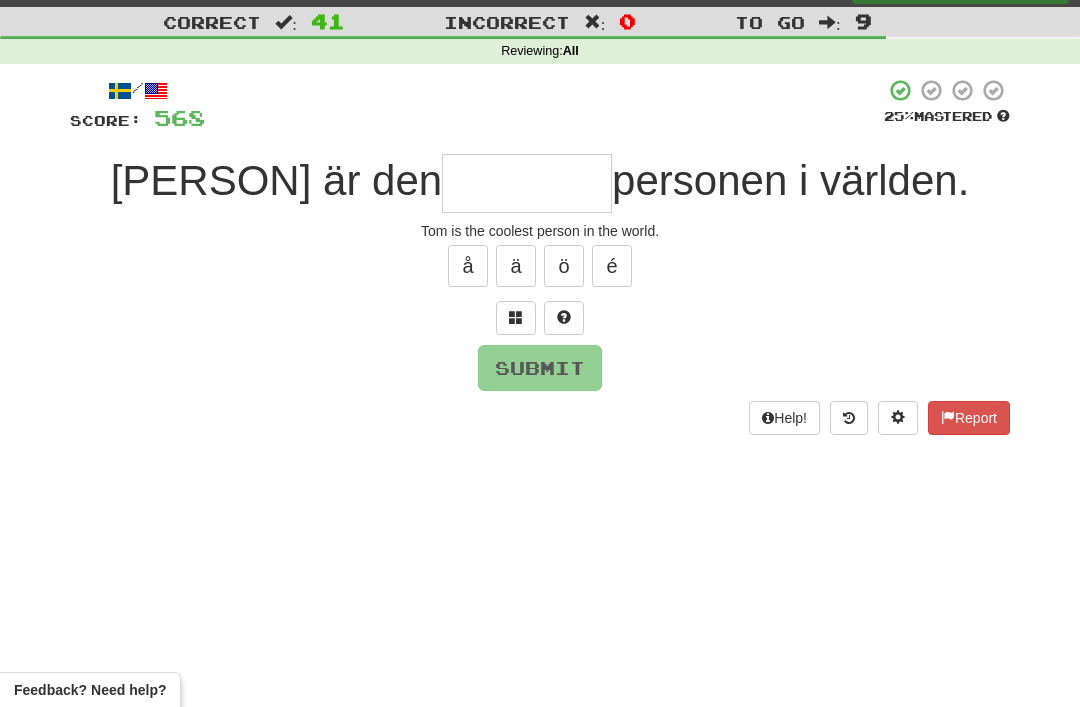 click at bounding box center (516, 318) 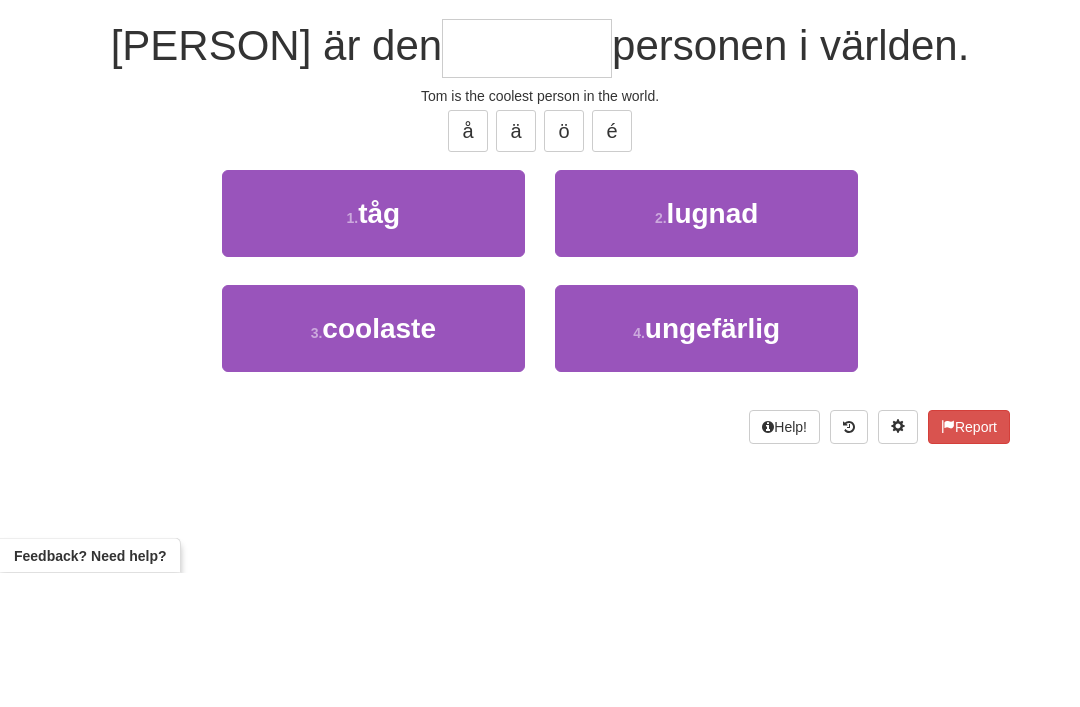 click on "3 . coolaste" at bounding box center [373, 463] 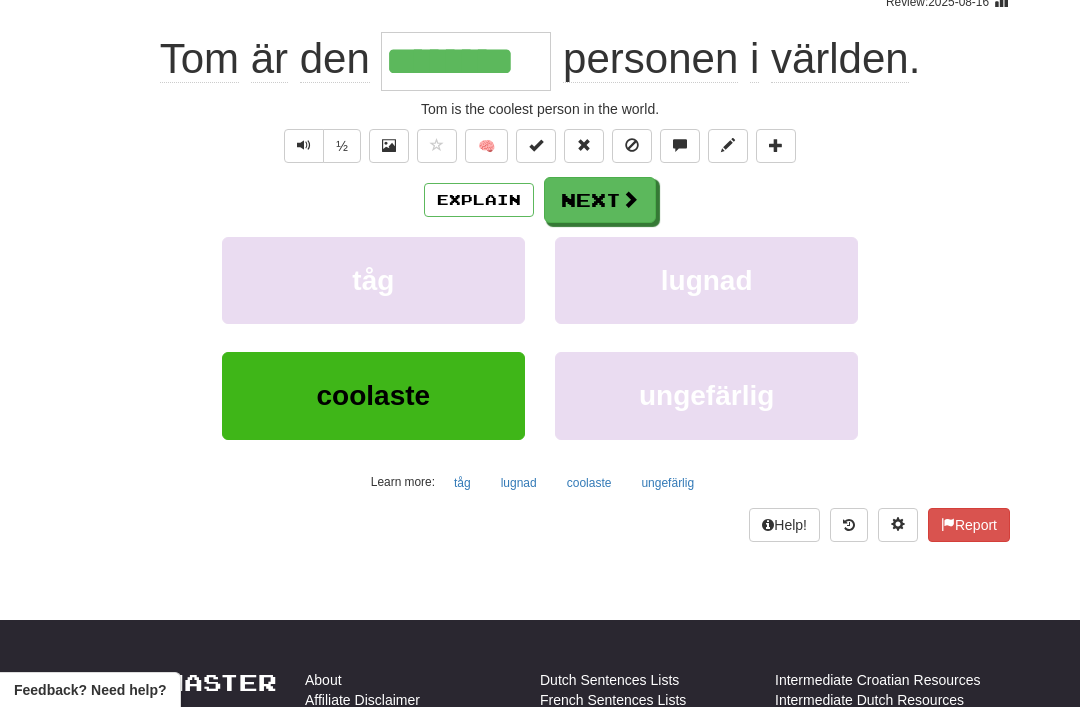 click at bounding box center [630, 199] 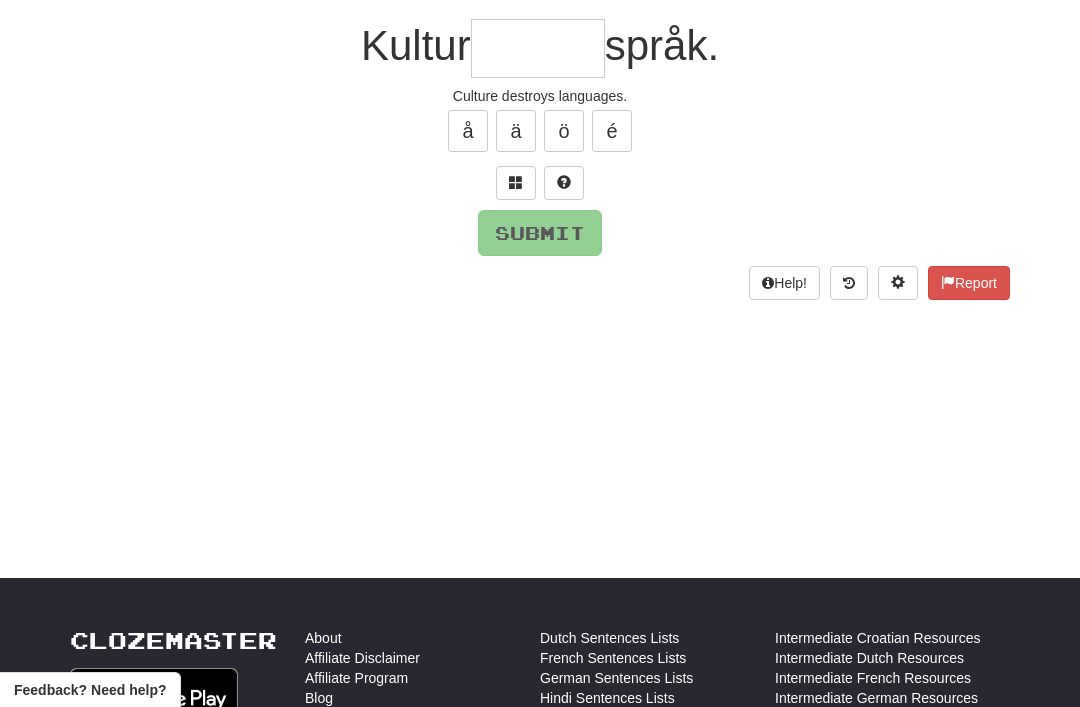 scroll, scrollTop: 178, scrollLeft: 0, axis: vertical 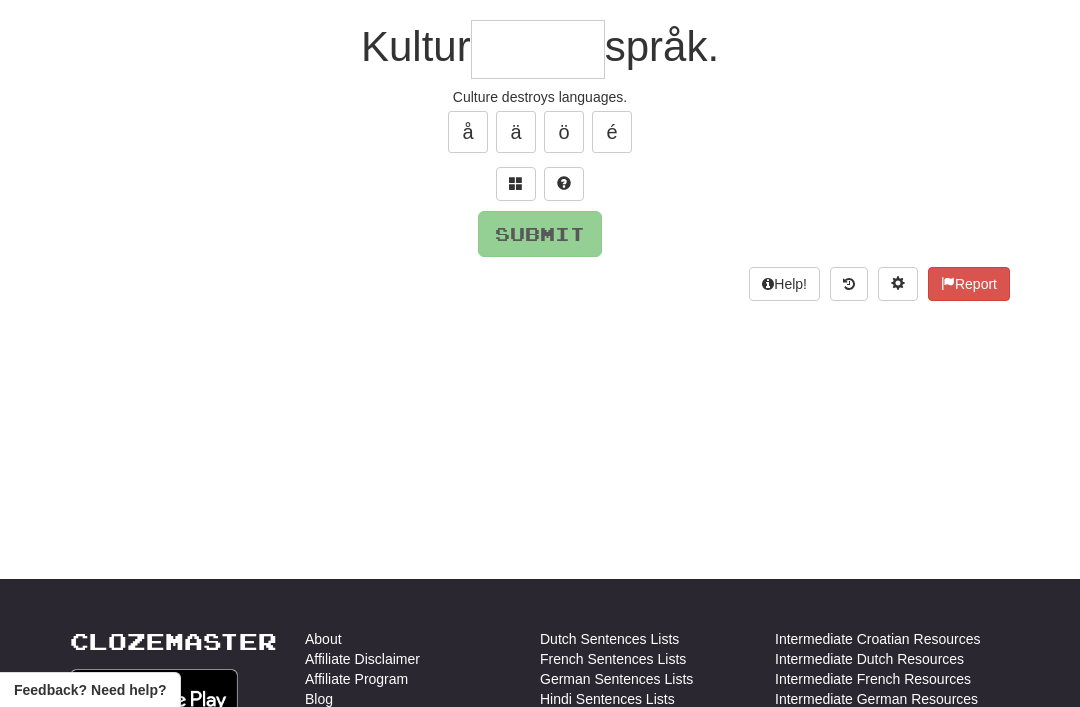 click at bounding box center (516, 184) 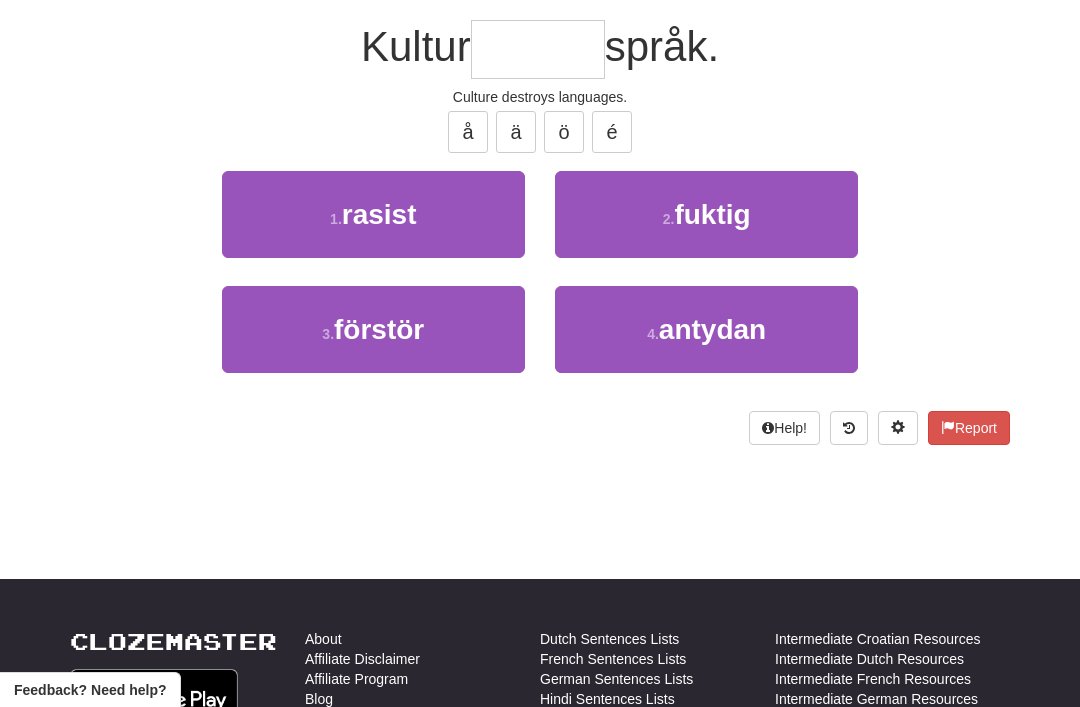 click on "3 . förstör" at bounding box center (373, 329) 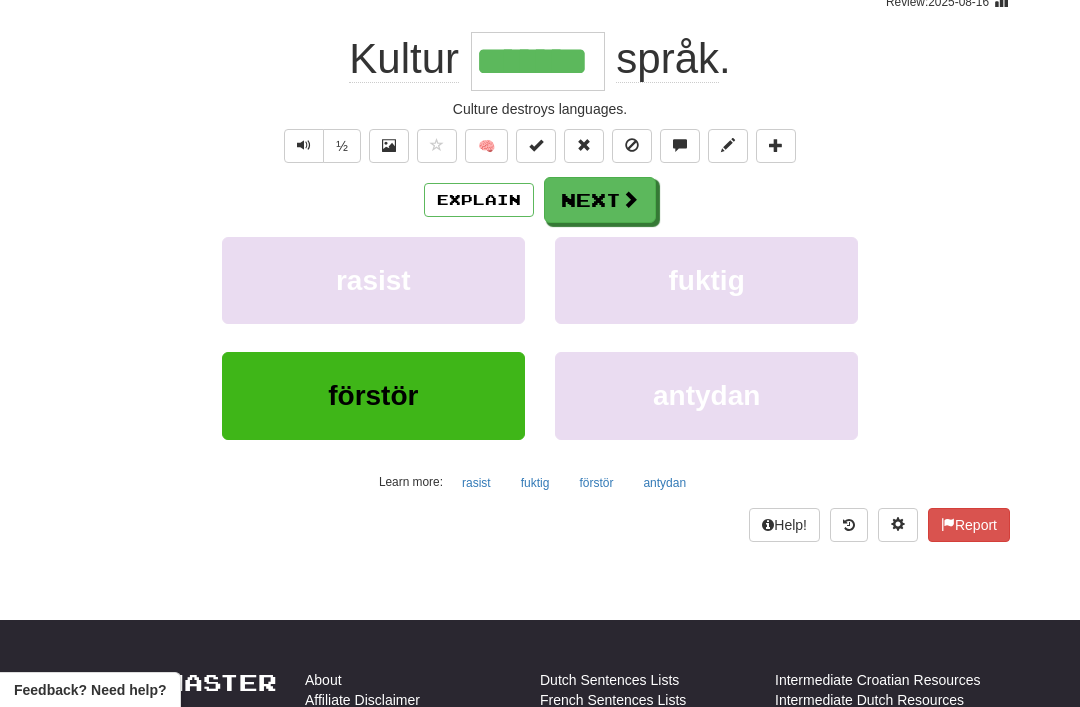 click on "Next" at bounding box center [600, 200] 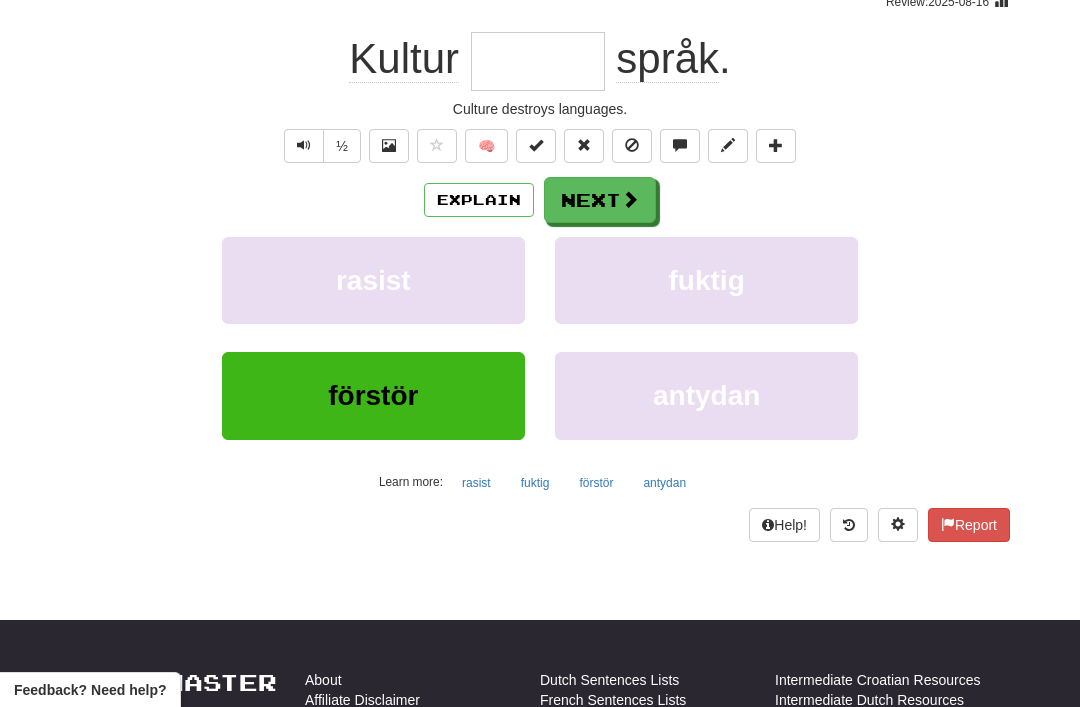 scroll, scrollTop: 178, scrollLeft: 0, axis: vertical 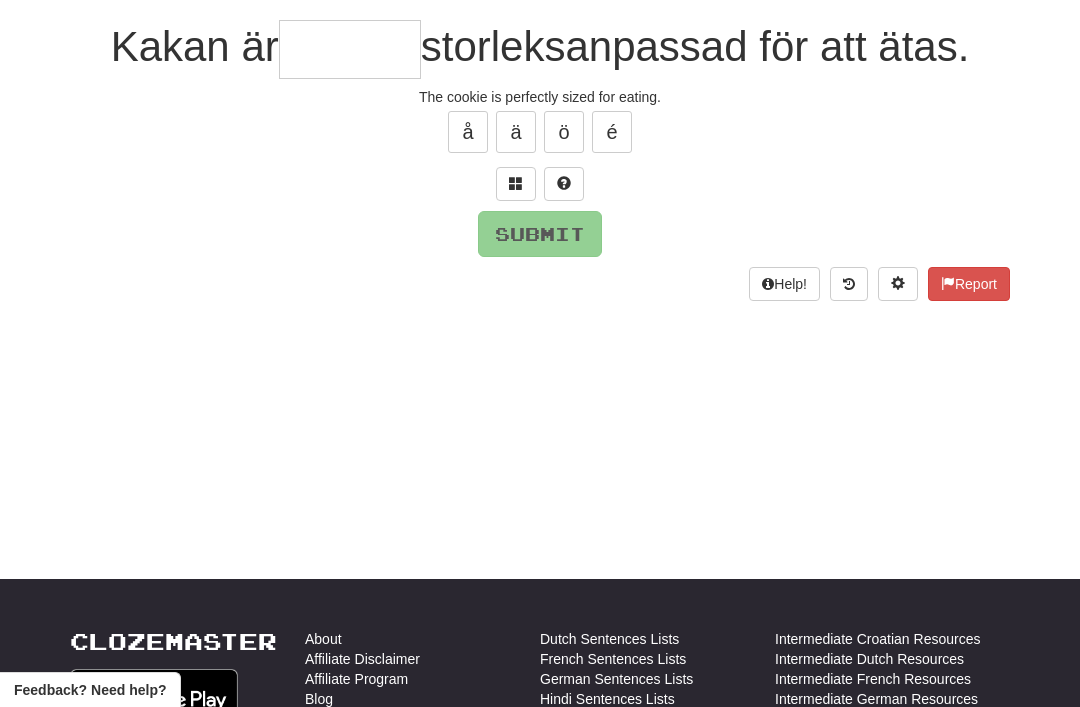click at bounding box center (516, 183) 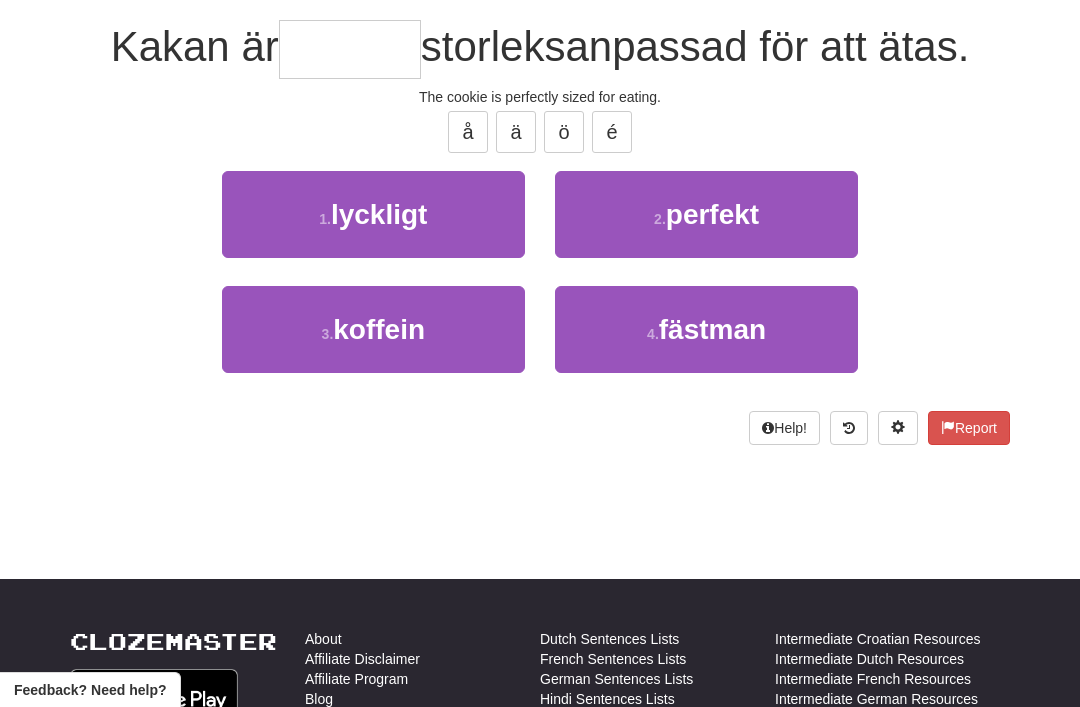 click on "perfekt" at bounding box center (712, 214) 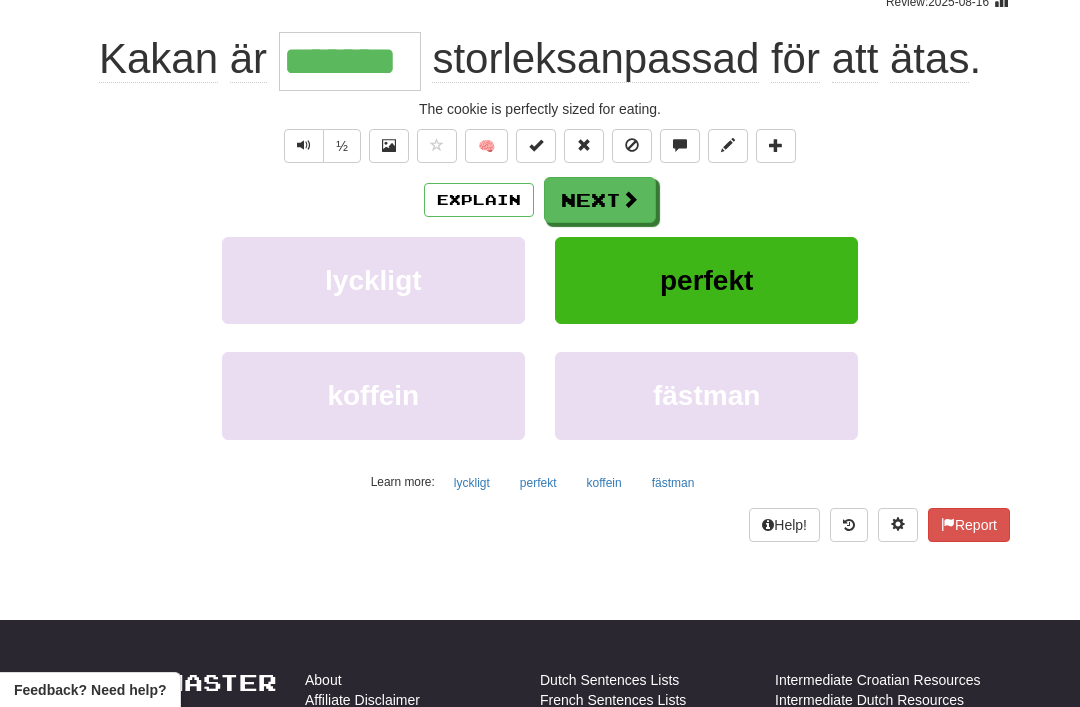 click on "Next" at bounding box center (600, 200) 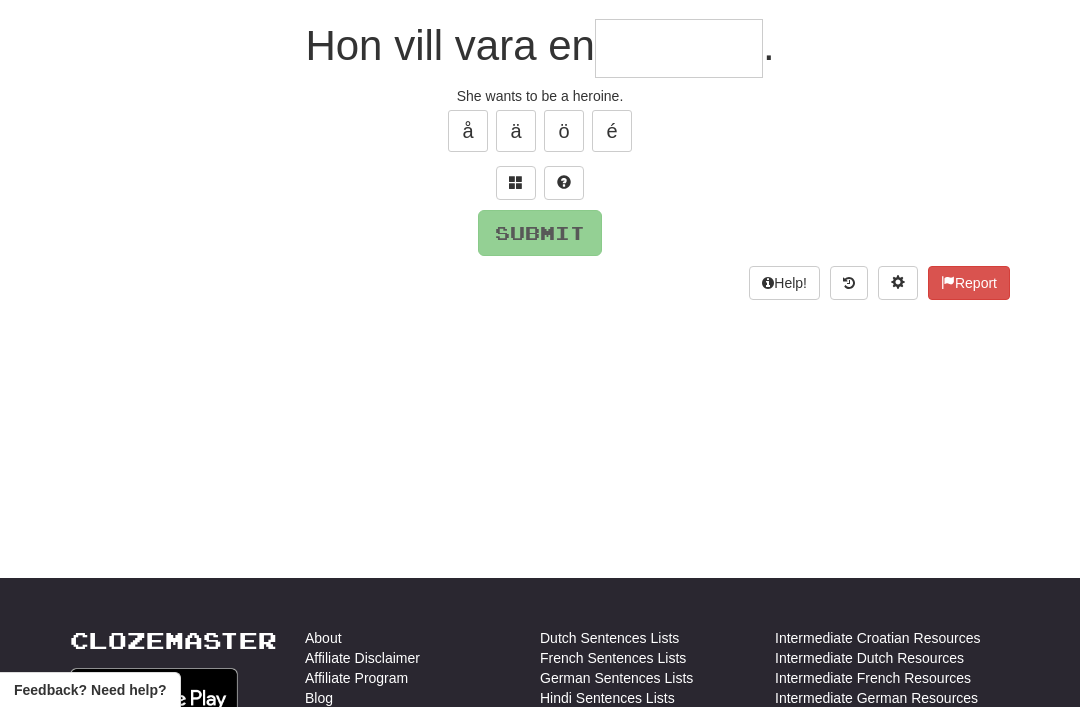 scroll, scrollTop: 178, scrollLeft: 0, axis: vertical 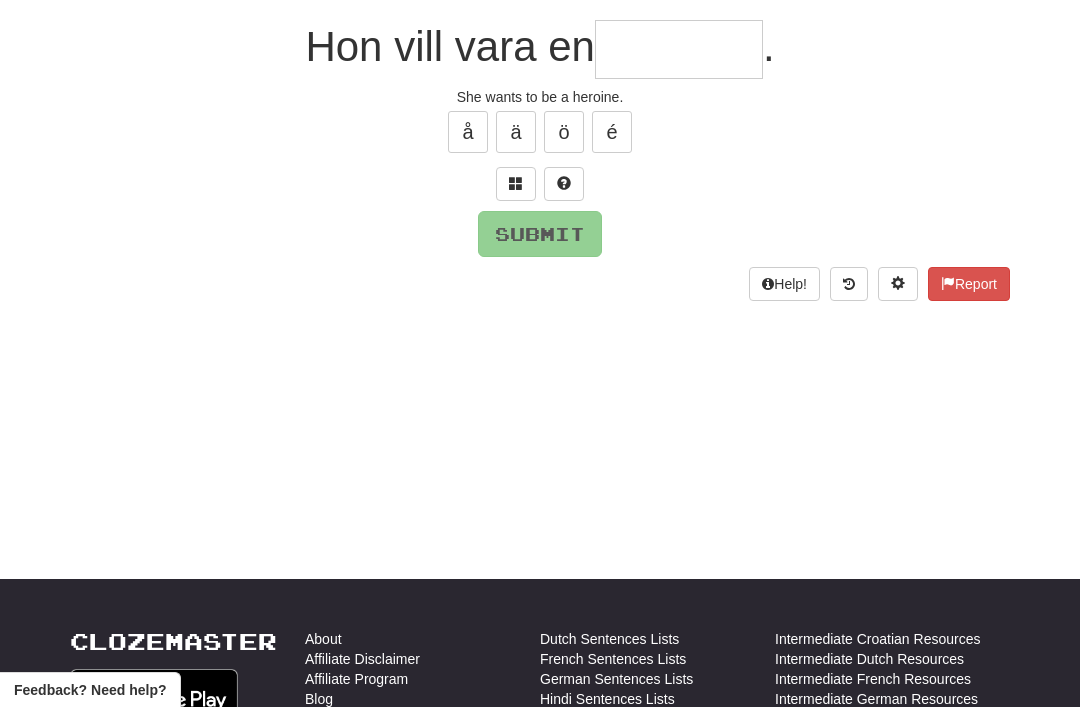 click at bounding box center [516, 183] 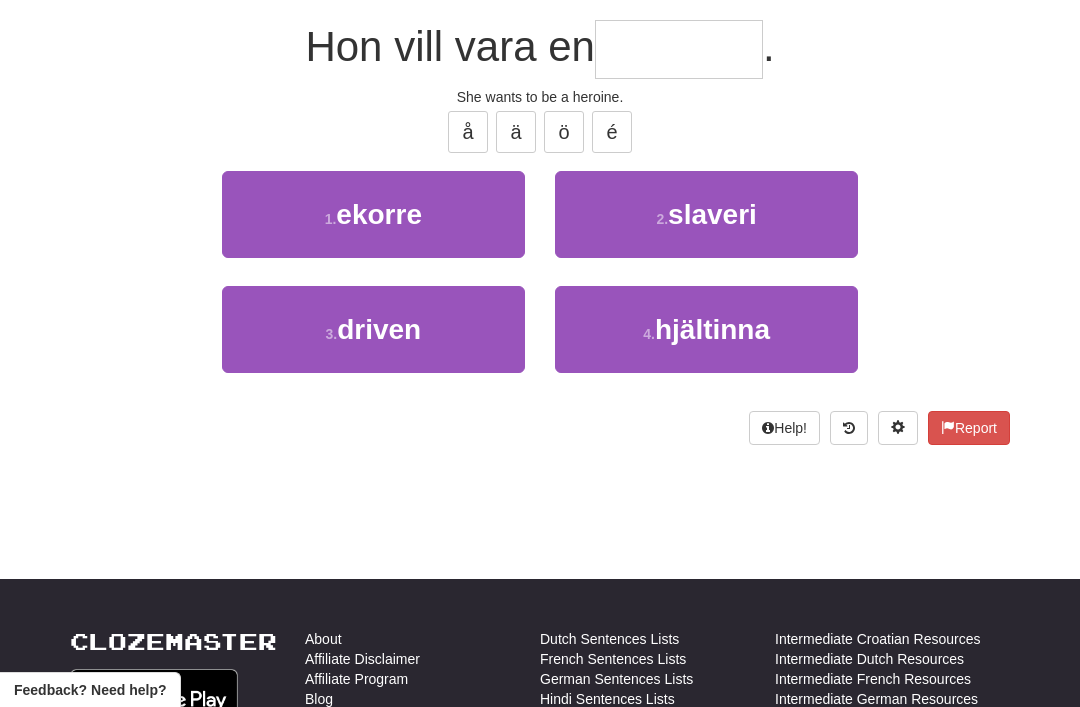 click on "hjältinna" at bounding box center [712, 329] 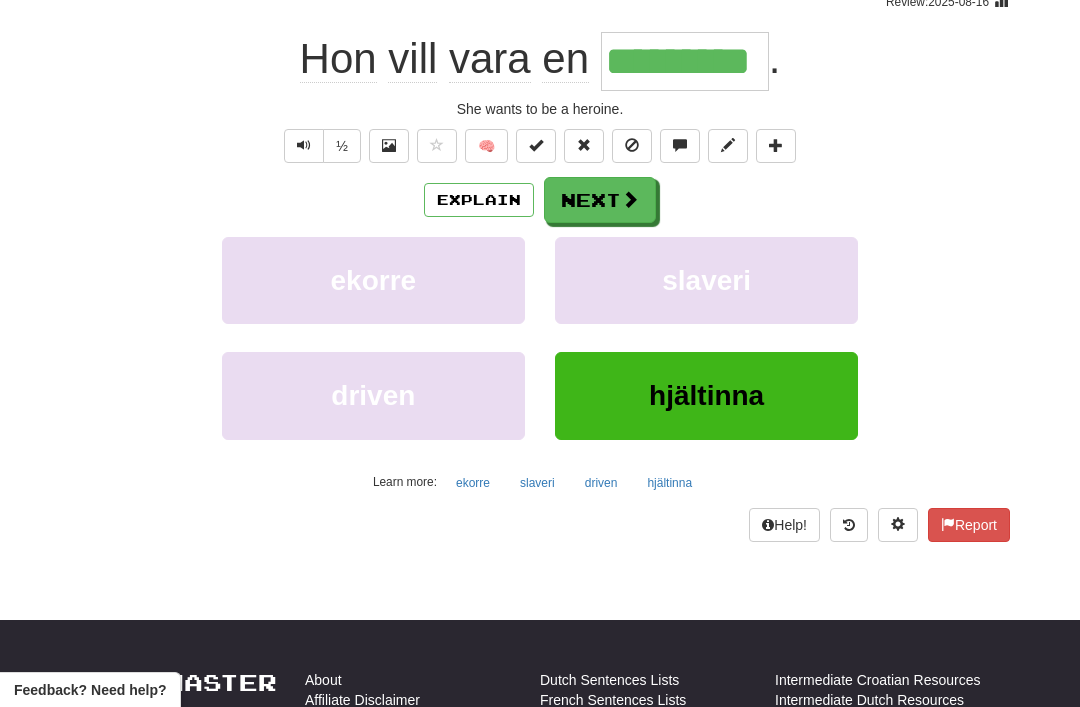 click on "Next" at bounding box center (600, 200) 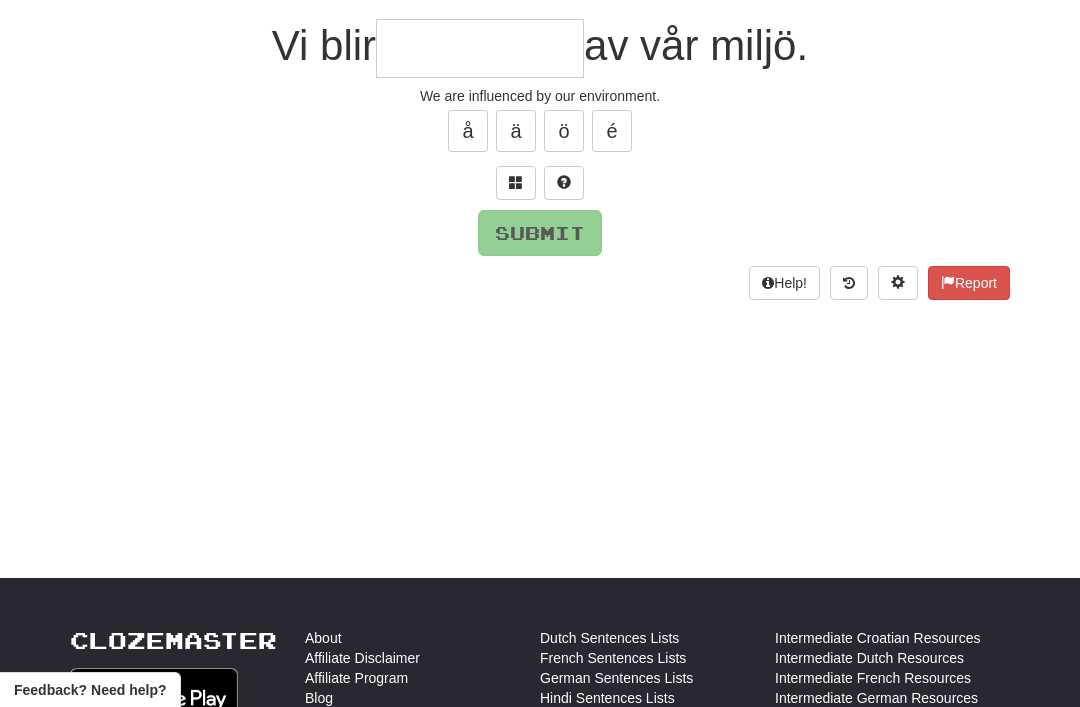 scroll, scrollTop: 178, scrollLeft: 0, axis: vertical 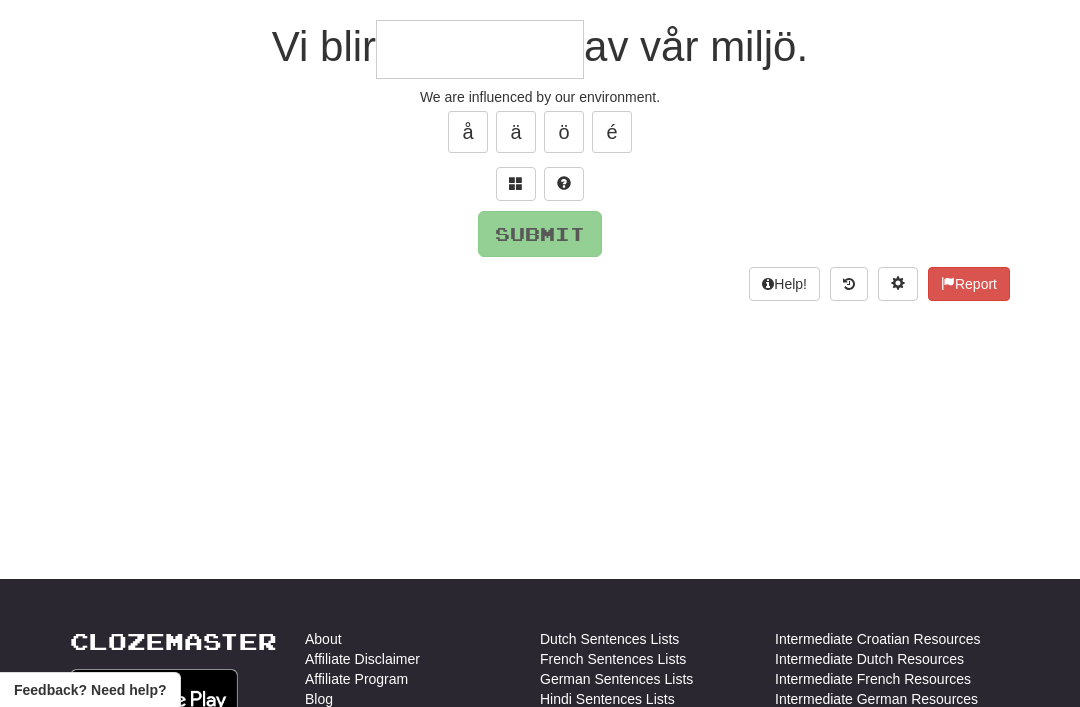 click at bounding box center (516, 184) 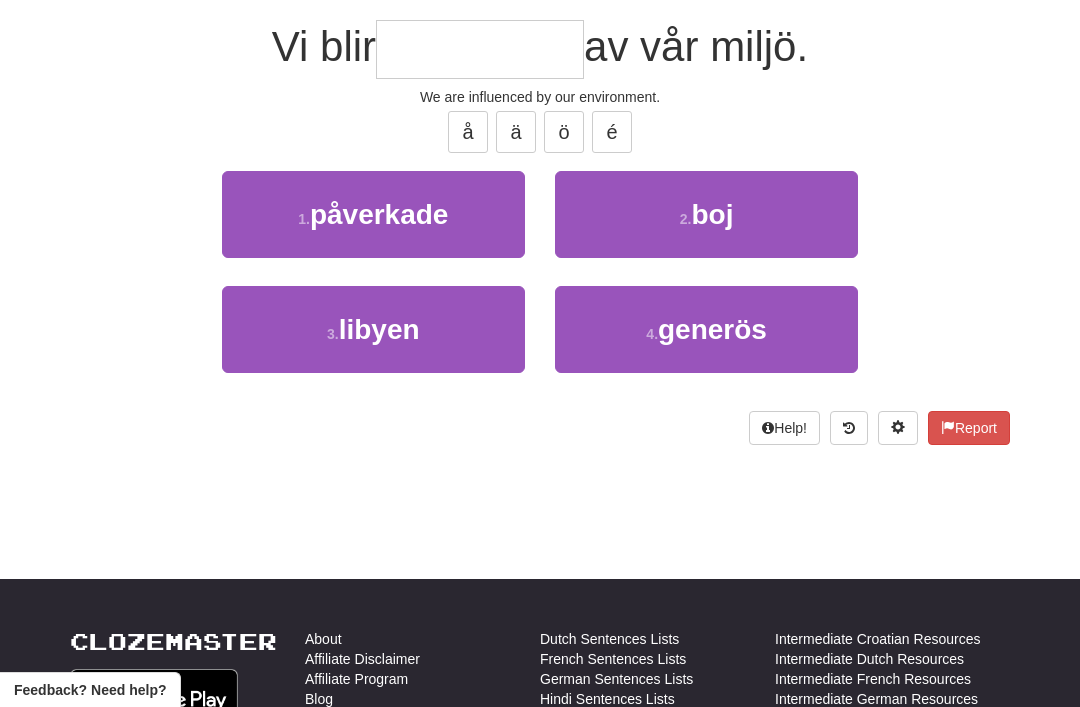 click on "1 . påverkade" at bounding box center [373, 214] 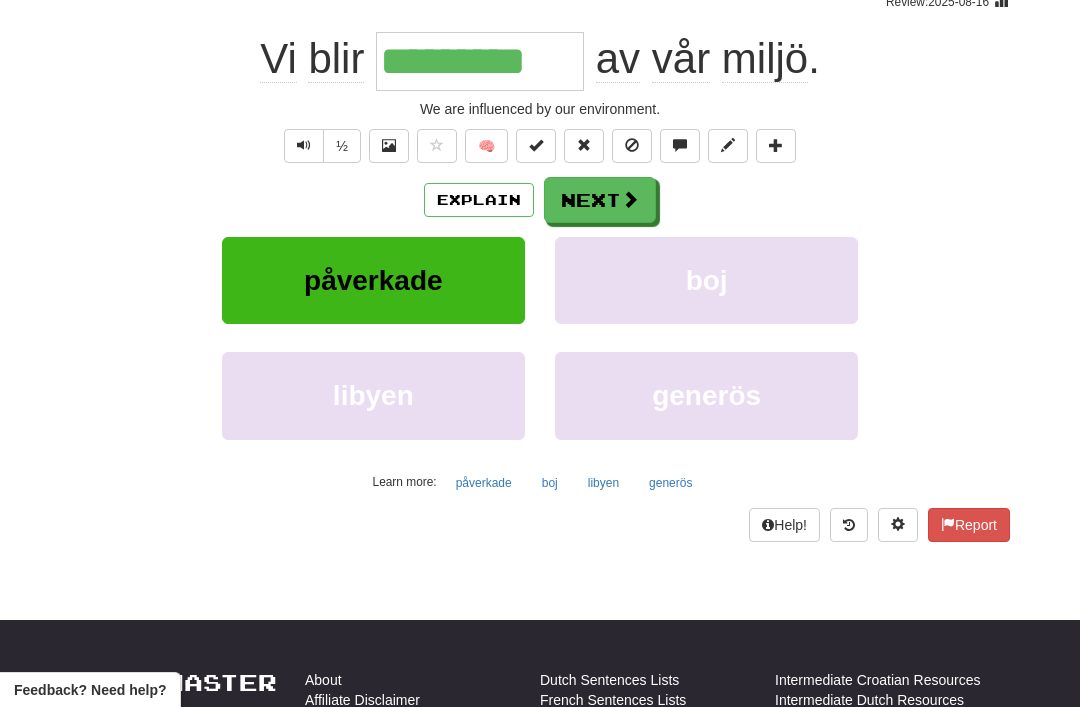 click on "Next" at bounding box center [600, 200] 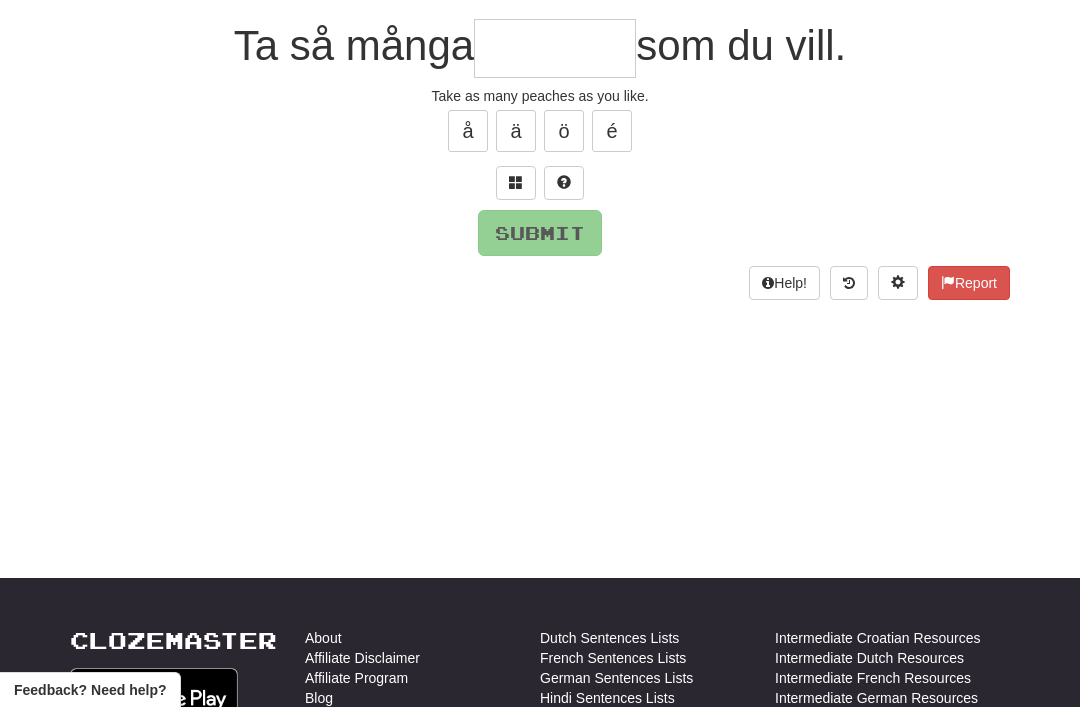 scroll, scrollTop: 178, scrollLeft: 0, axis: vertical 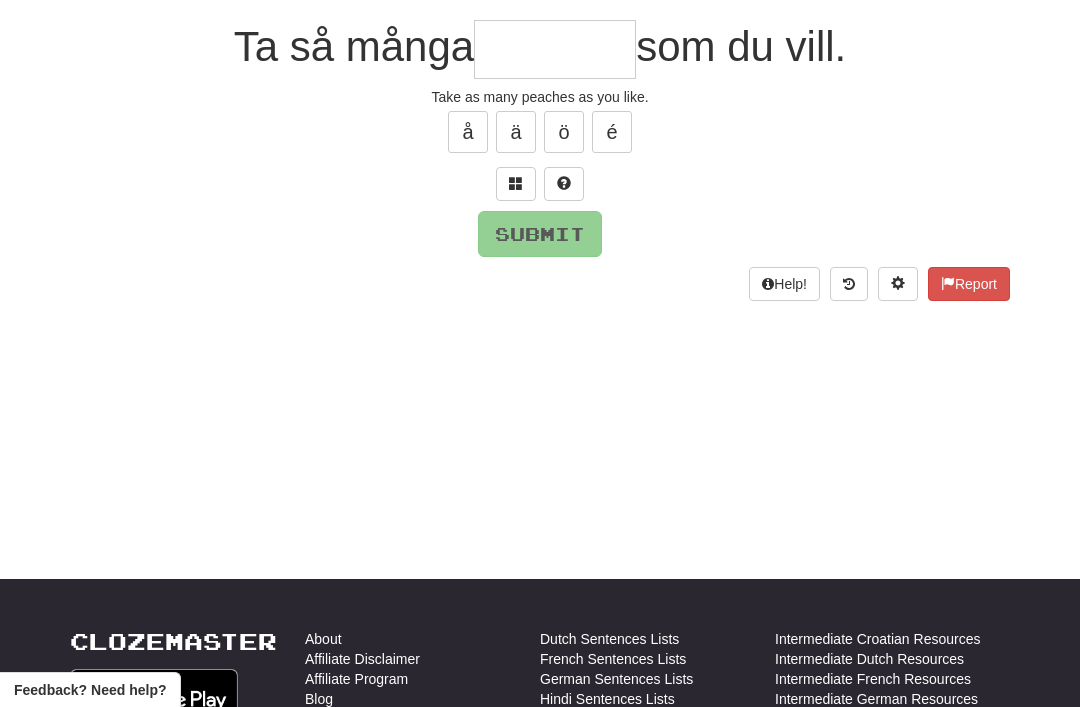 click at bounding box center [516, 183] 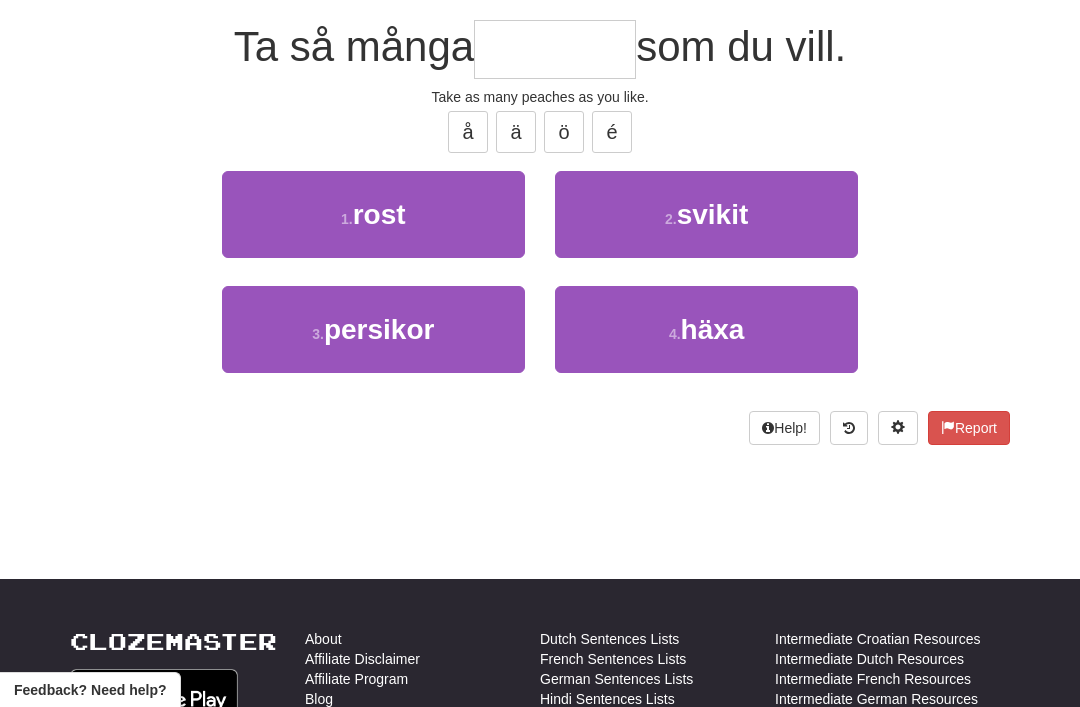 click on "persikor" at bounding box center [379, 329] 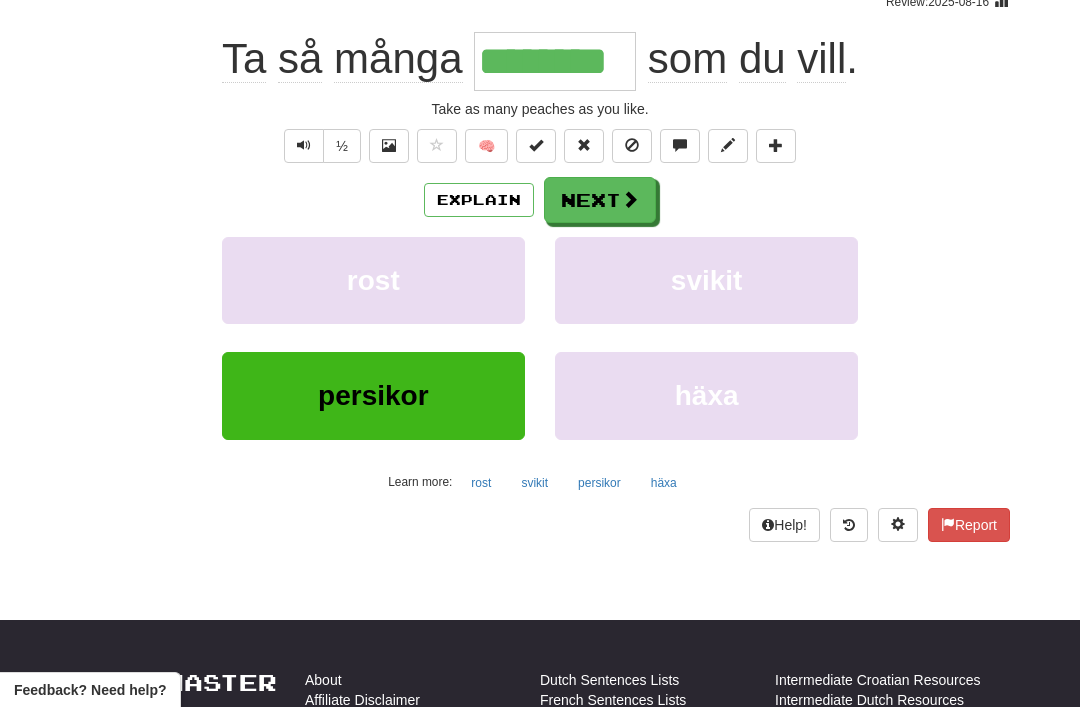click on "Next" at bounding box center (600, 200) 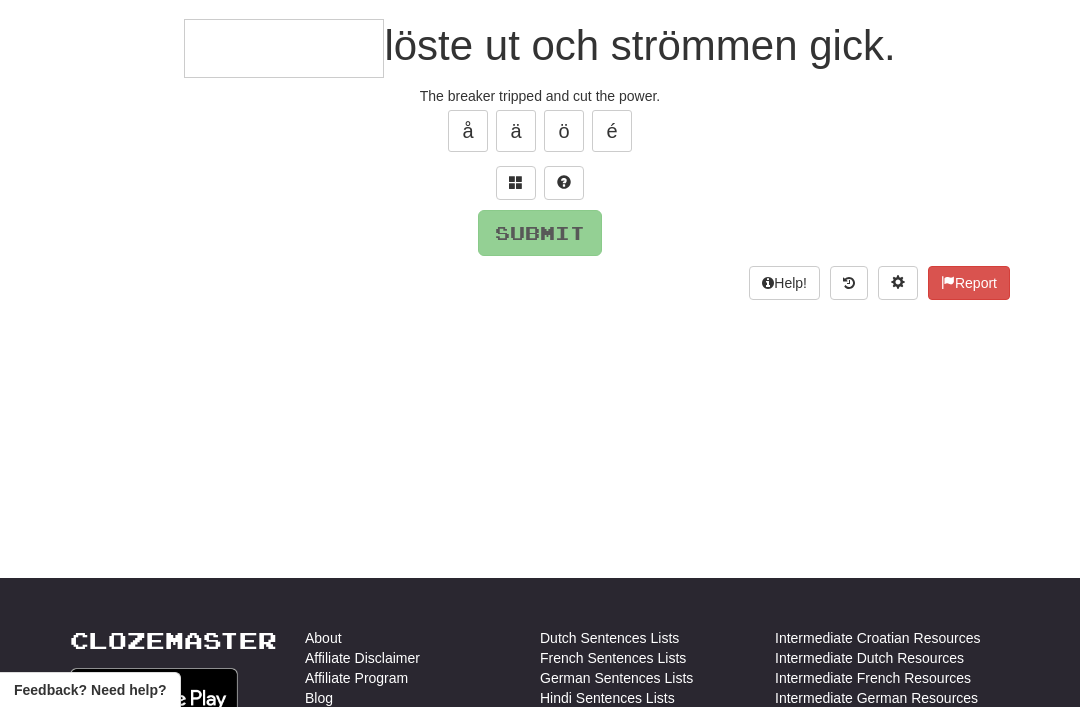 scroll, scrollTop: 178, scrollLeft: 0, axis: vertical 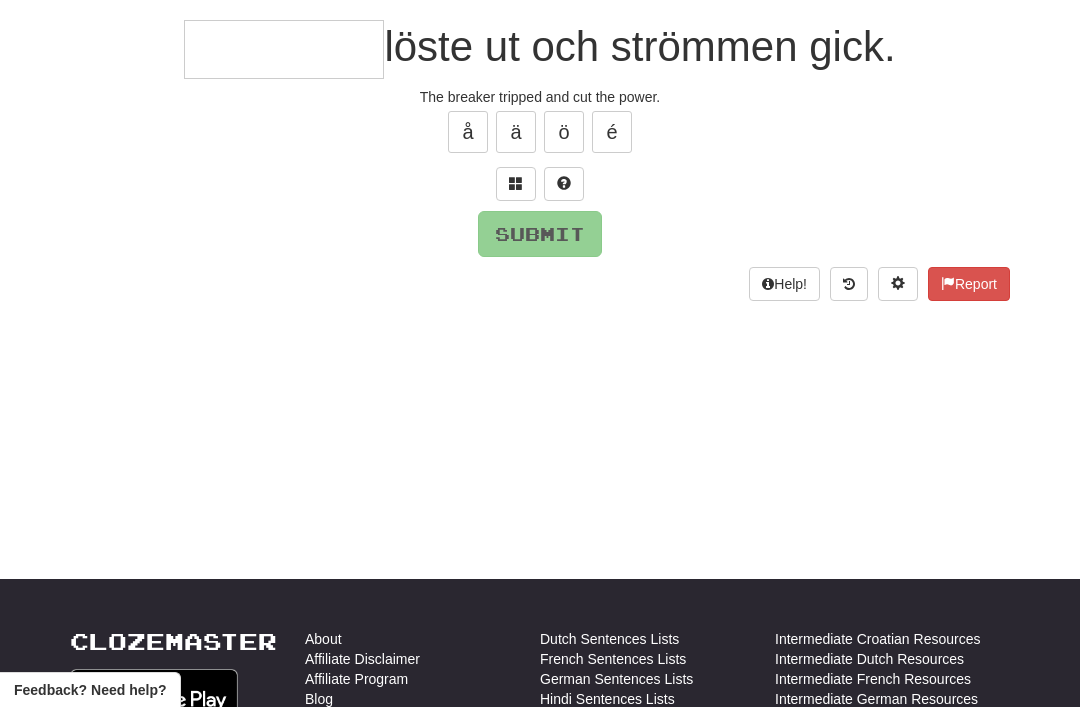 click at bounding box center [516, 183] 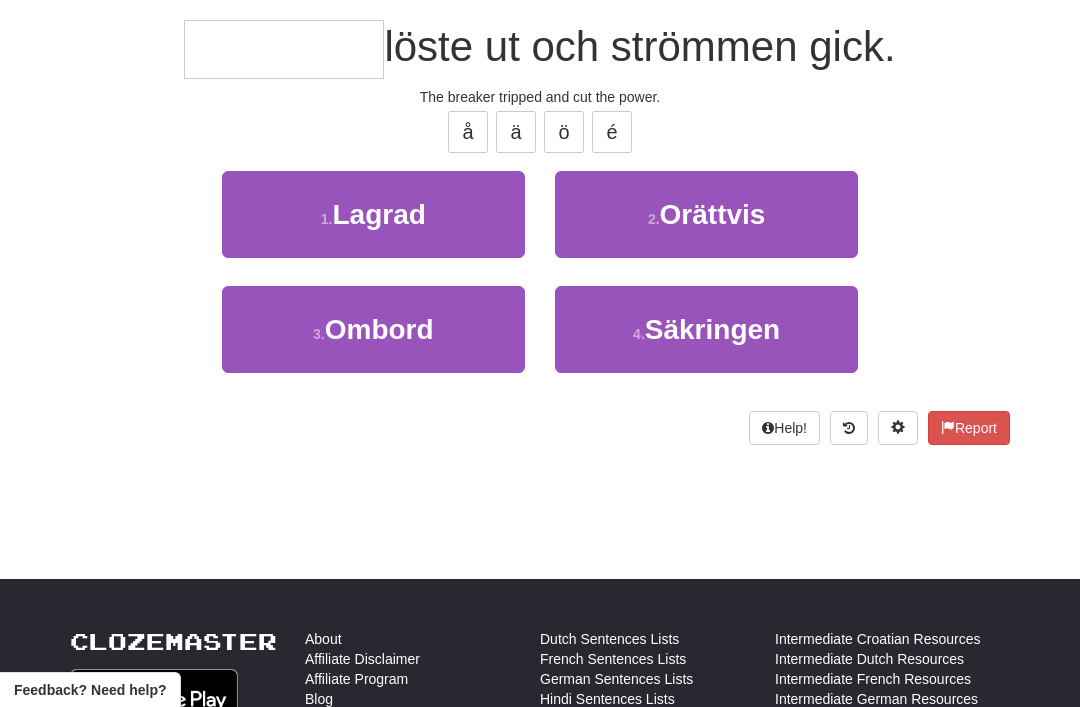 click on "Säkringen" at bounding box center [712, 329] 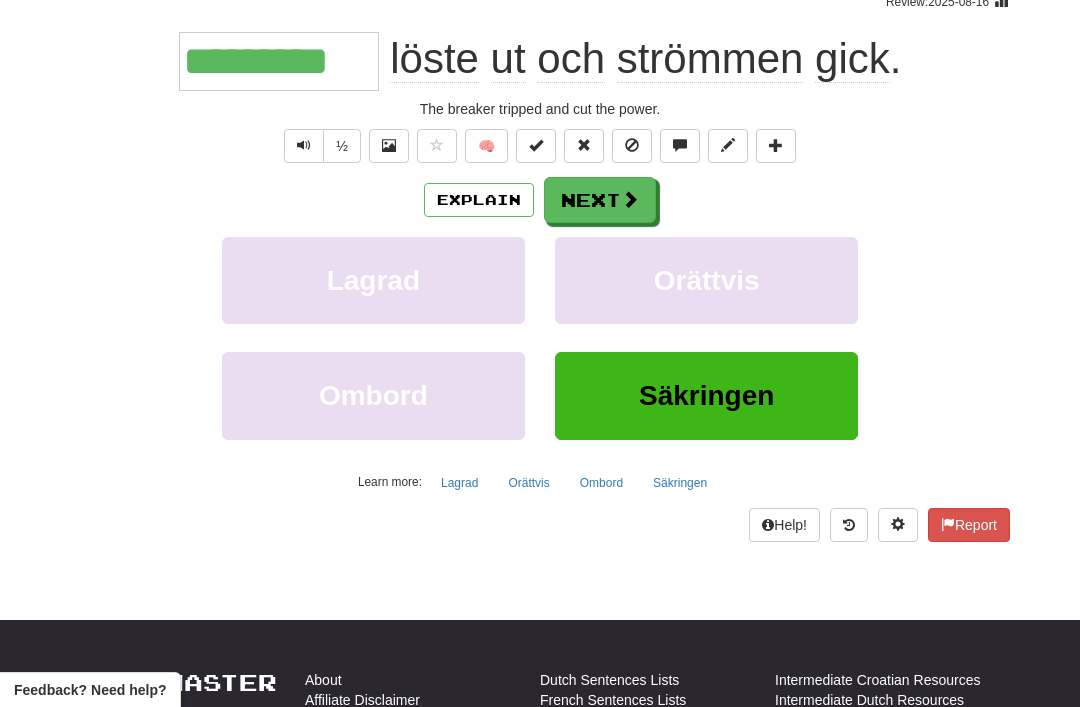 click on "Next" at bounding box center (600, 200) 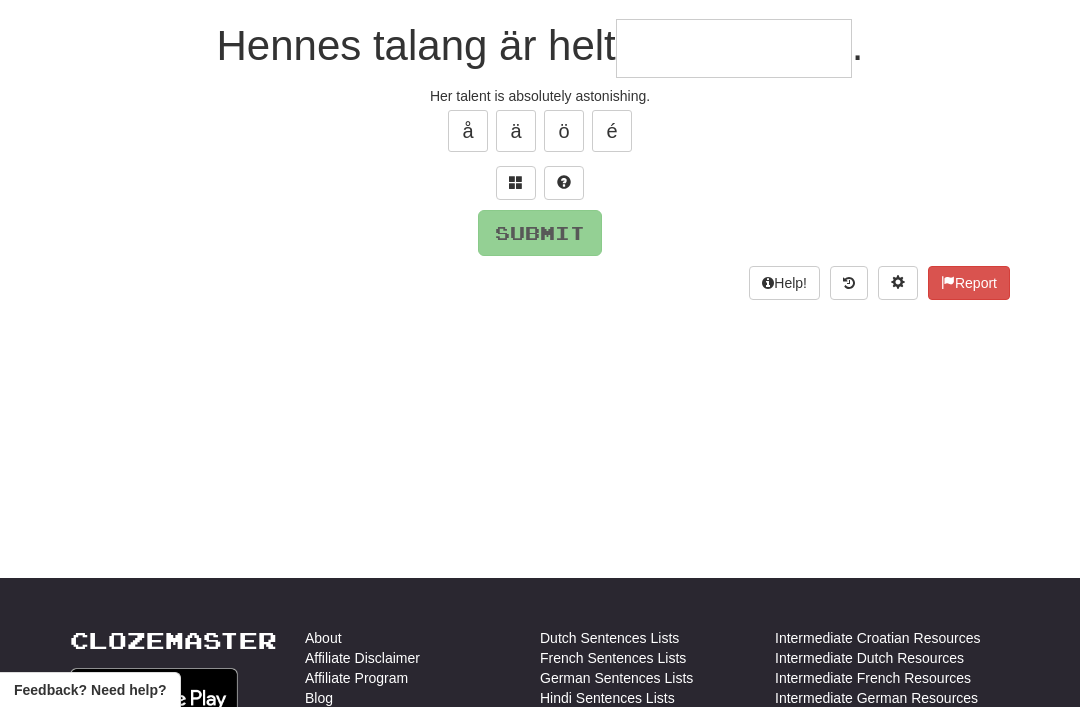 scroll, scrollTop: 178, scrollLeft: 0, axis: vertical 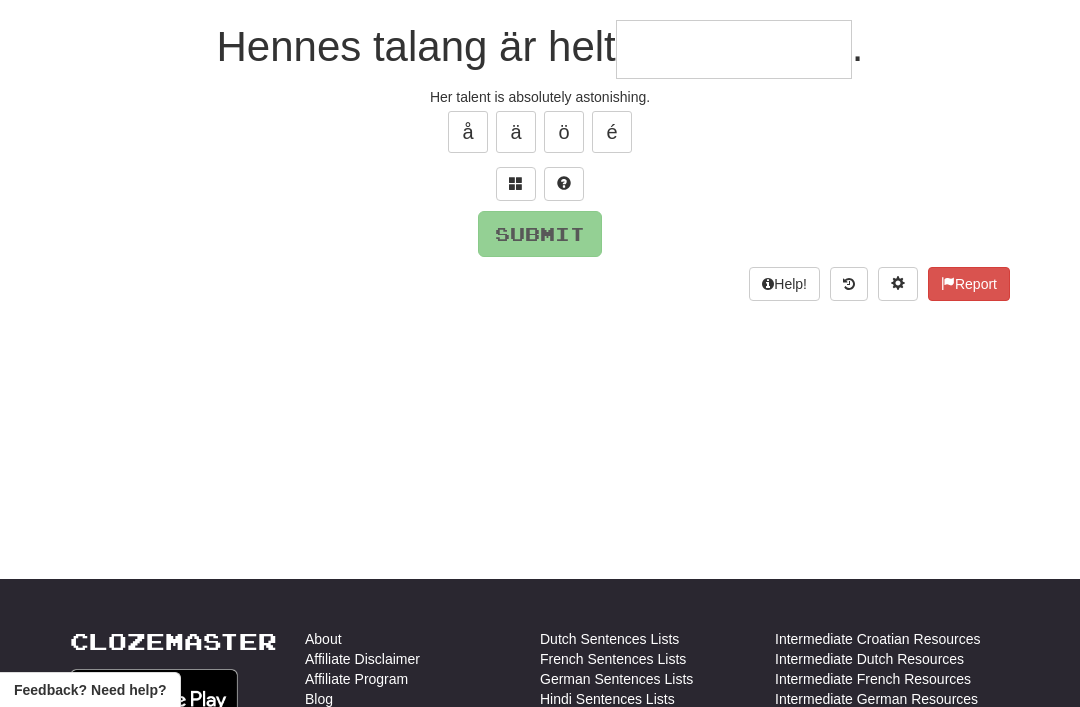 click at bounding box center [516, 183] 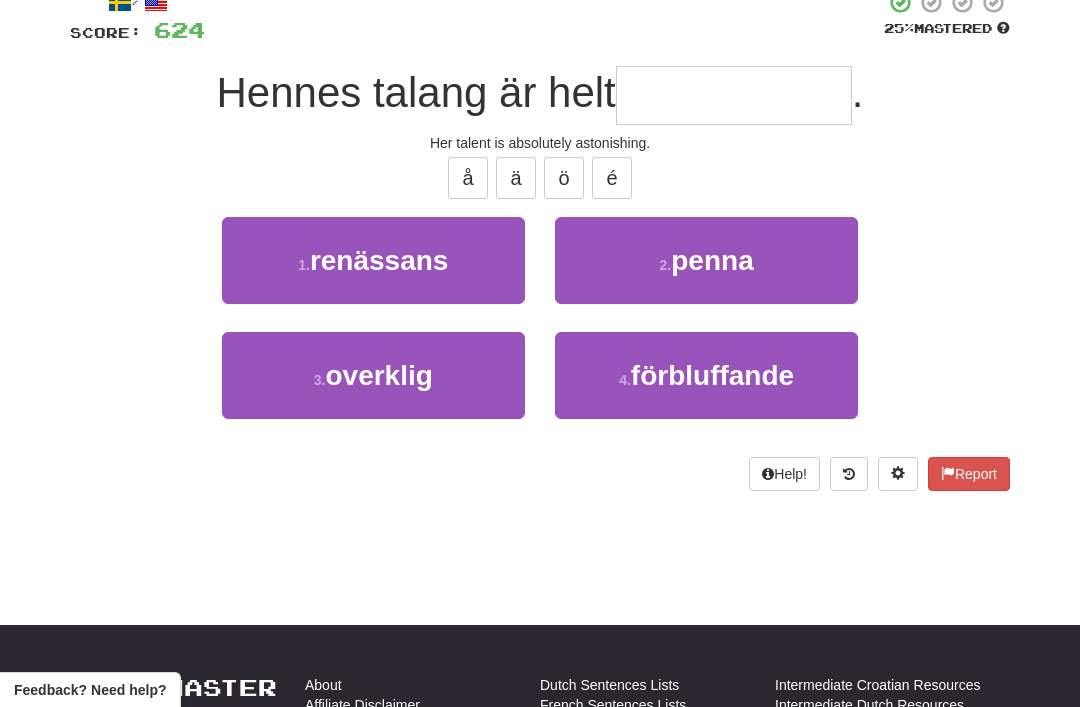 scroll, scrollTop: 117, scrollLeft: 0, axis: vertical 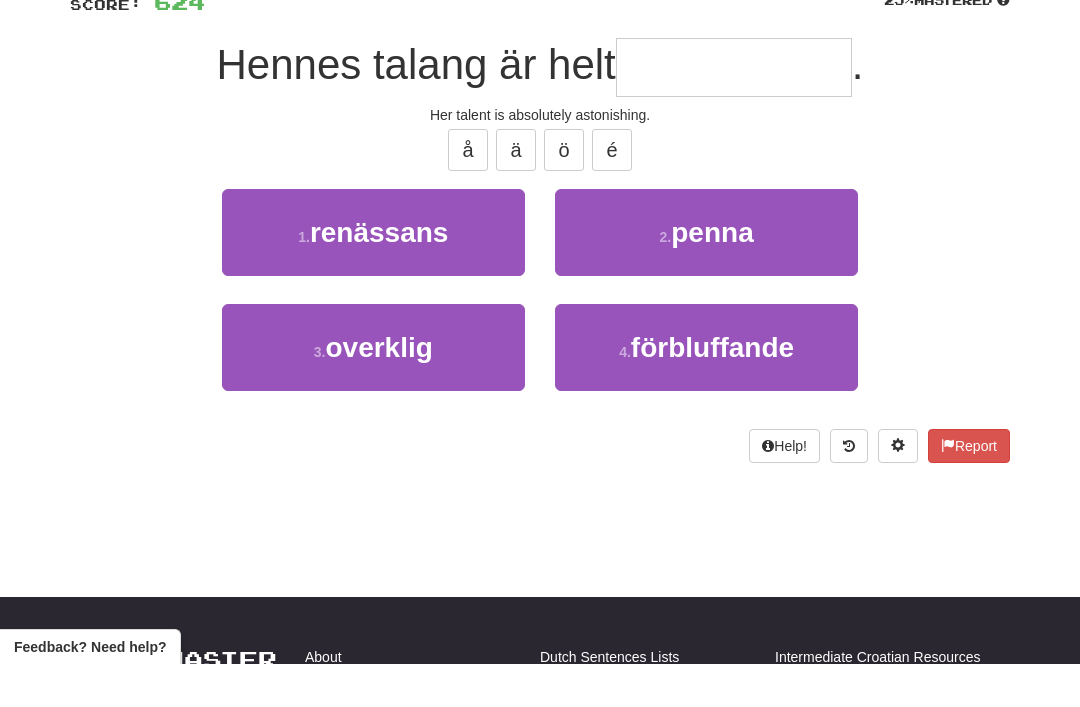 click on "3 . overklig" at bounding box center [373, 390] 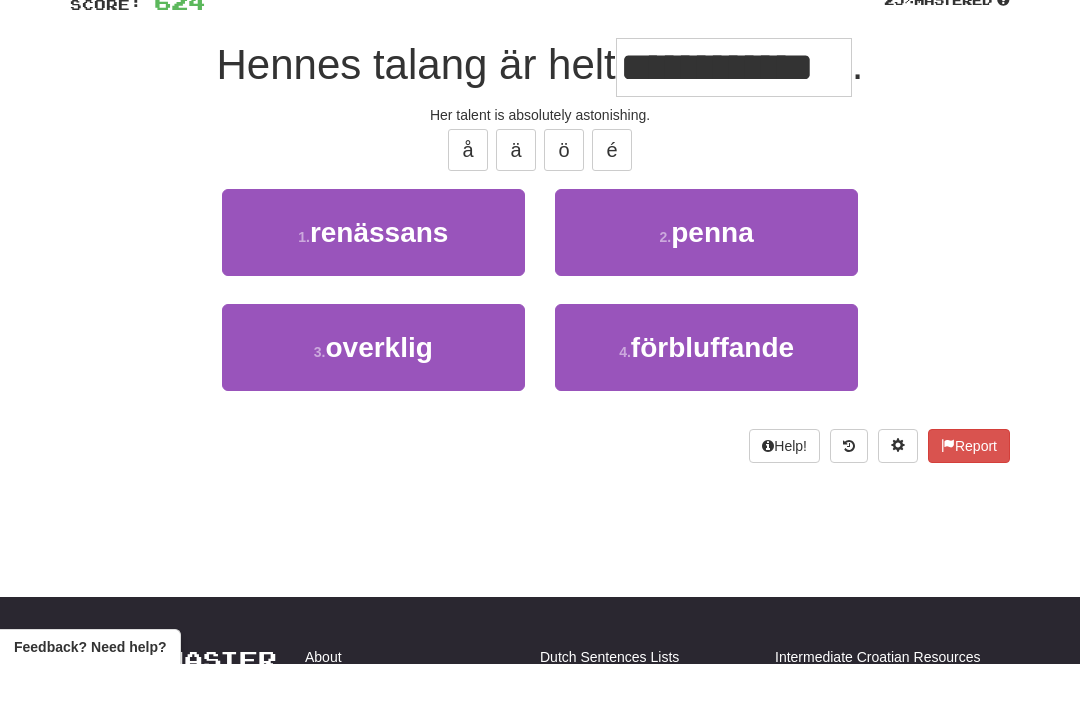 scroll, scrollTop: 160, scrollLeft: 0, axis: vertical 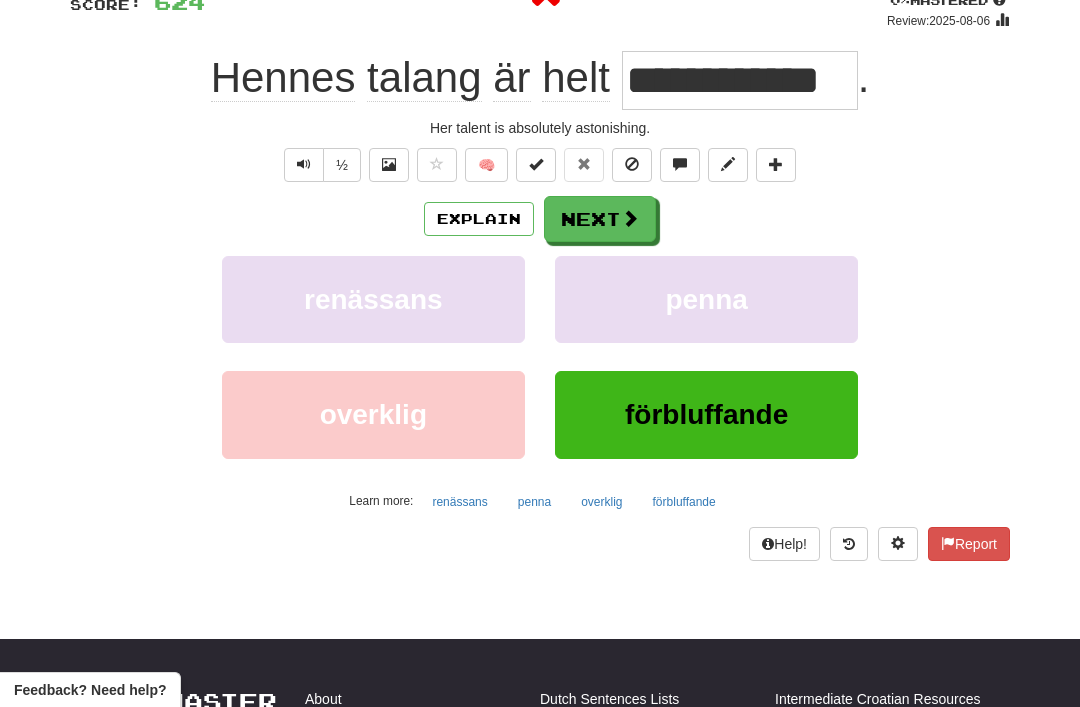 click on "overklig" at bounding box center [601, 502] 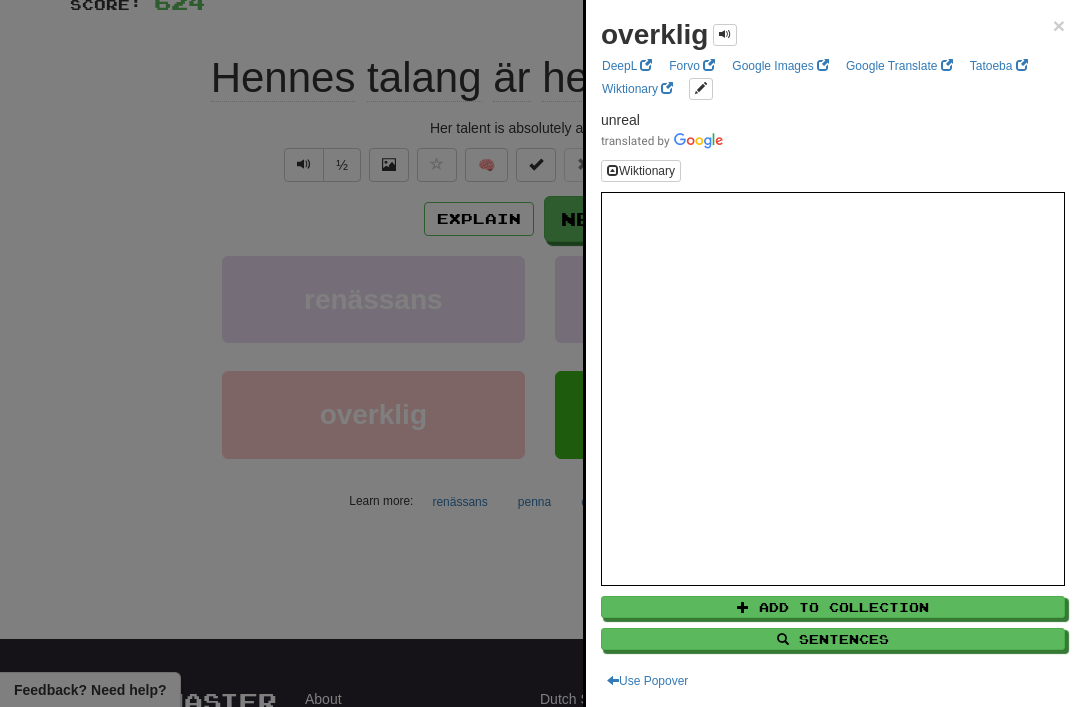 click on "×" at bounding box center [1059, 25] 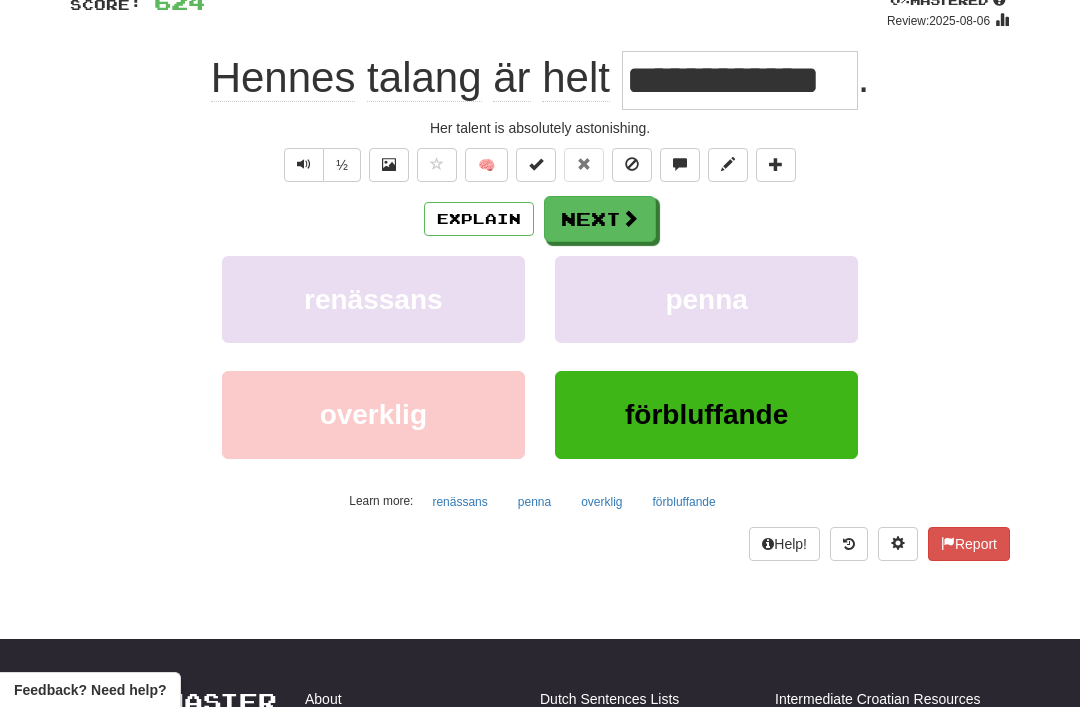 click on "Explain" at bounding box center (479, 219) 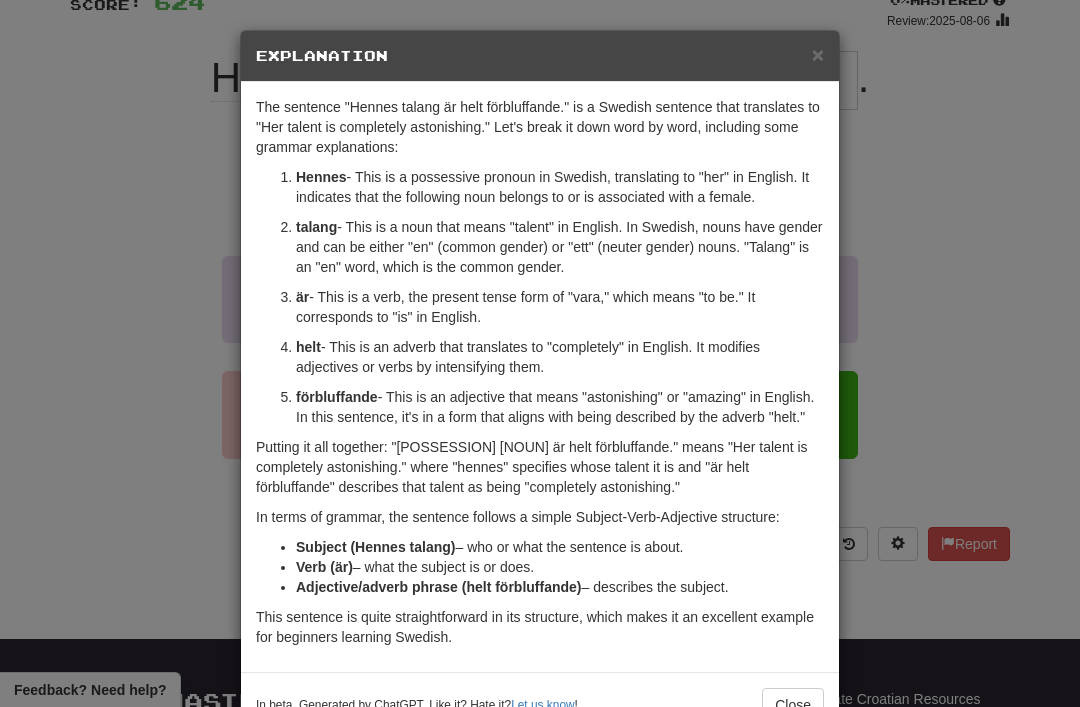 click on "×" at bounding box center [818, 54] 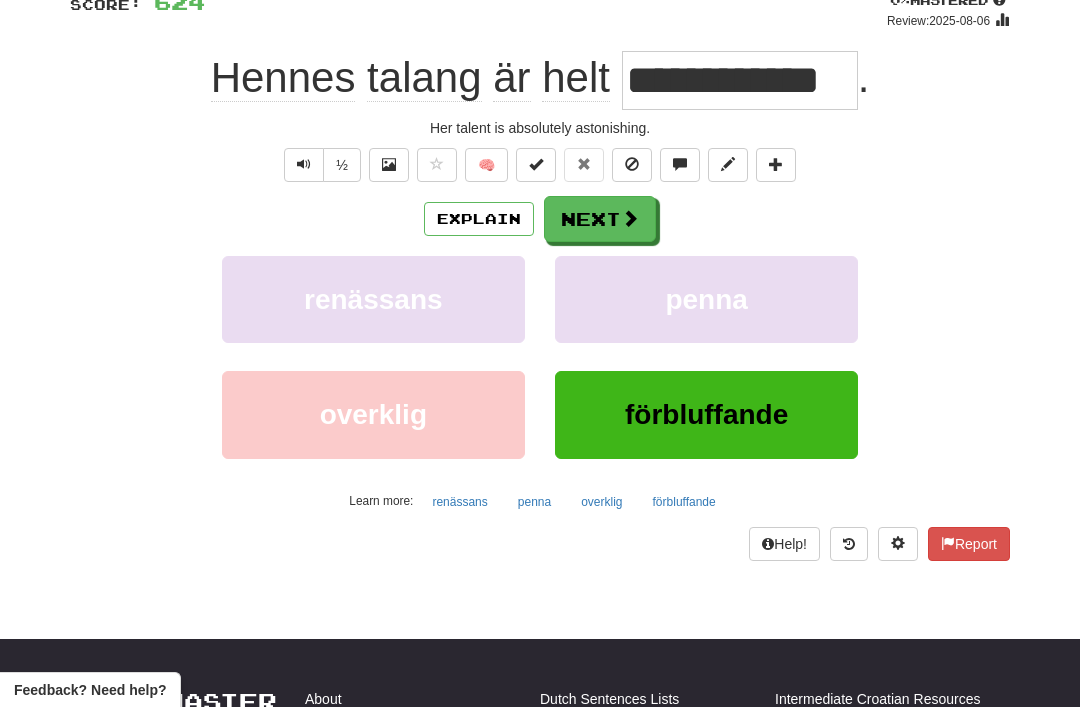 click at bounding box center [437, 164] 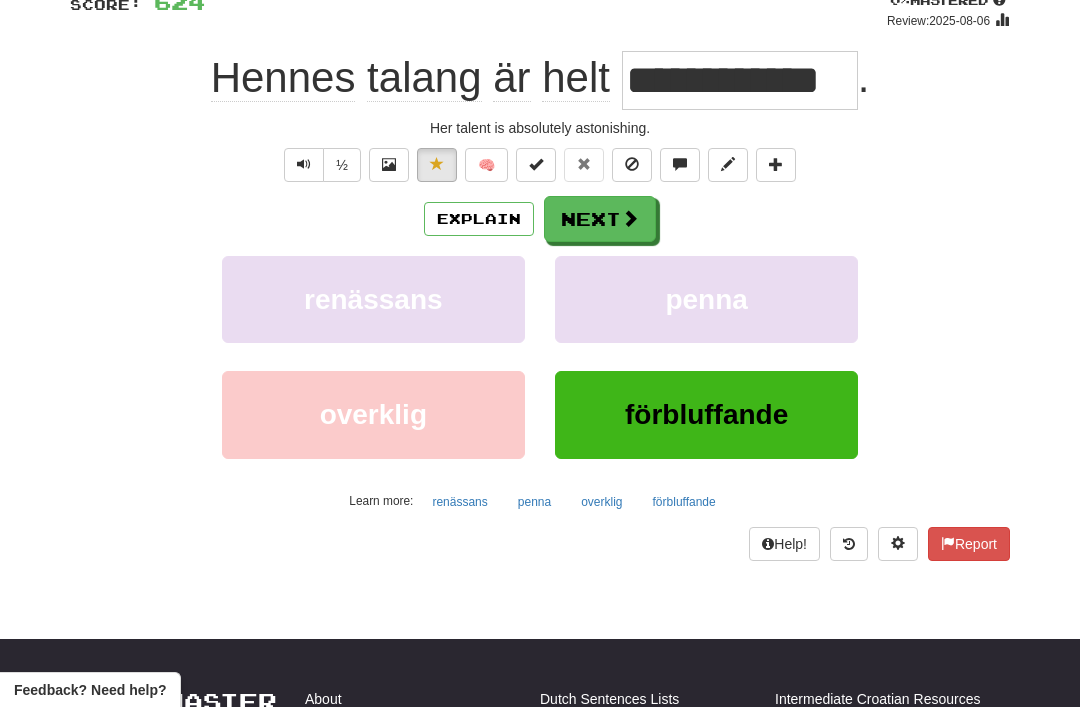 click at bounding box center (630, 218) 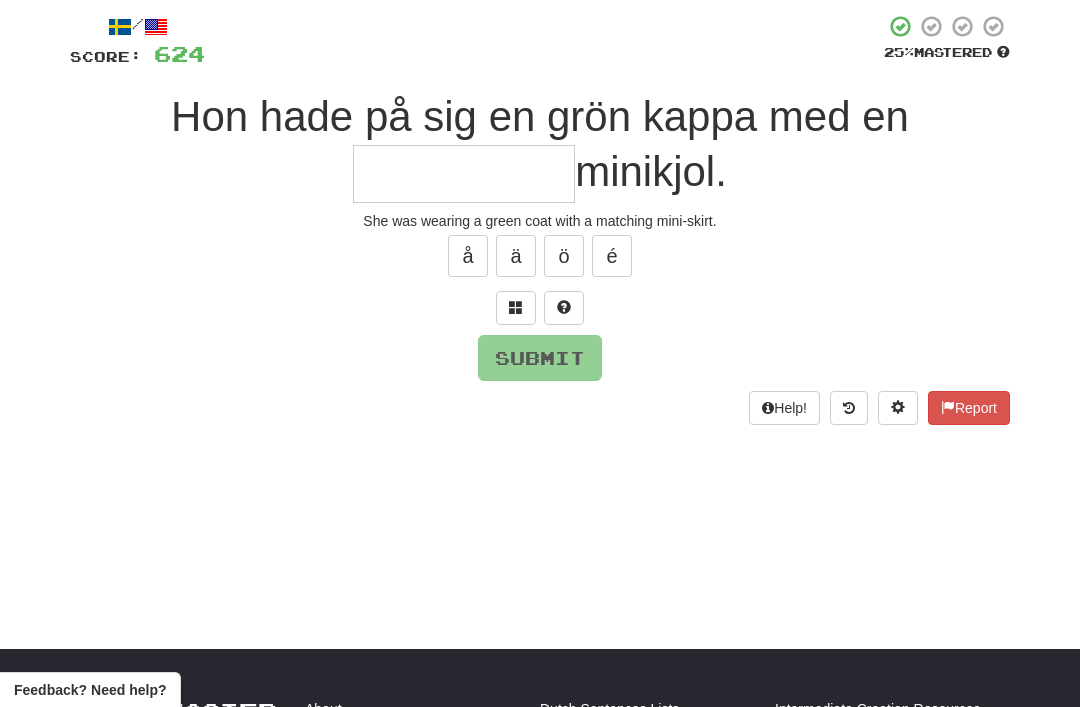 scroll, scrollTop: 104, scrollLeft: 0, axis: vertical 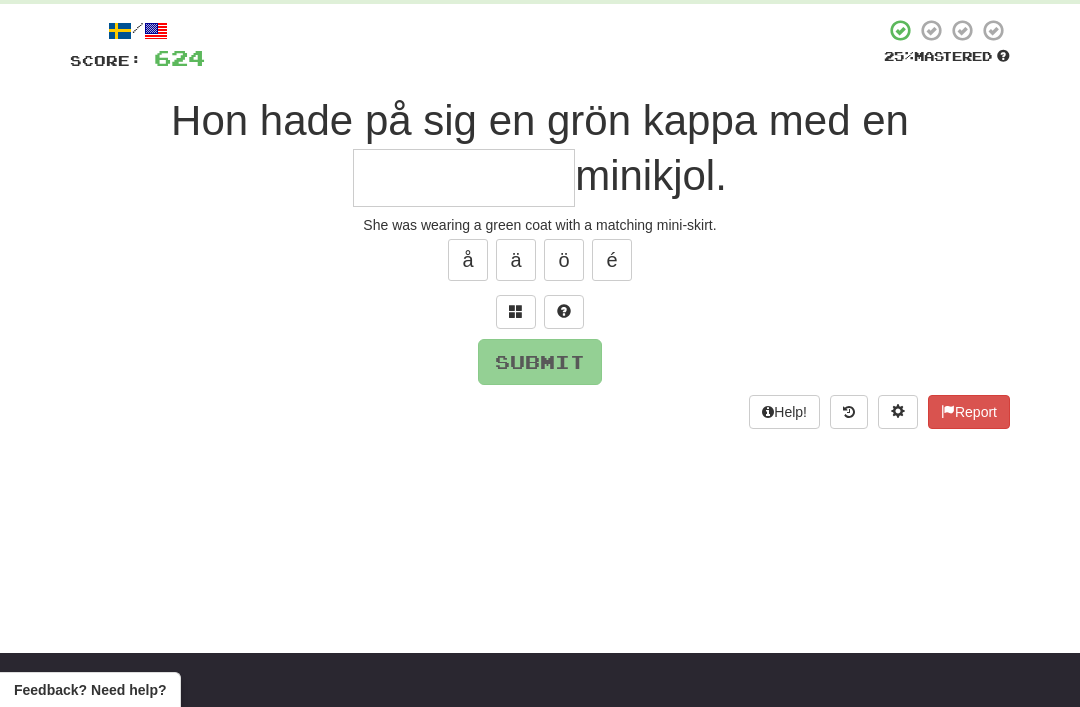 click at bounding box center (516, 312) 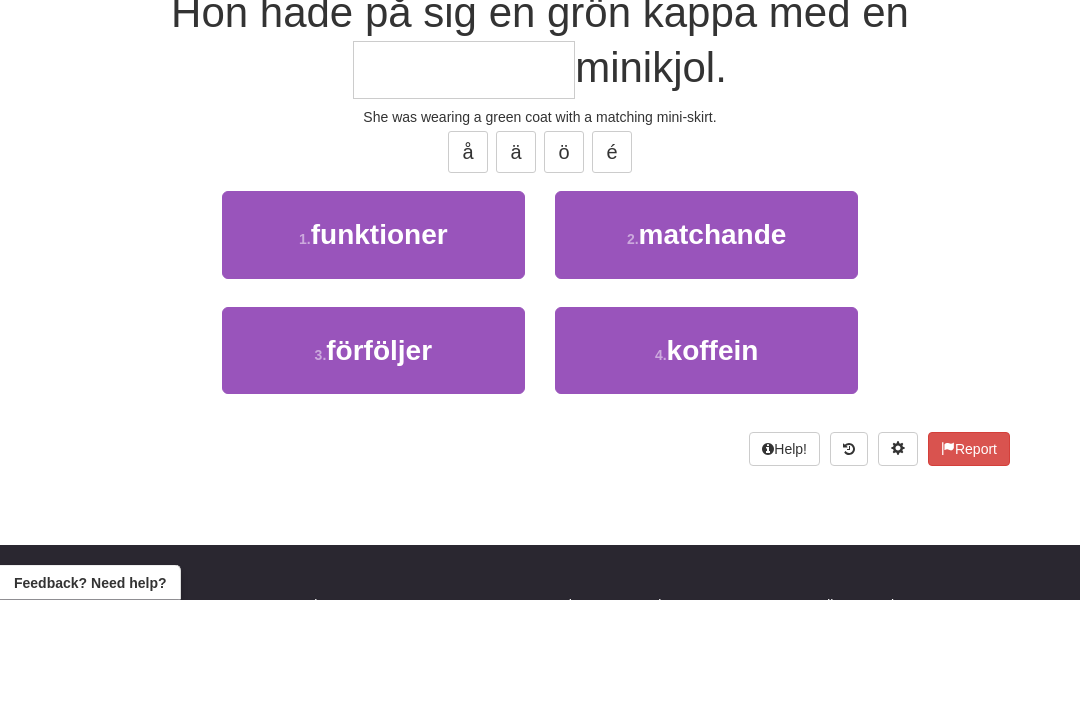 click on "matchande" at bounding box center (713, 342) 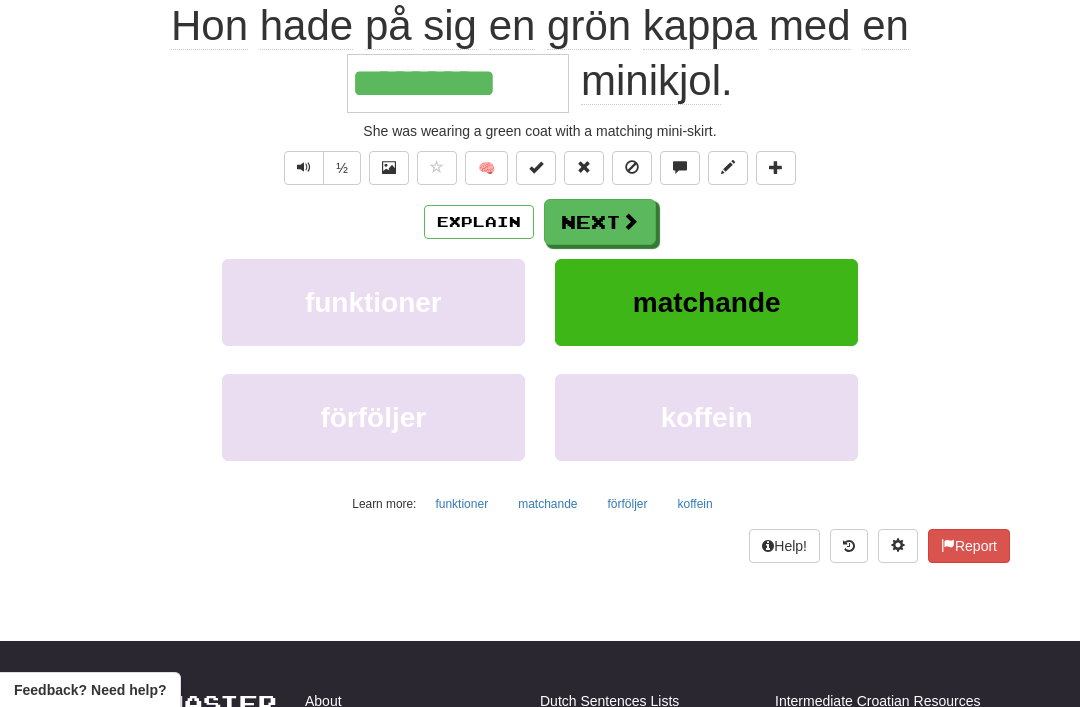 click on "Next" at bounding box center (600, 222) 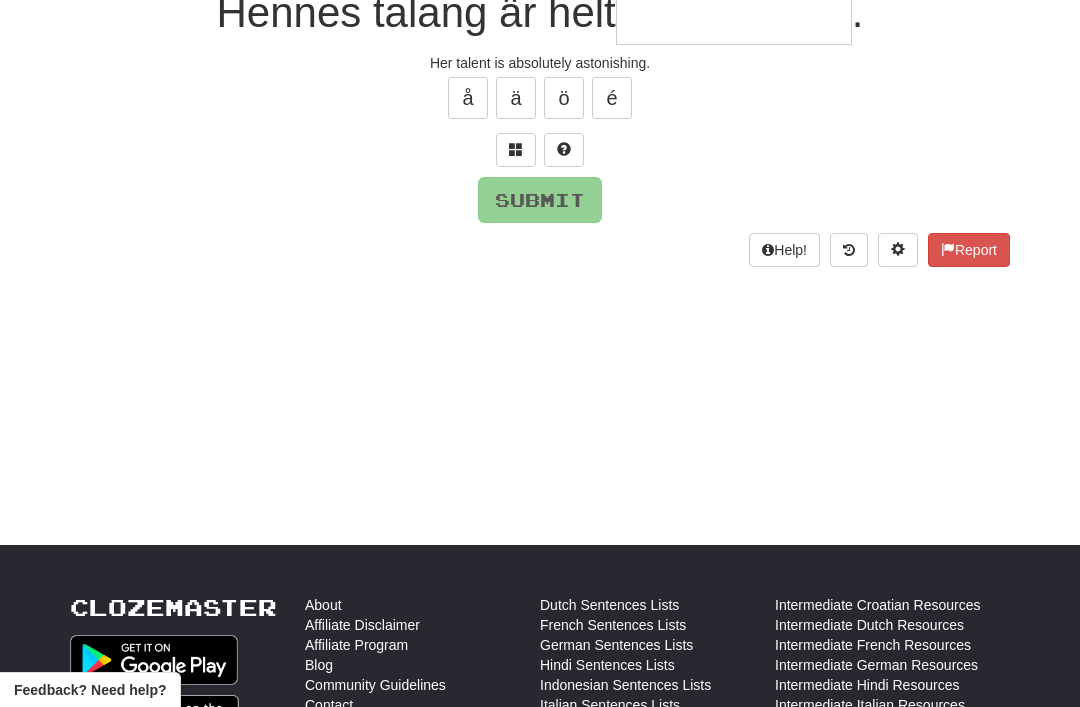 scroll, scrollTop: 44, scrollLeft: 0, axis: vertical 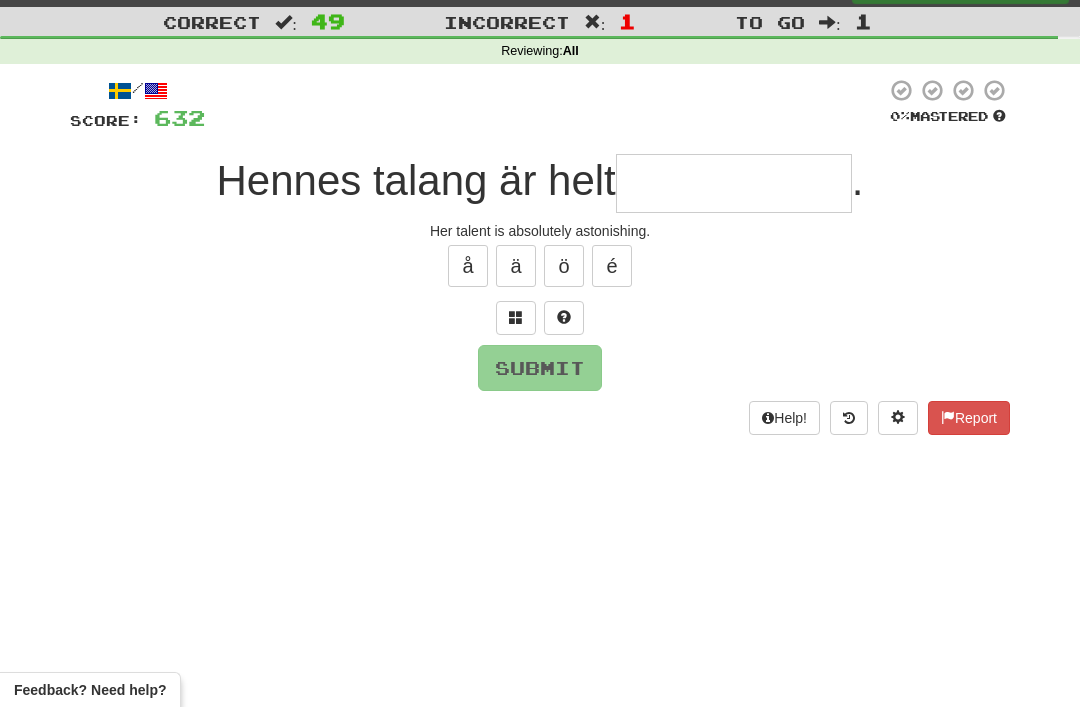 click at bounding box center [516, 318] 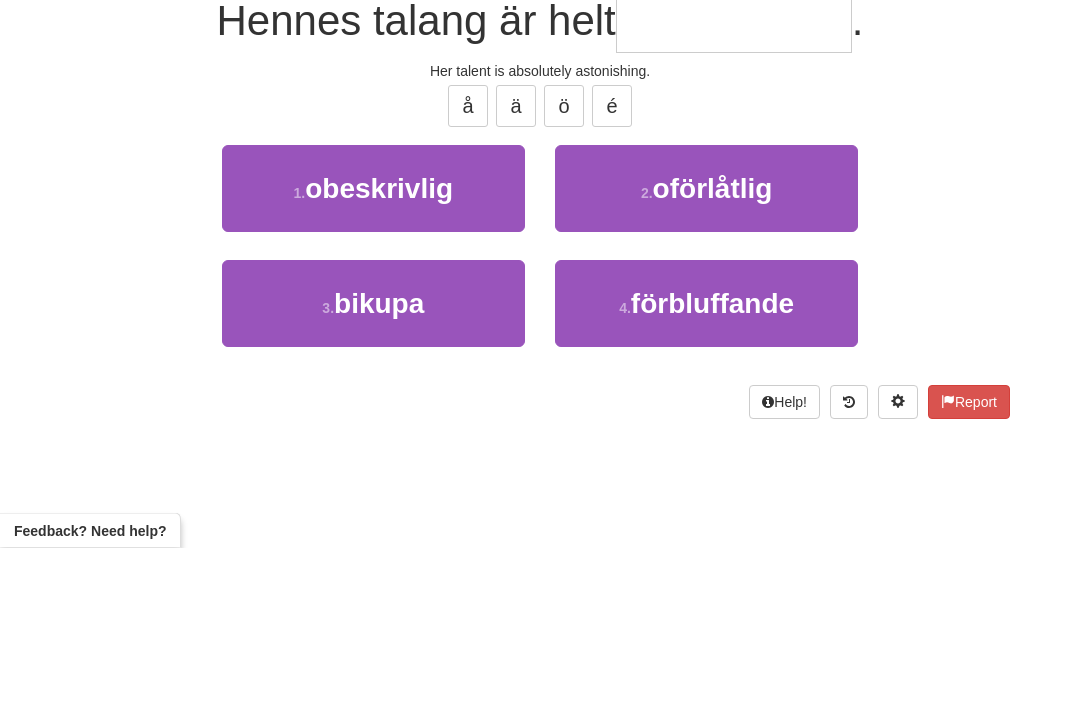 click on "förbluffande" at bounding box center [712, 463] 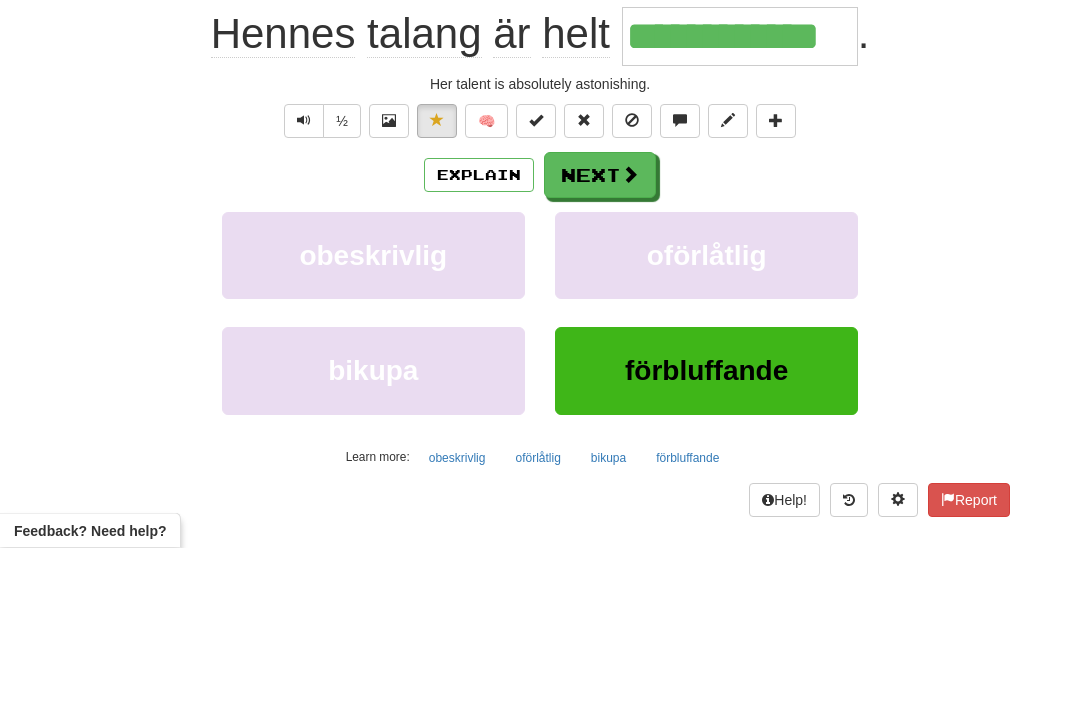 scroll, scrollTop: 204, scrollLeft: 0, axis: vertical 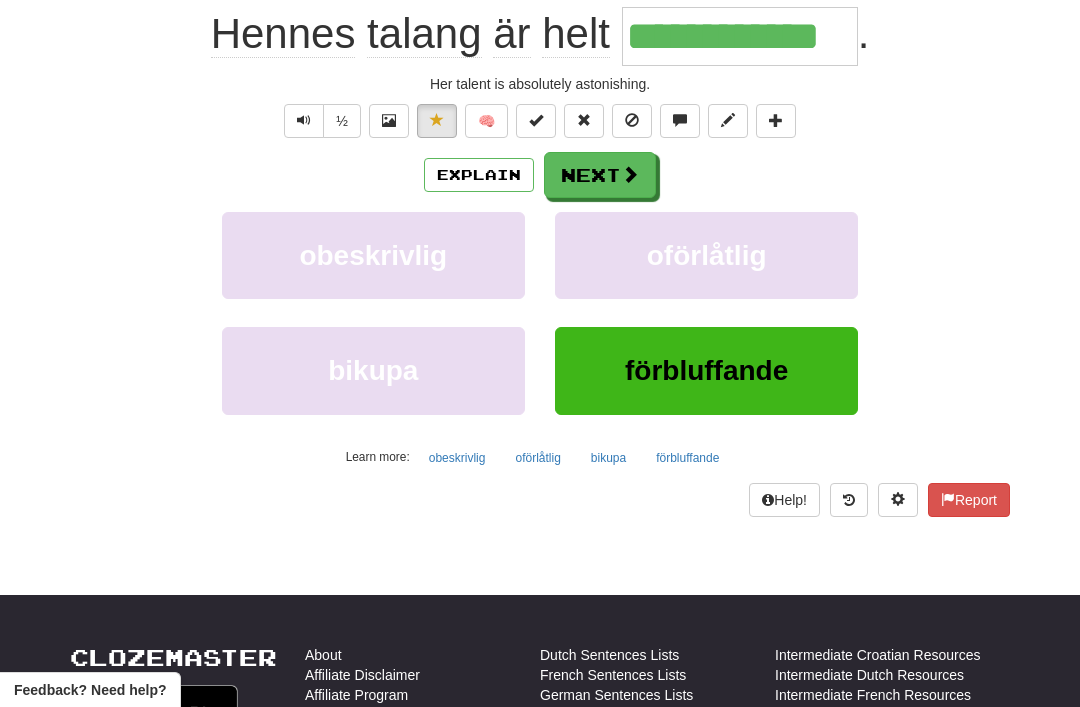 click on "oförlåtlig" at bounding box center [537, 458] 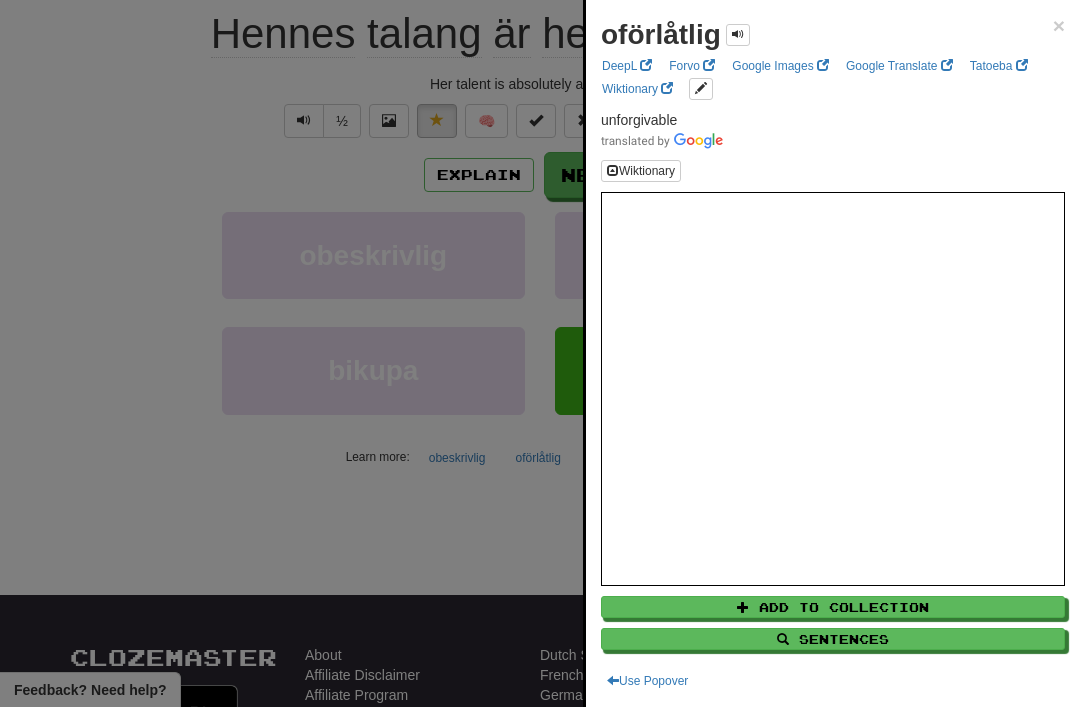 click on "×" at bounding box center (1059, 25) 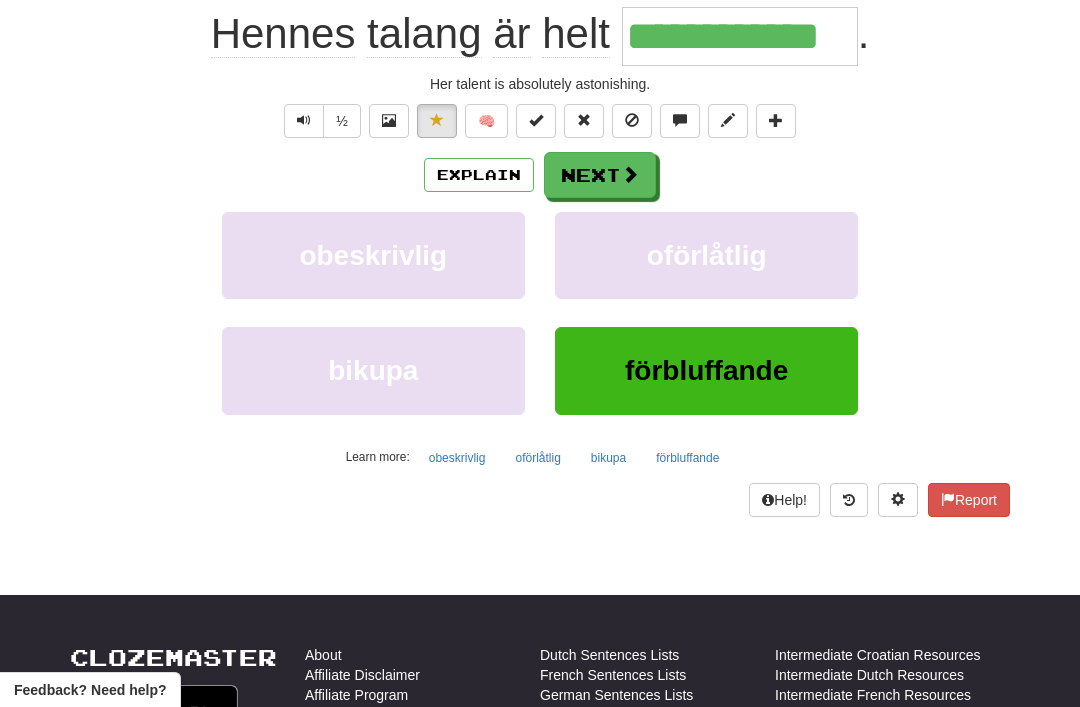 click on "Next" at bounding box center (600, 175) 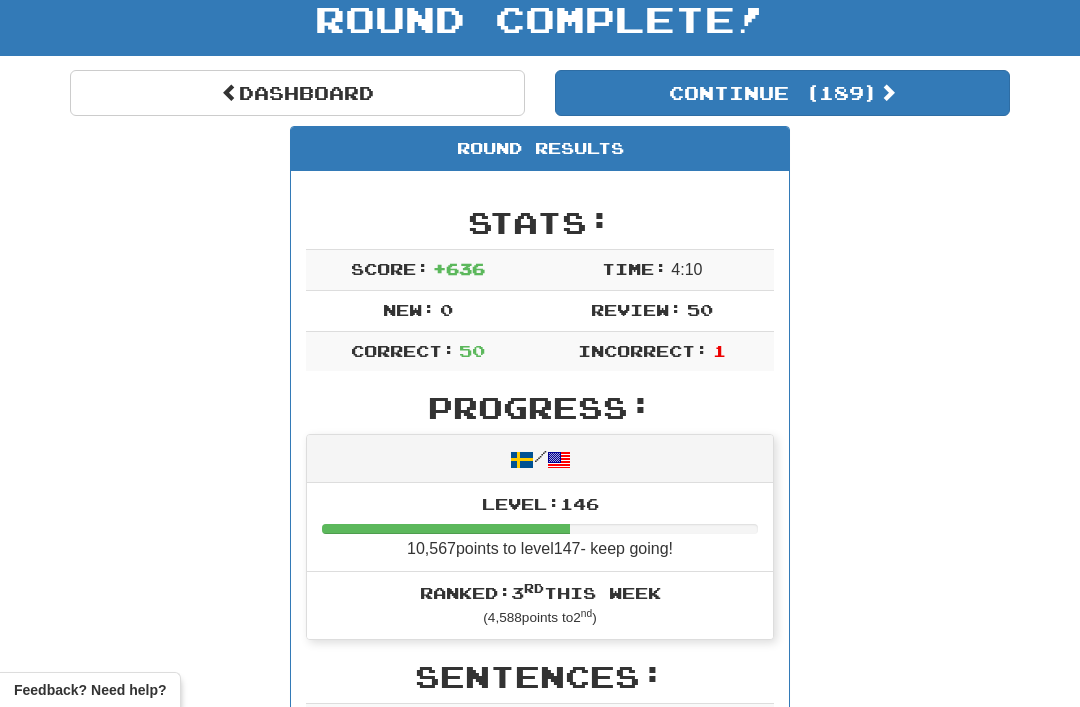 scroll, scrollTop: 128, scrollLeft: 0, axis: vertical 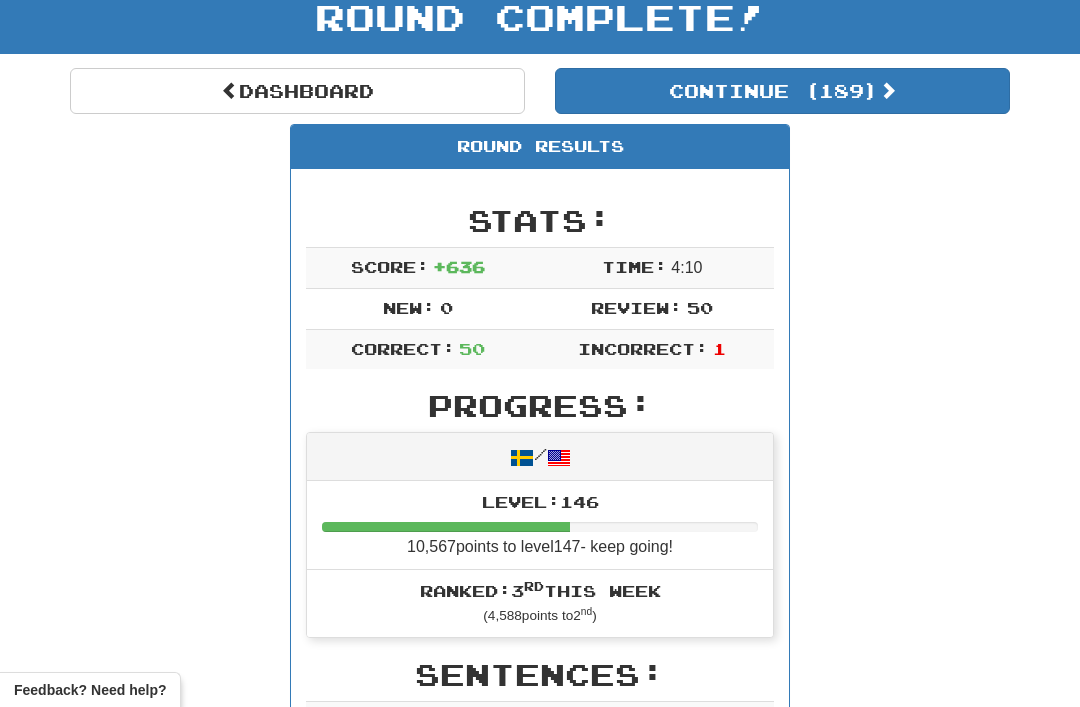 click on "Dashboard" at bounding box center [297, 91] 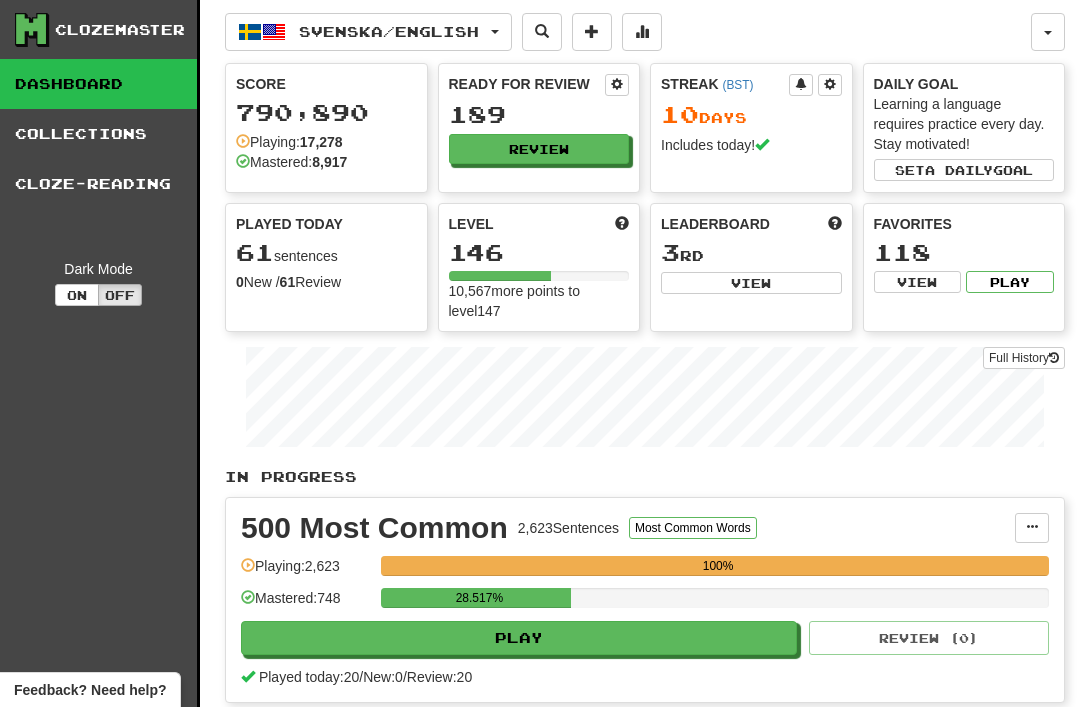 scroll, scrollTop: 0, scrollLeft: 0, axis: both 